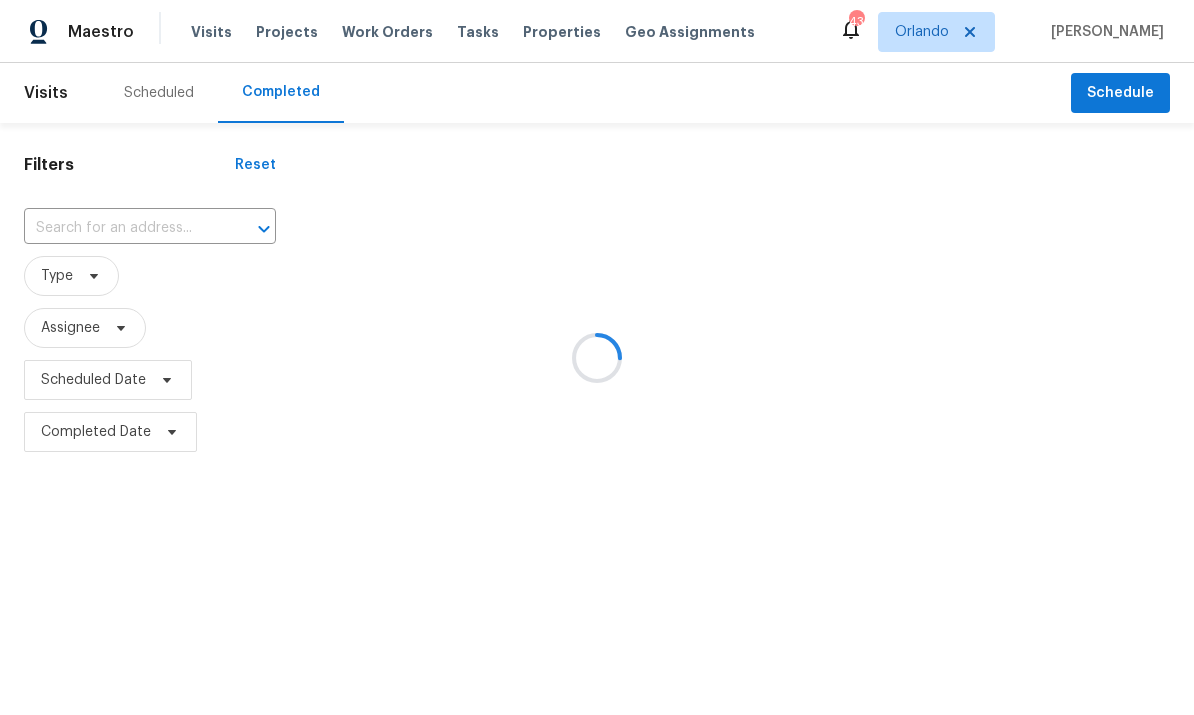 scroll, scrollTop: 0, scrollLeft: 0, axis: both 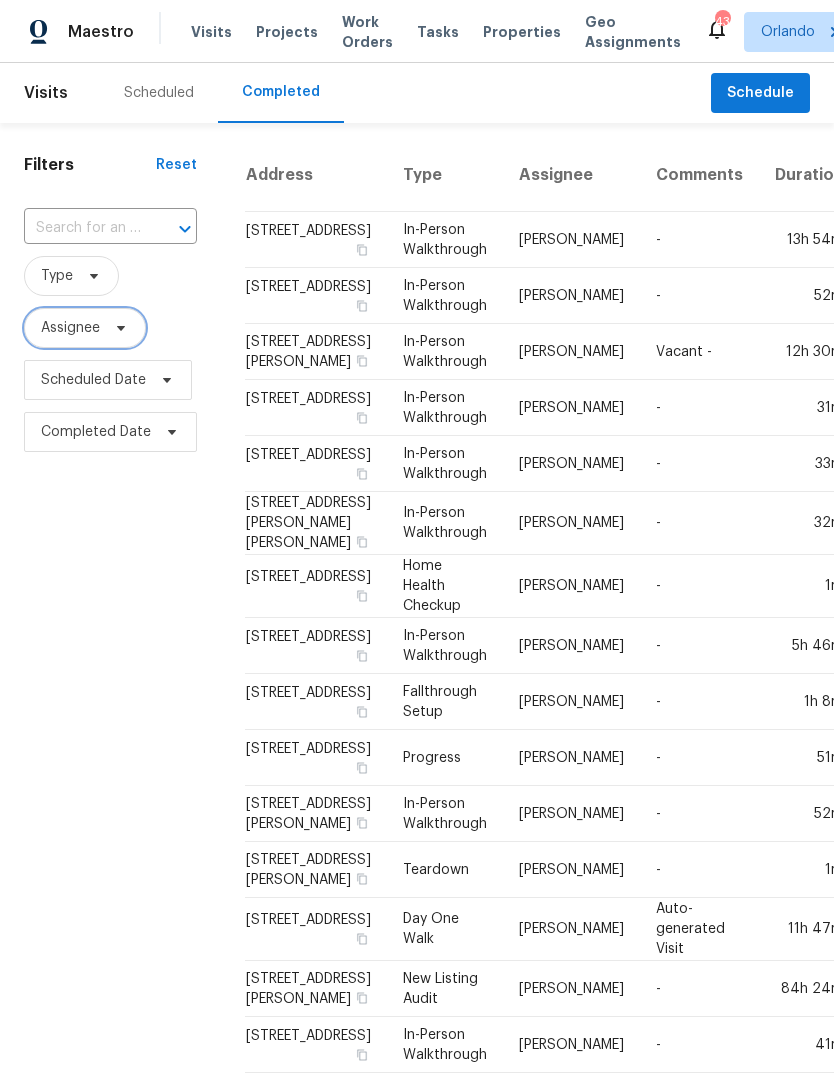 click on "Assignee" at bounding box center [70, 328] 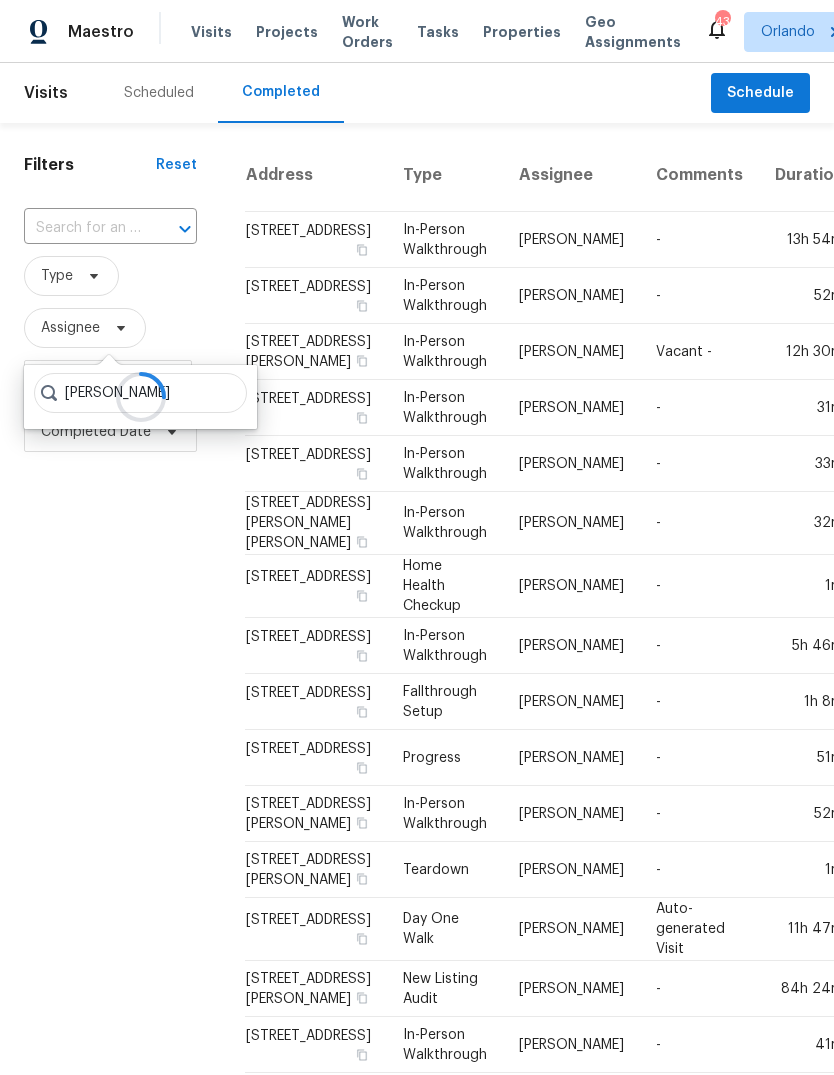 type on "Caleb hurst" 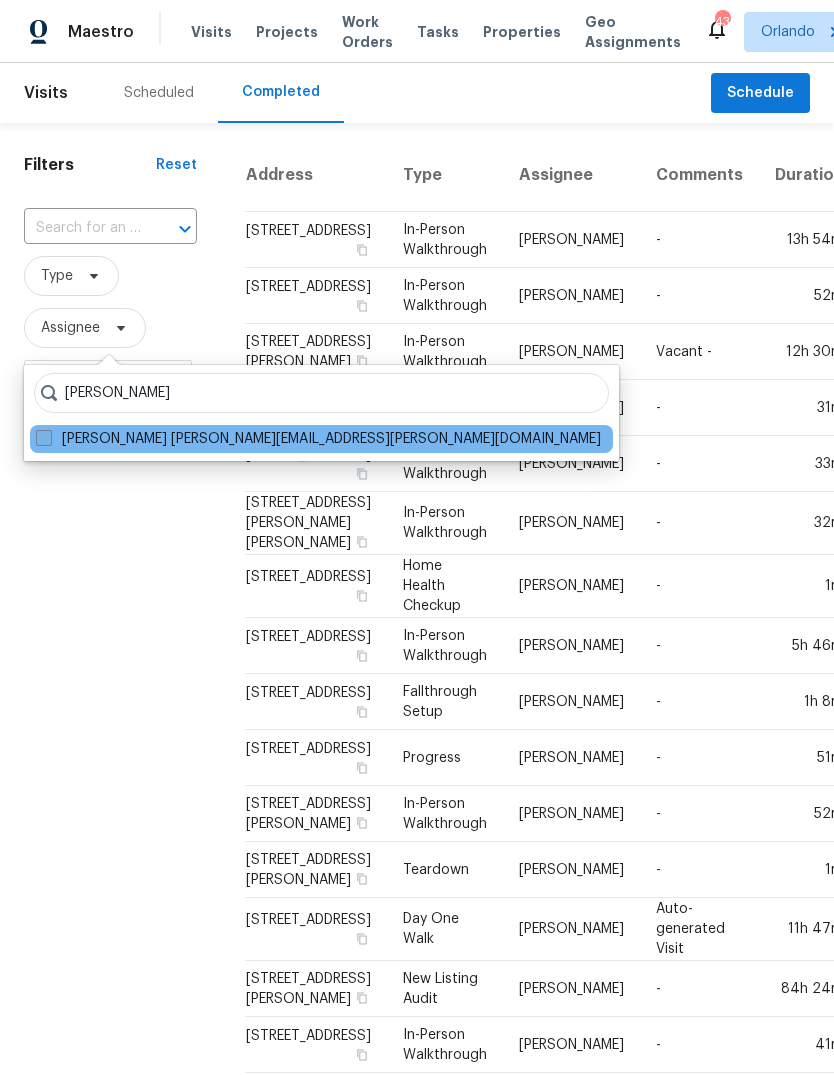 click on "Caleb Hurst
caleb.hurst@opendoor.com" at bounding box center [318, 439] 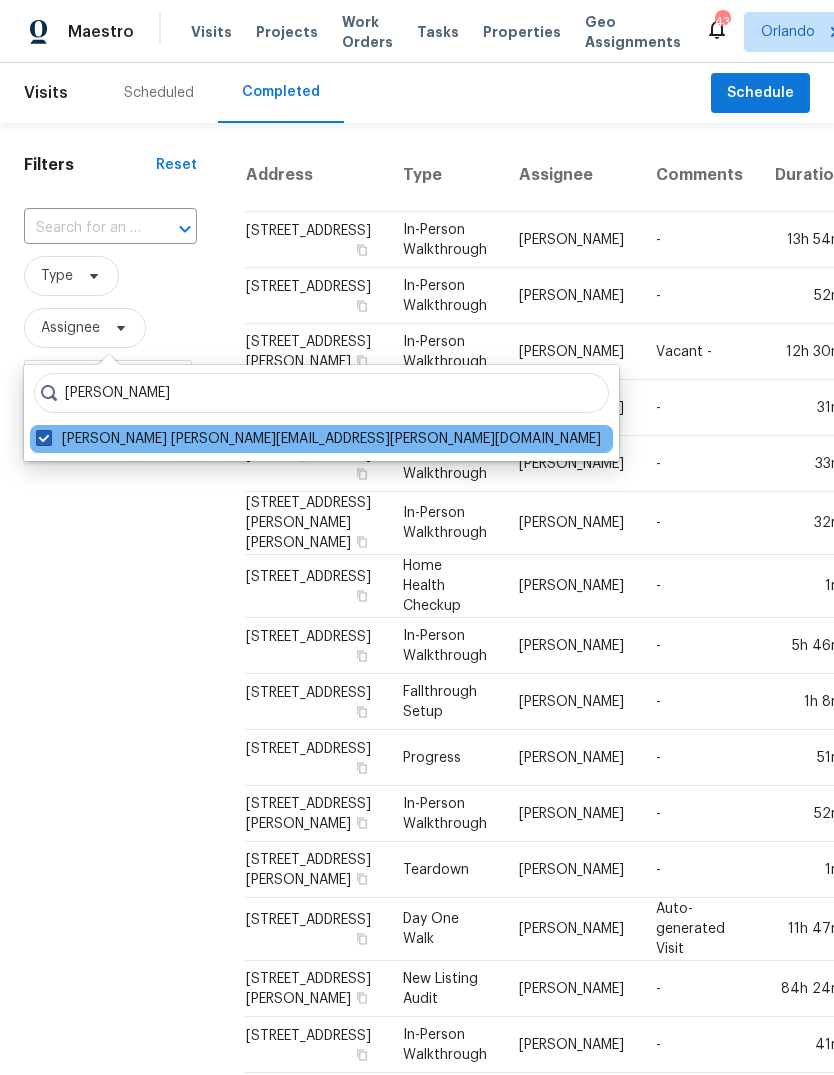 checkbox on "true" 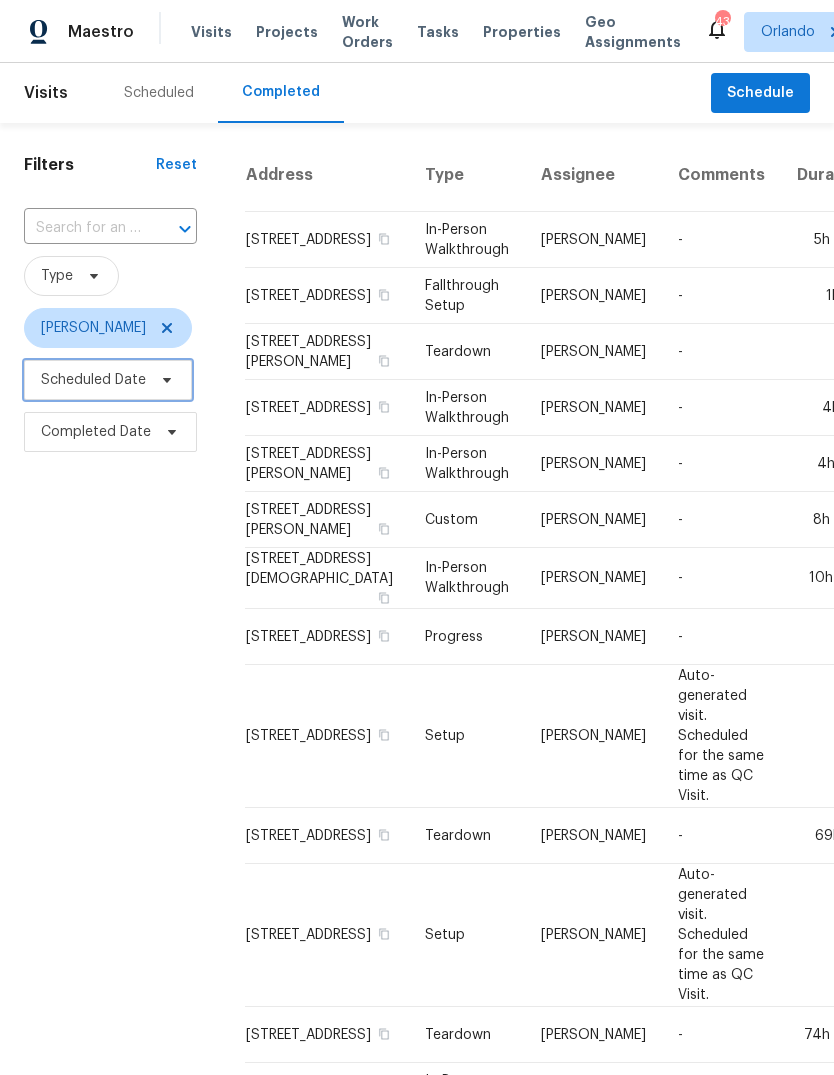 click on "Scheduled Date" at bounding box center [108, 380] 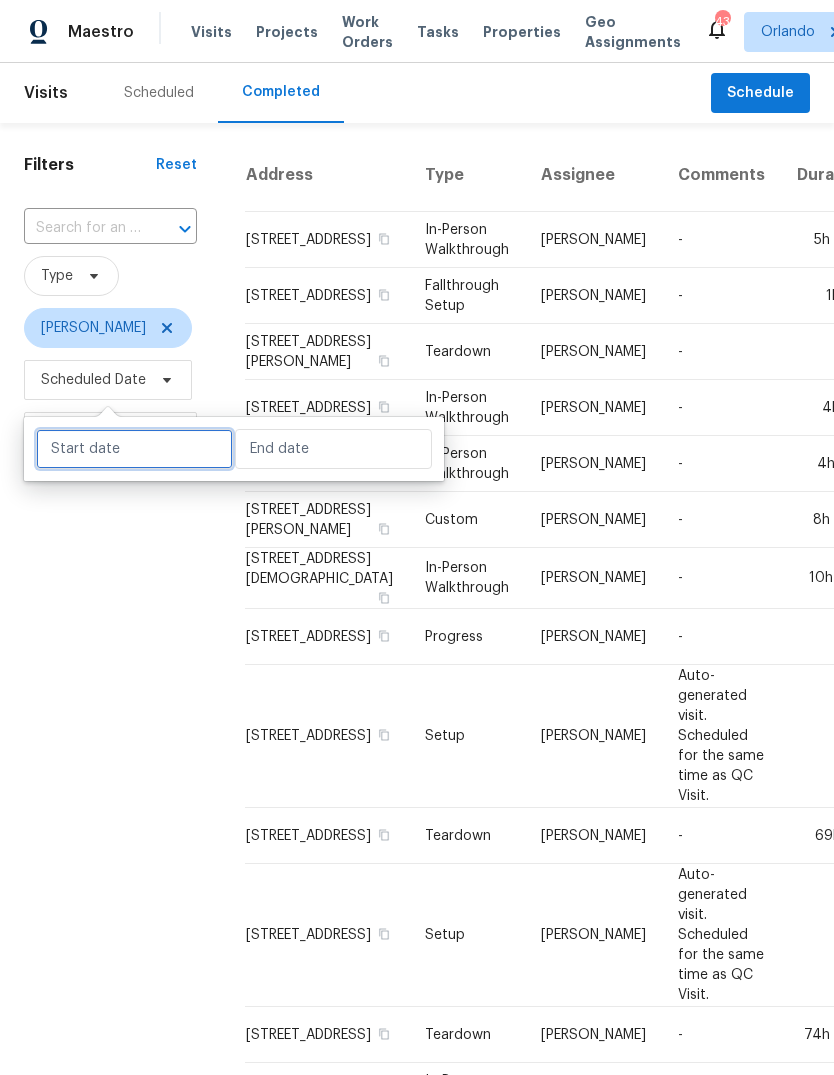 click at bounding box center [134, 449] 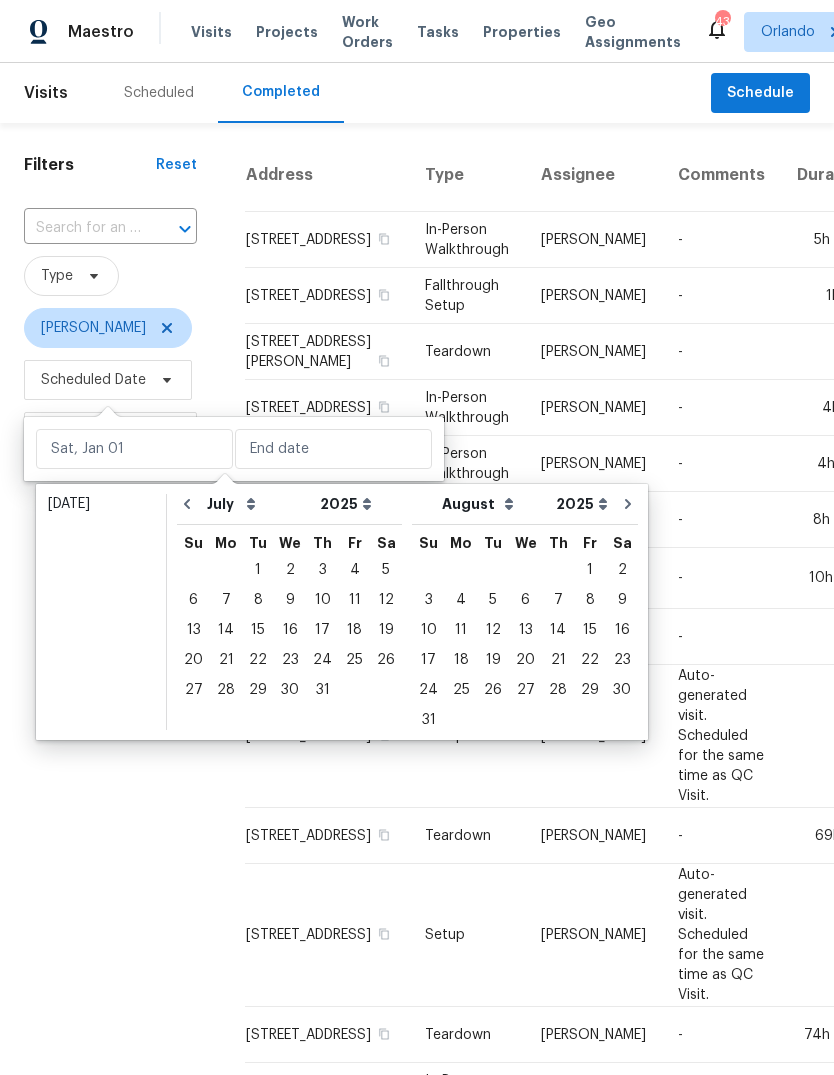 click on "Filters Reset ​ Type Caleb Hurst Scheduled Date Completed Date" at bounding box center [110, 920] 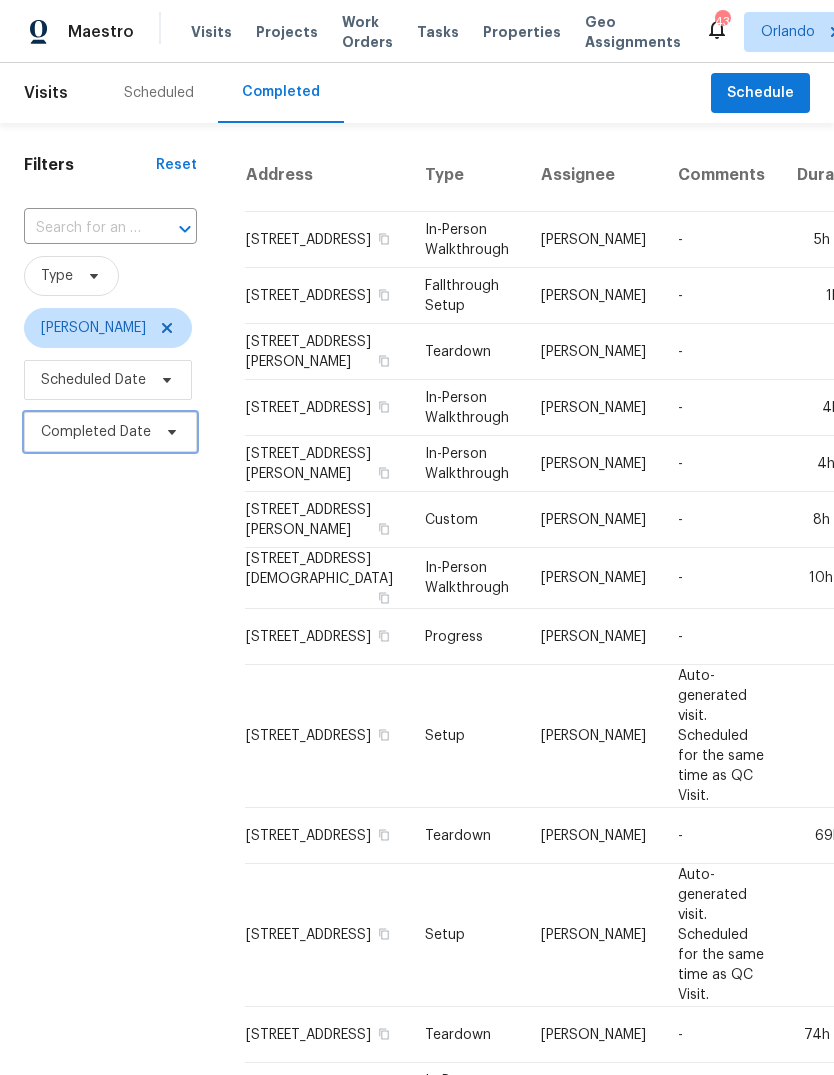 click on "Completed Date" at bounding box center (110, 432) 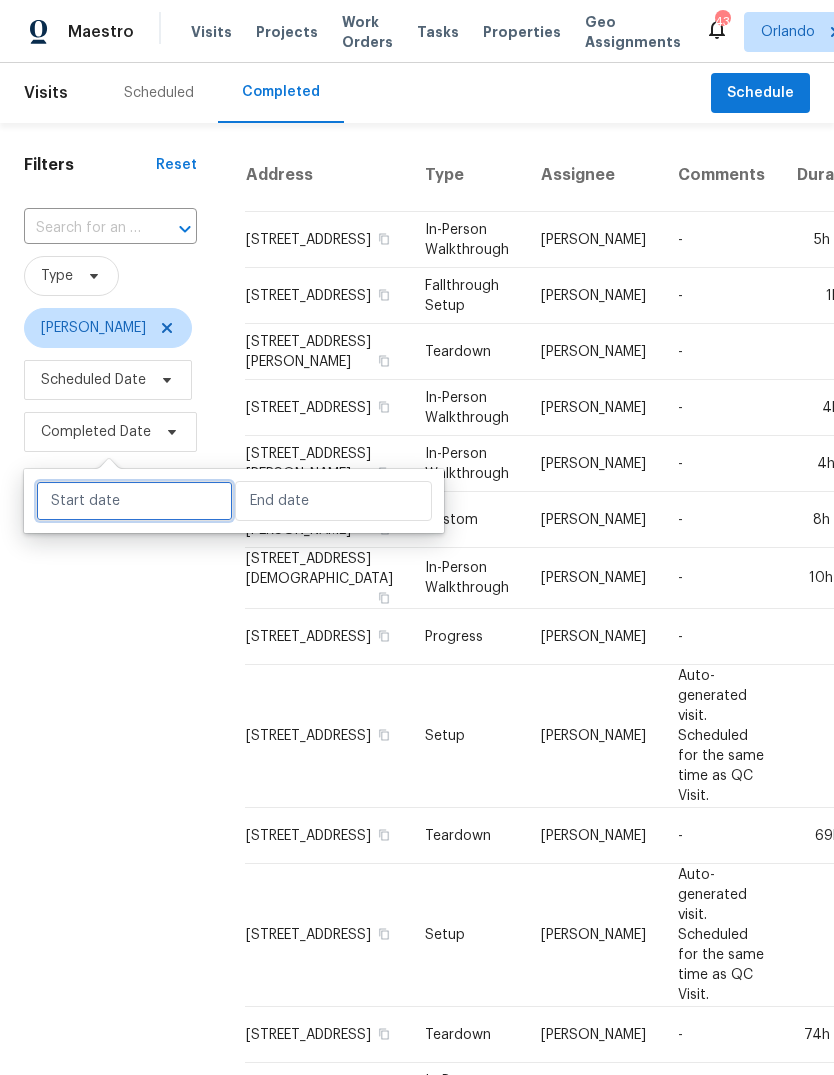 click at bounding box center [134, 501] 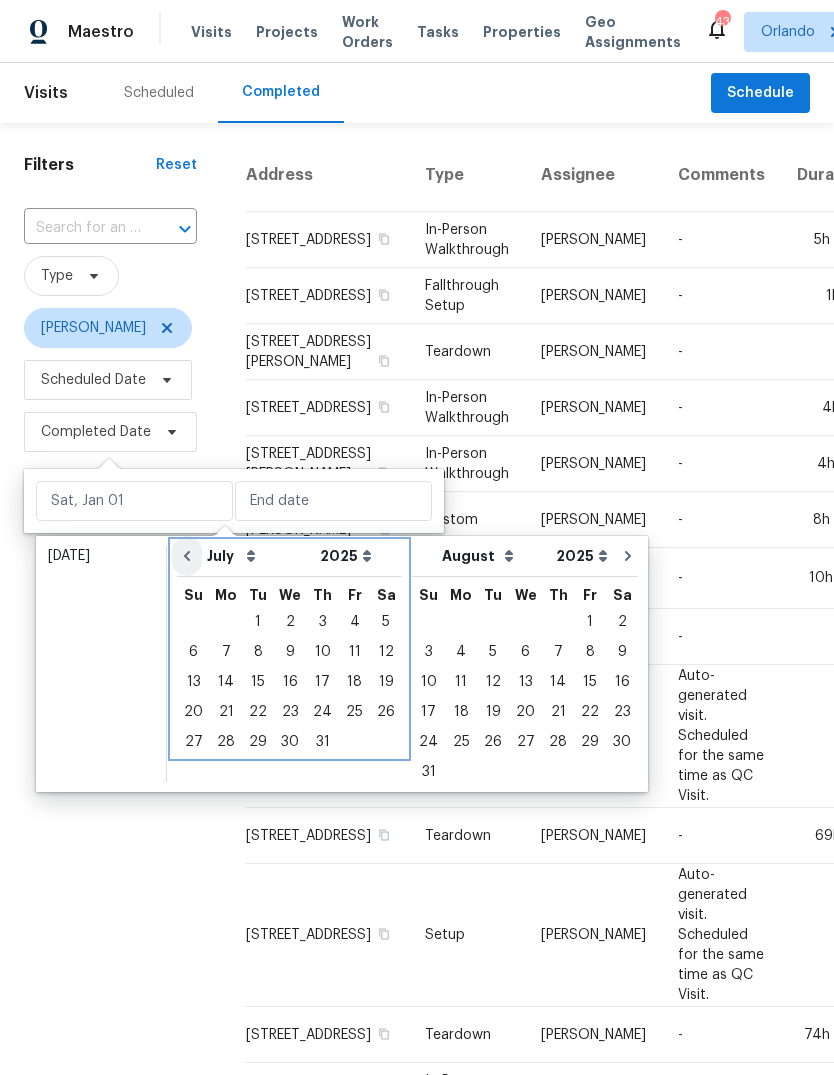 click 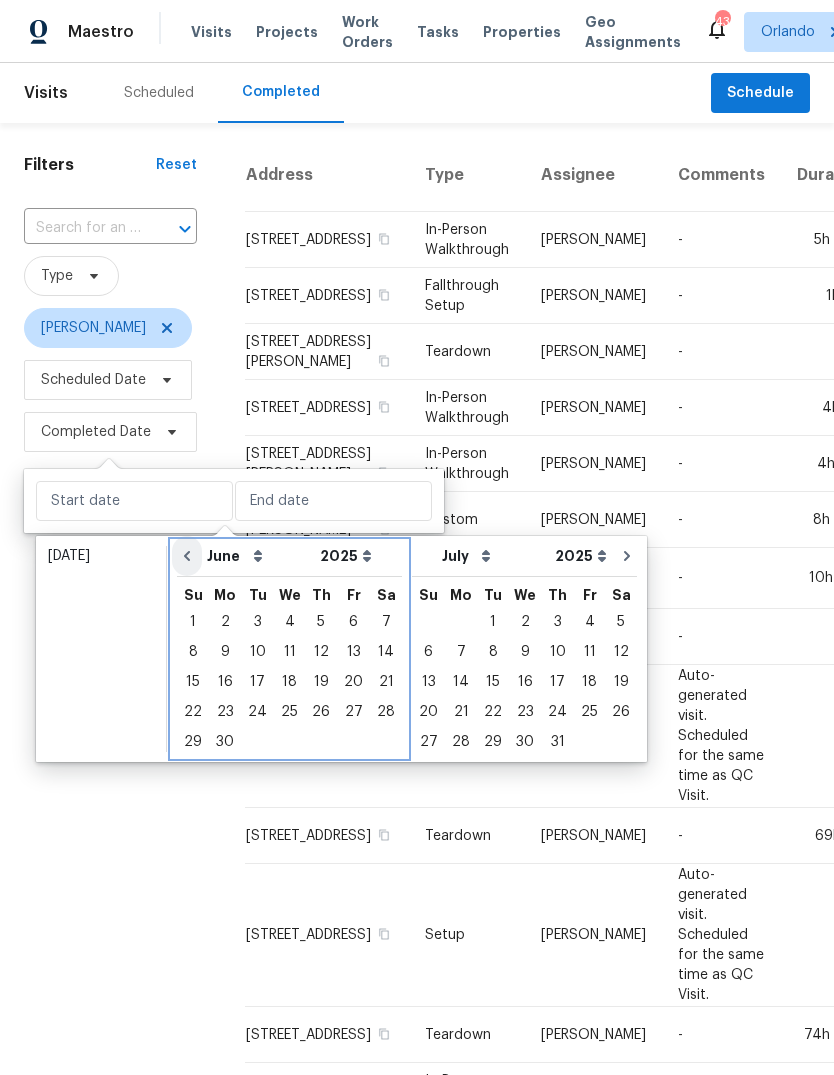 click at bounding box center (187, 556) 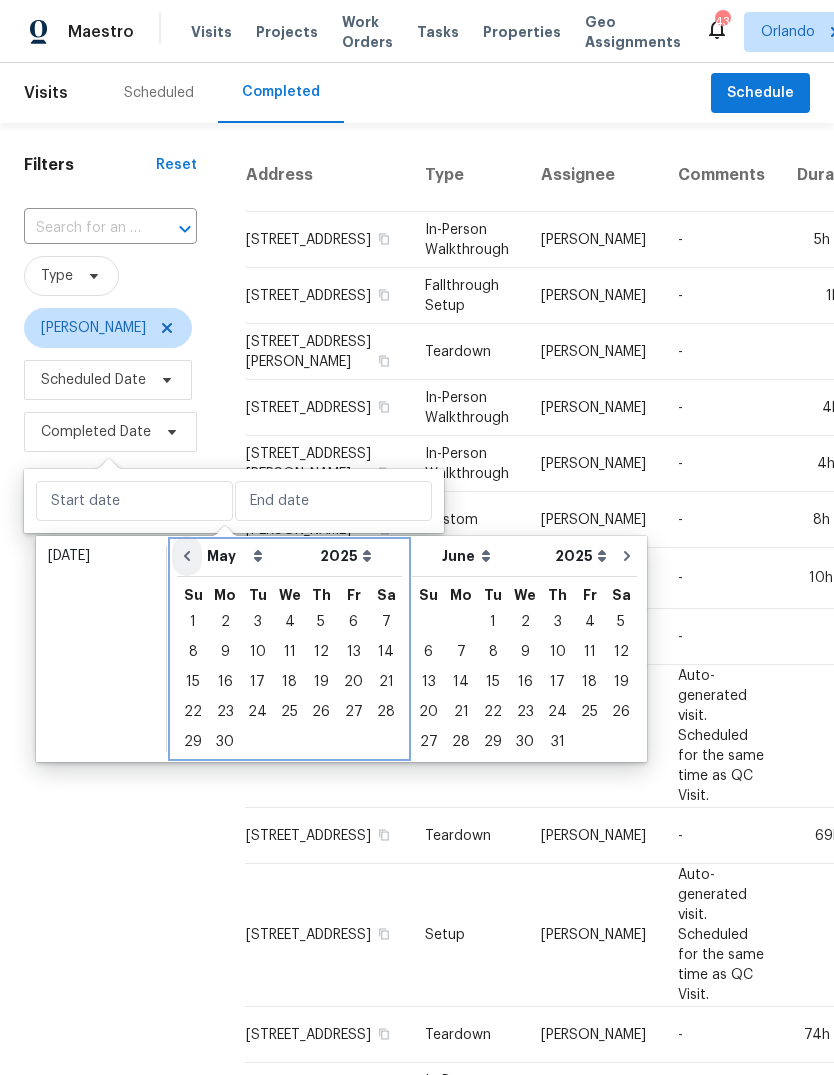 click at bounding box center (187, 556) 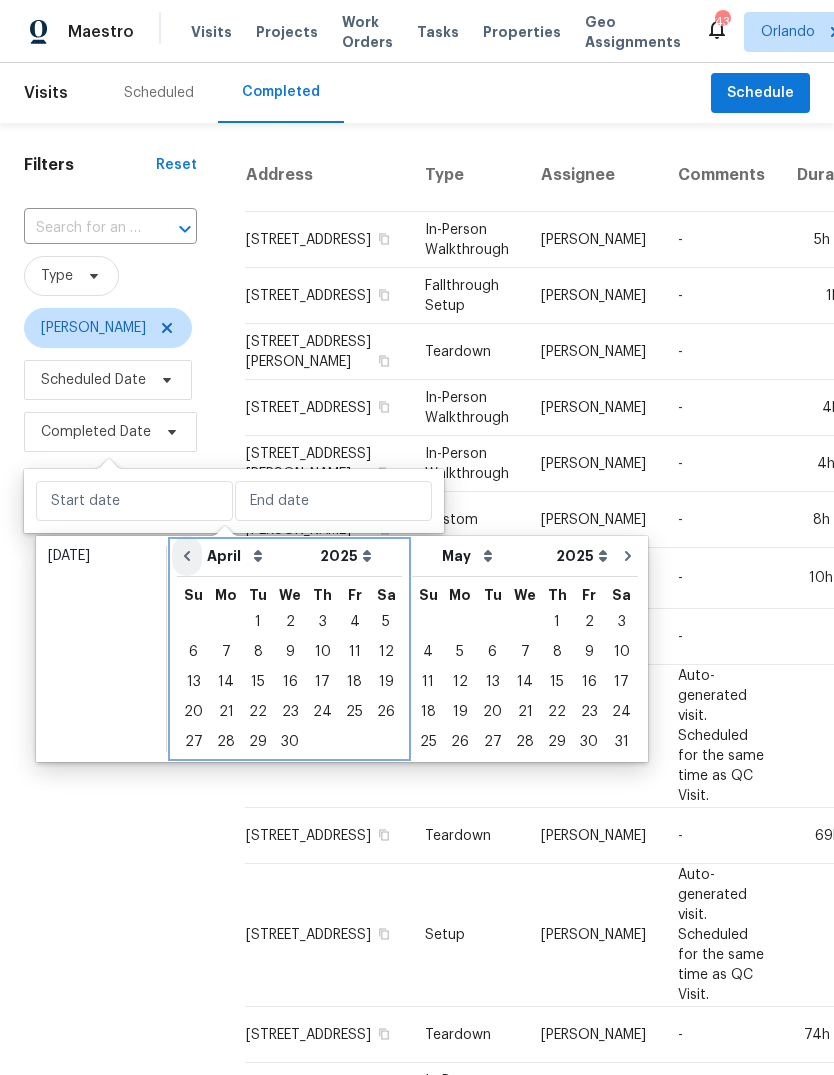 click 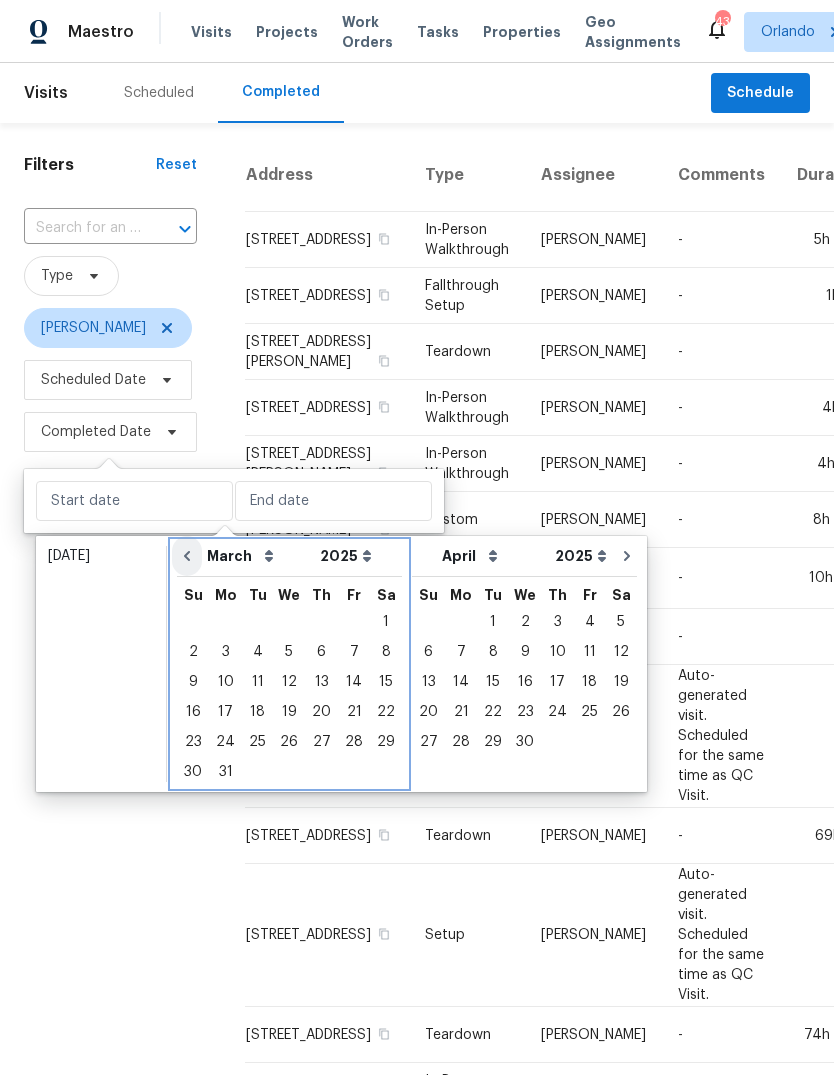 click 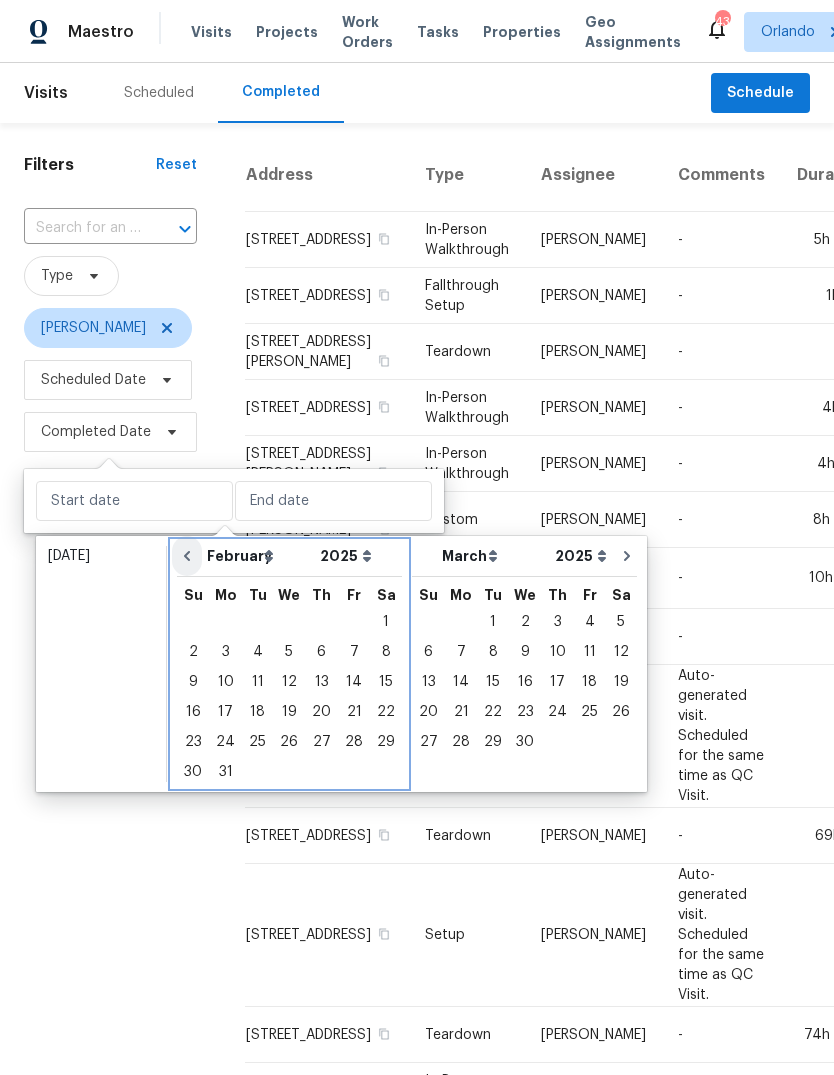 click at bounding box center (187, 556) 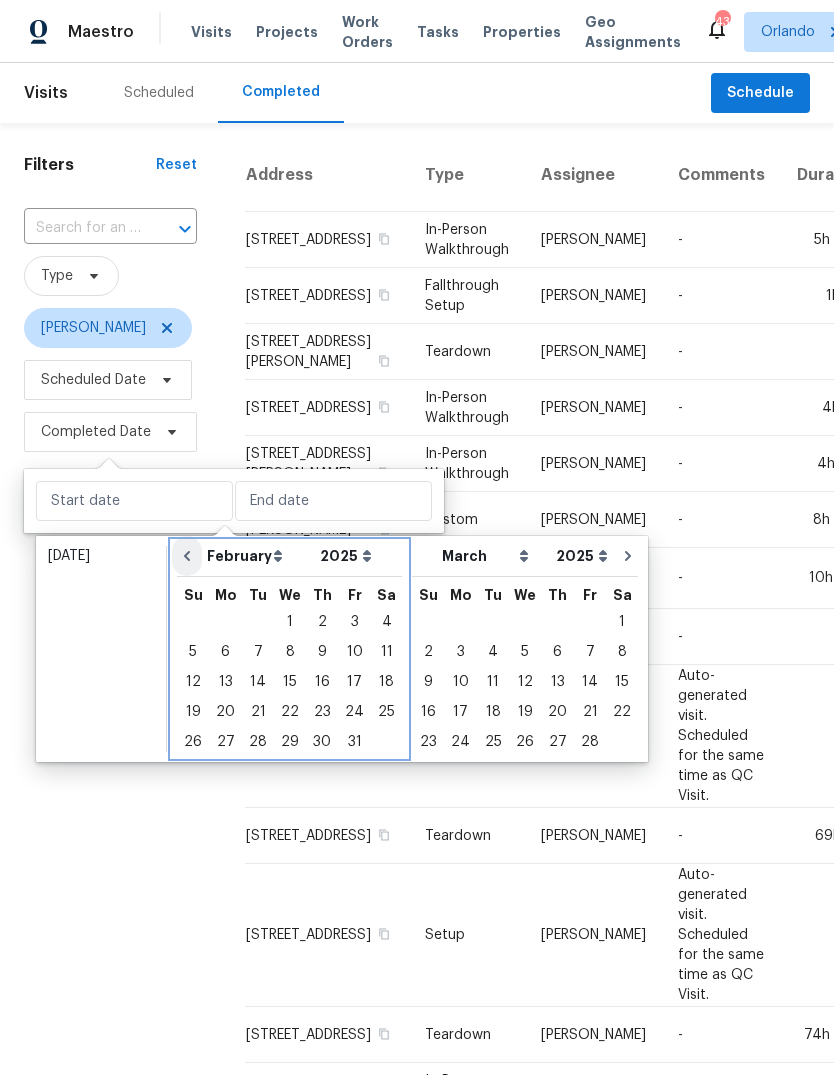select on "0" 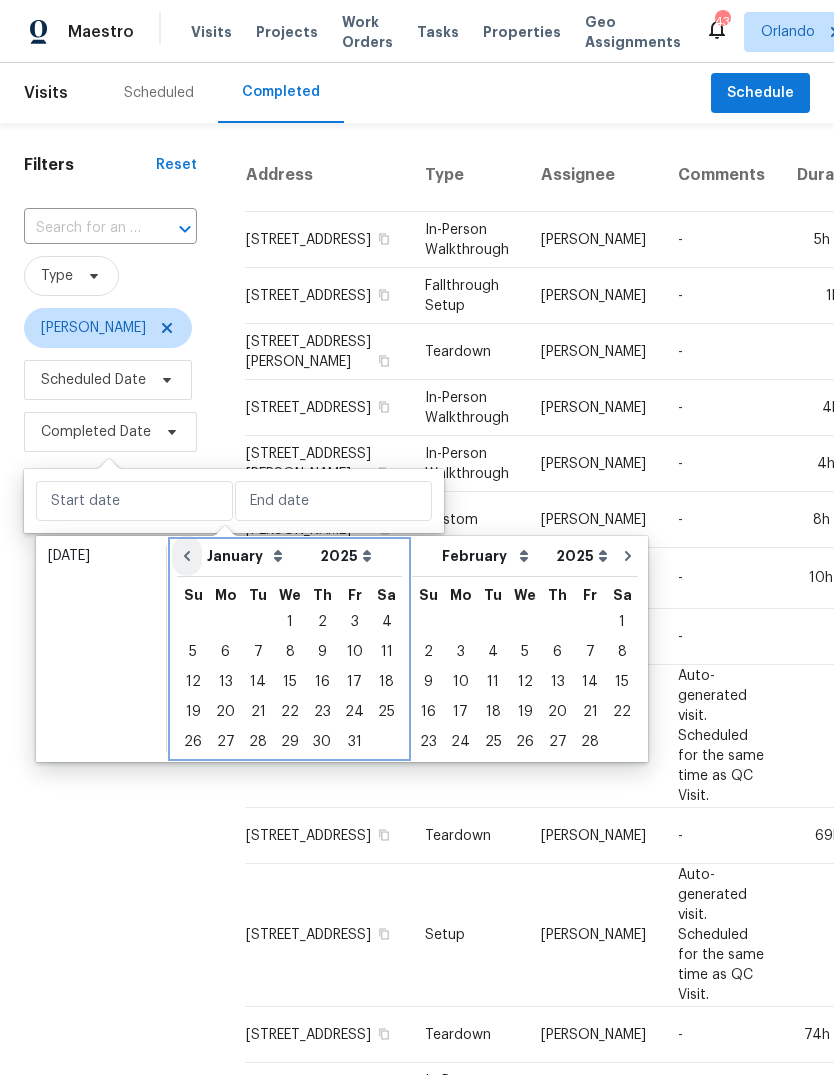 click at bounding box center [187, 556] 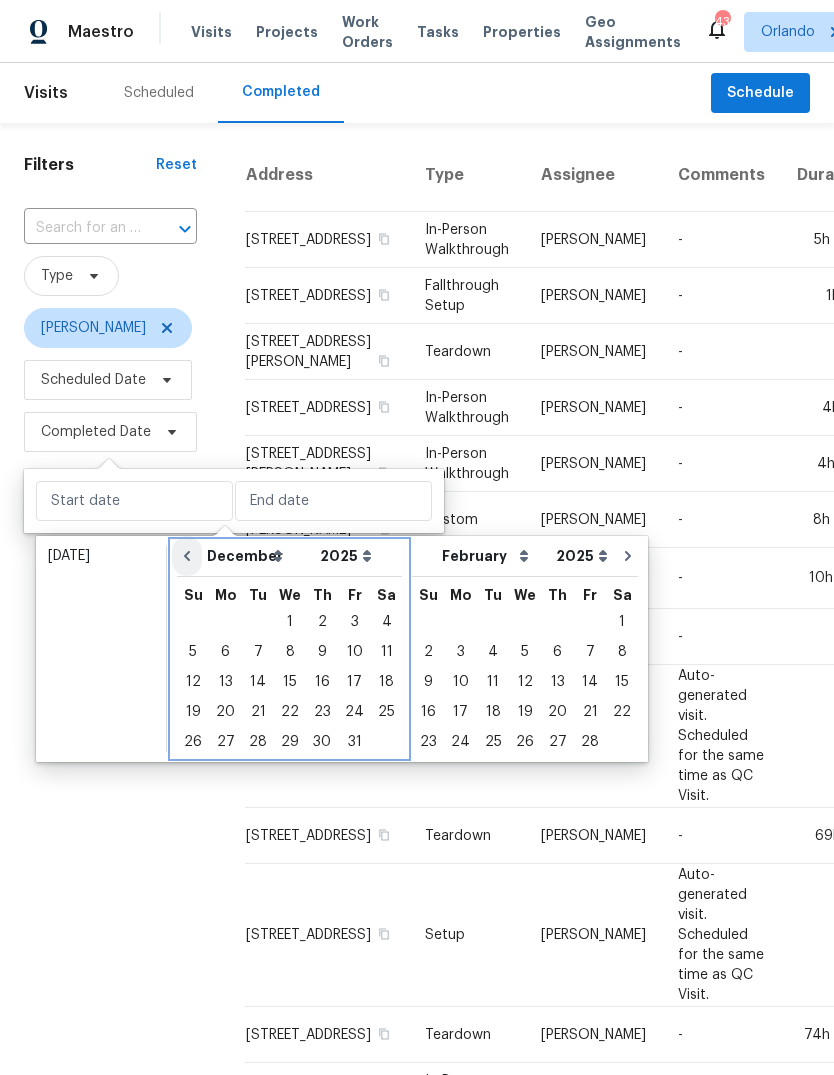 select on "2024" 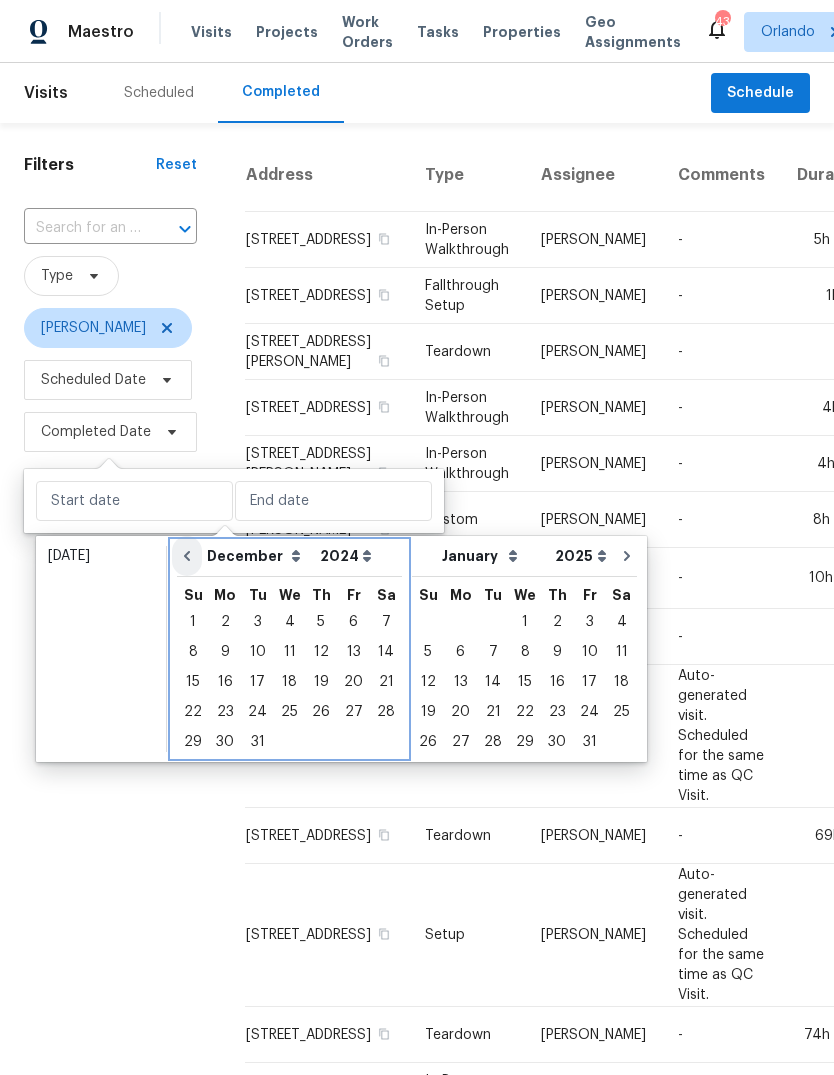 click at bounding box center (187, 556) 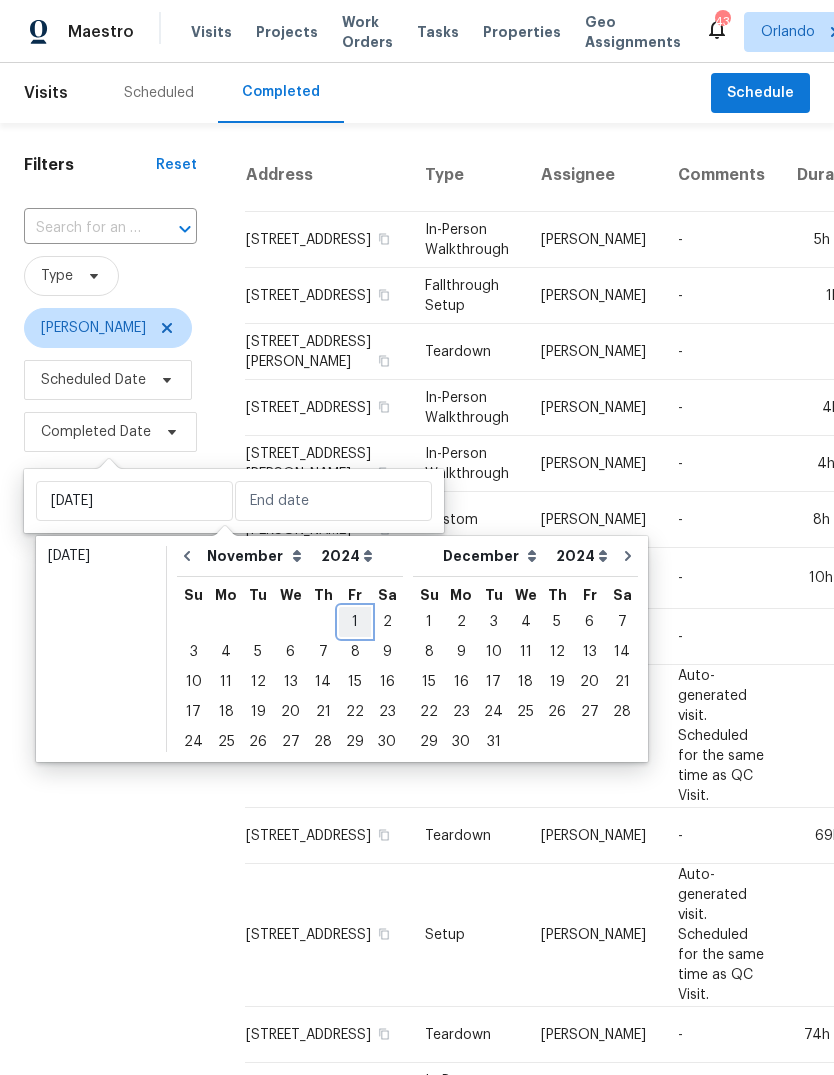 click on "1" at bounding box center [355, 622] 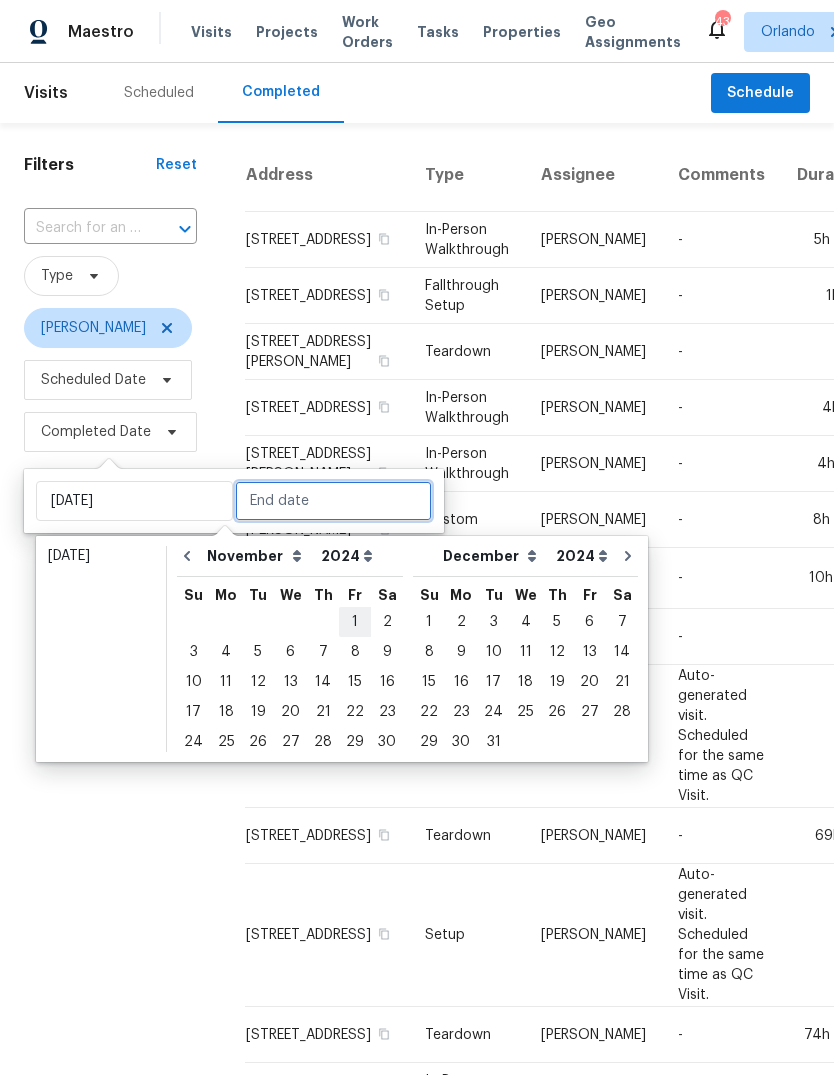 type on "Fri, Nov 01" 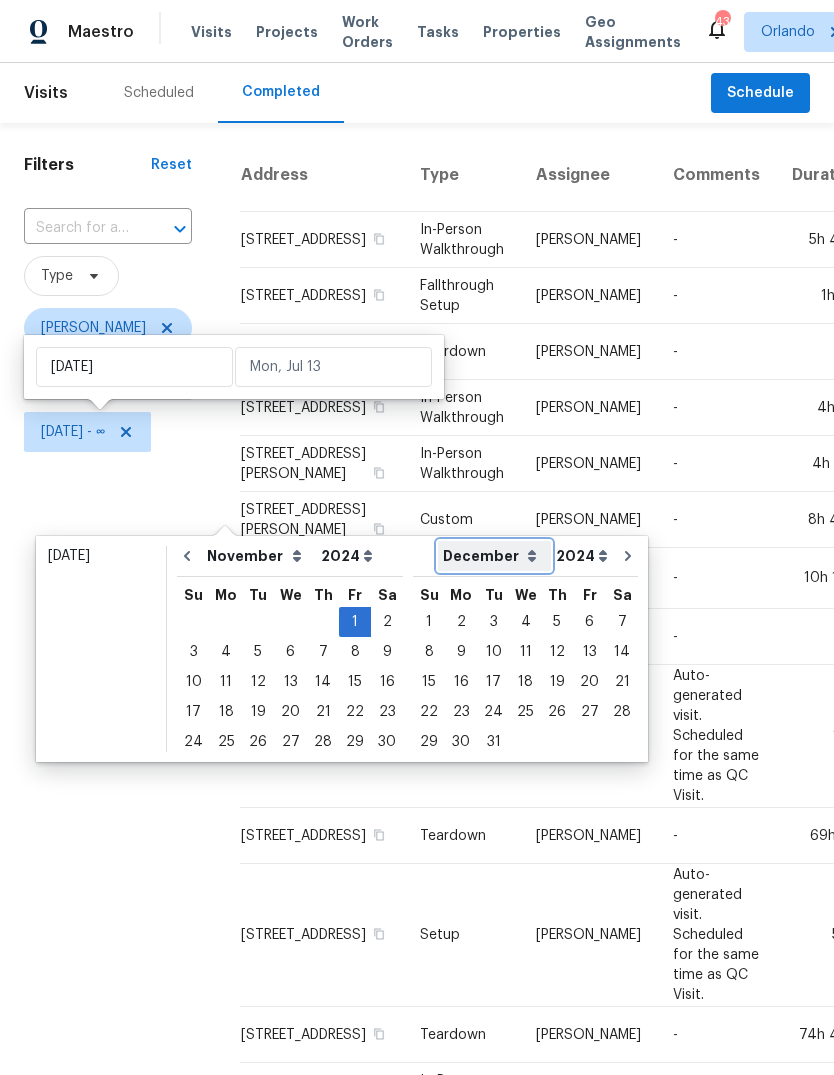 click on "January February March April May June July August September October November December" at bounding box center [494, 556] 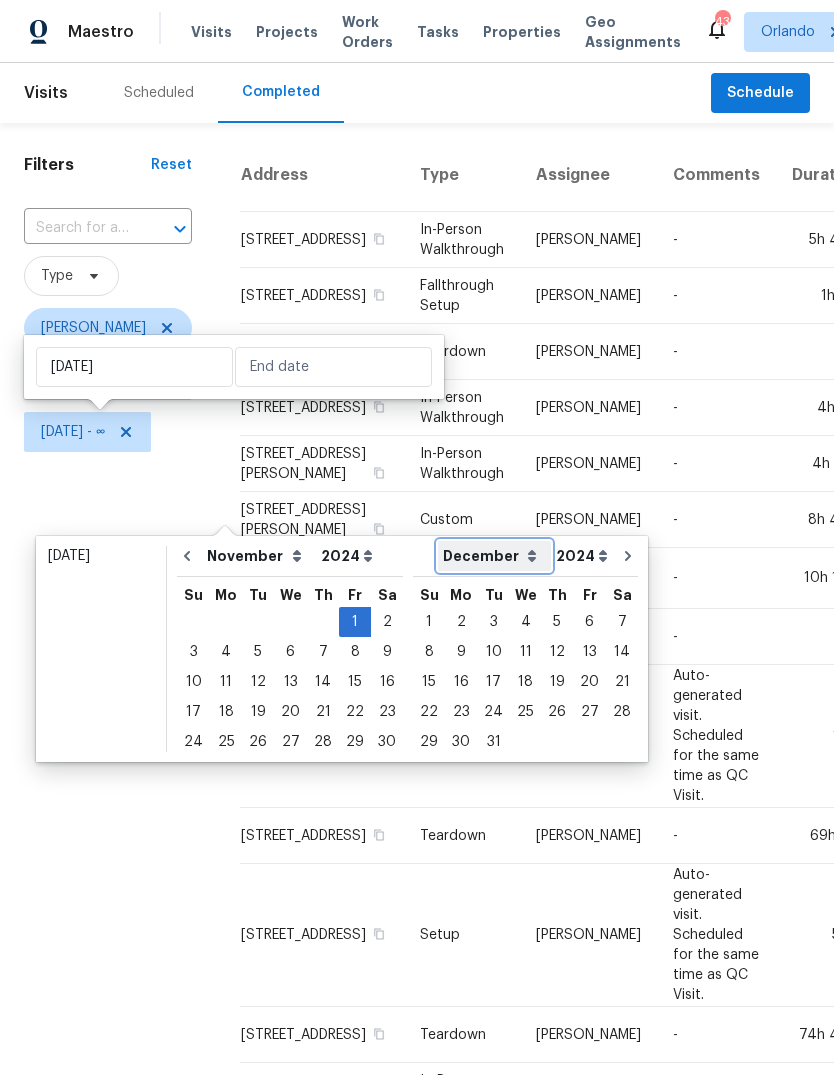 select on "5" 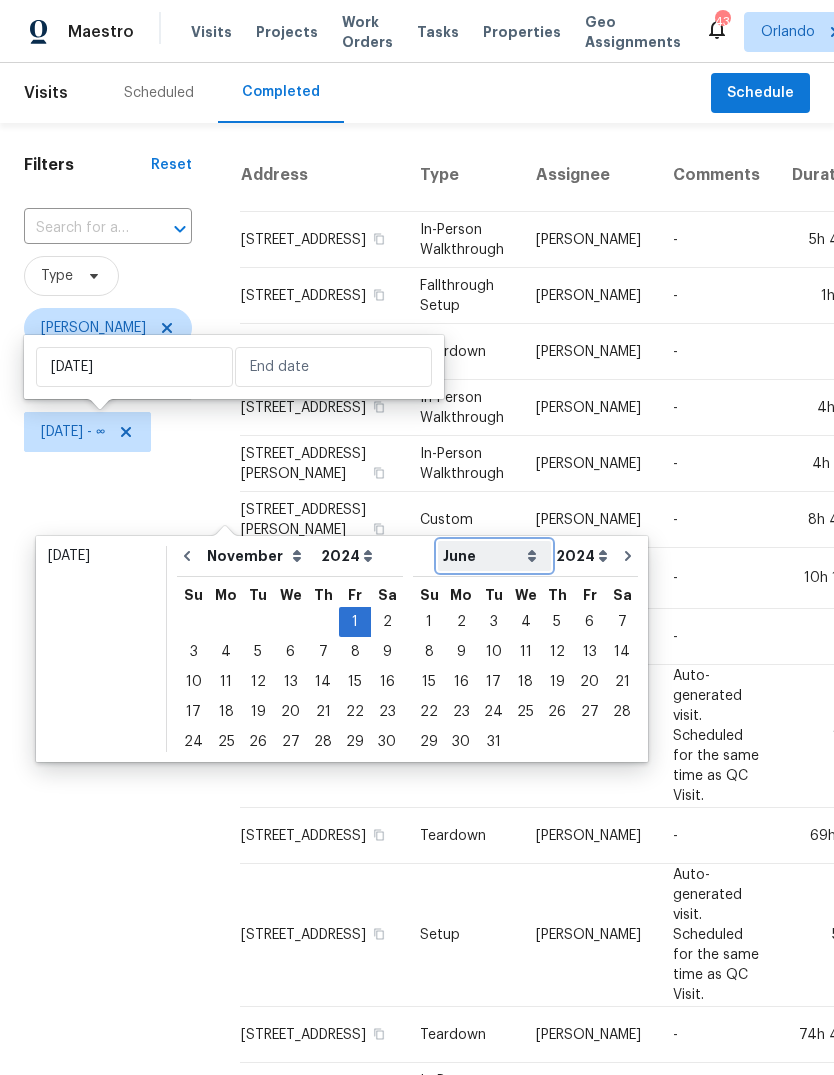 select on "4" 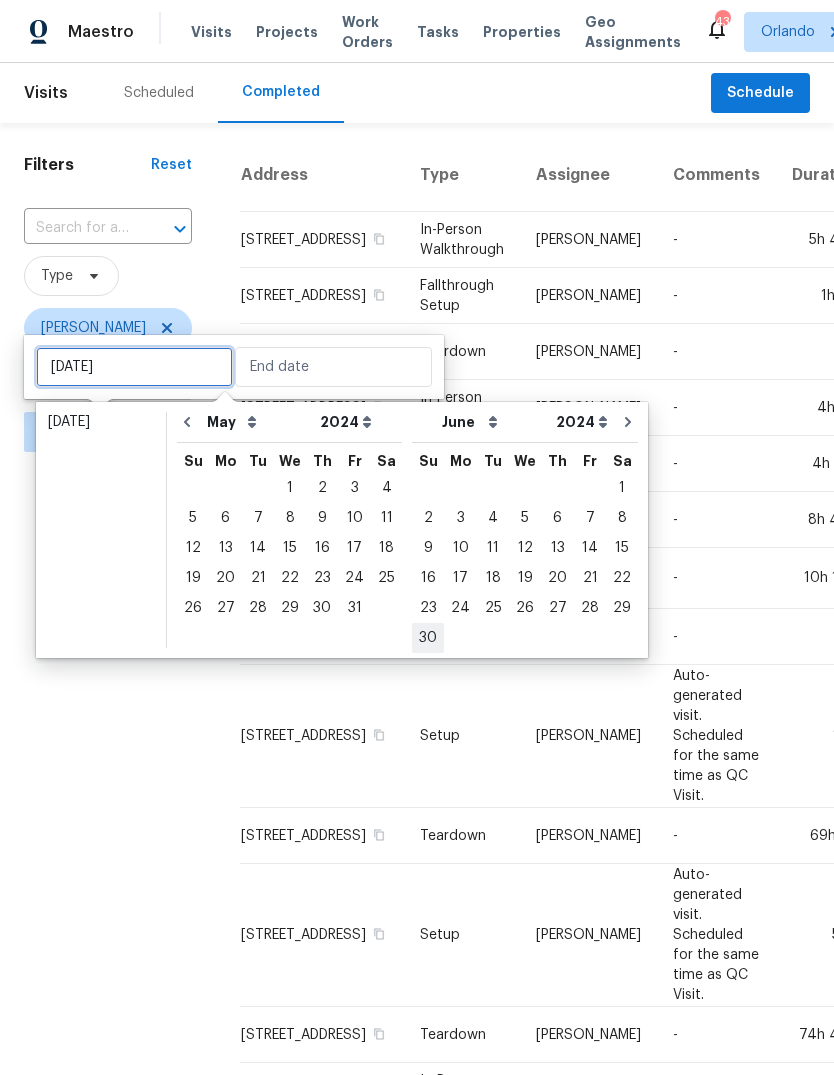 type on "Sun, Jun 30" 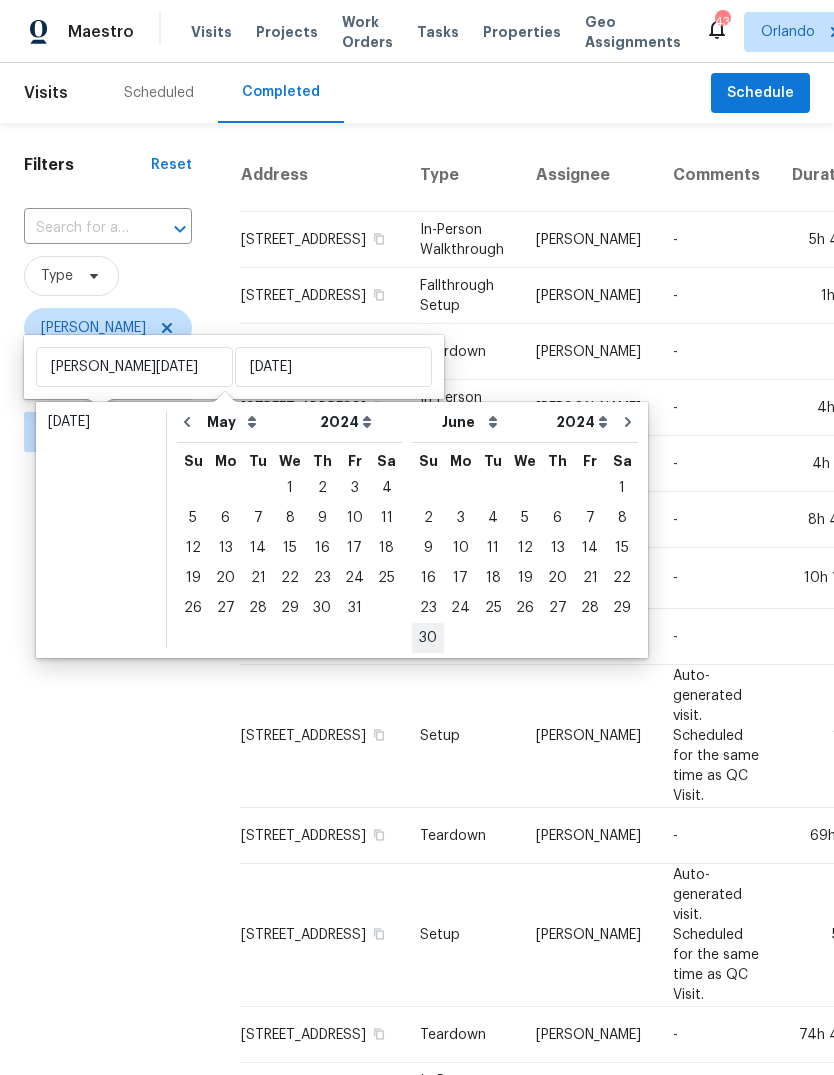 click on "30" at bounding box center [428, 638] 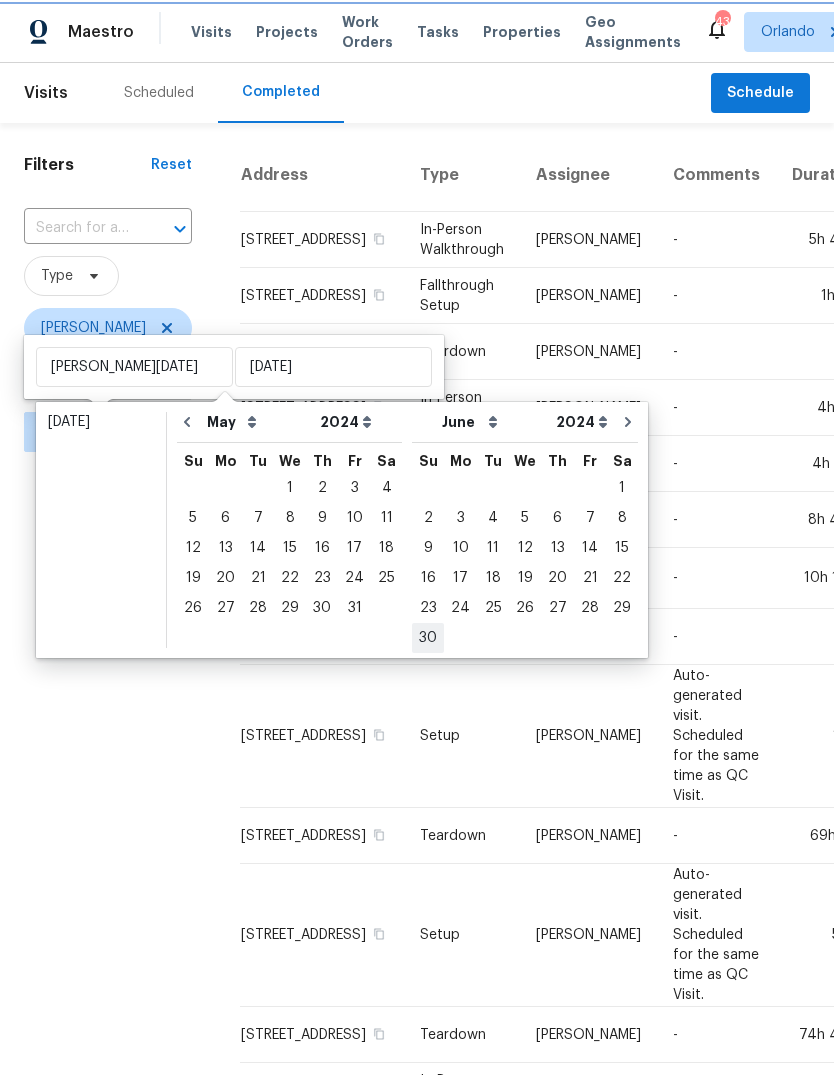 type on "Sun, Jun 30" 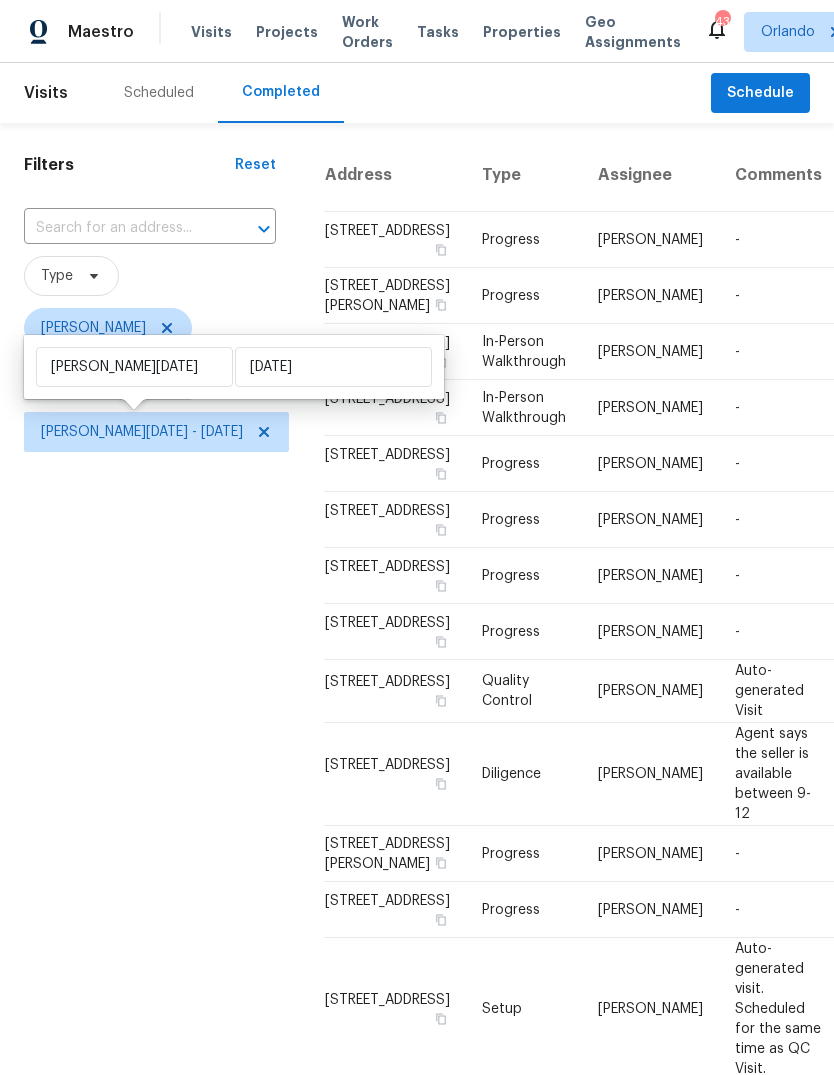 click on "Filters Reset ​ Type Caleb Hurst Scheduled Date Sun, Jun 30 - Fri, Nov 01" at bounding box center [150, 875] 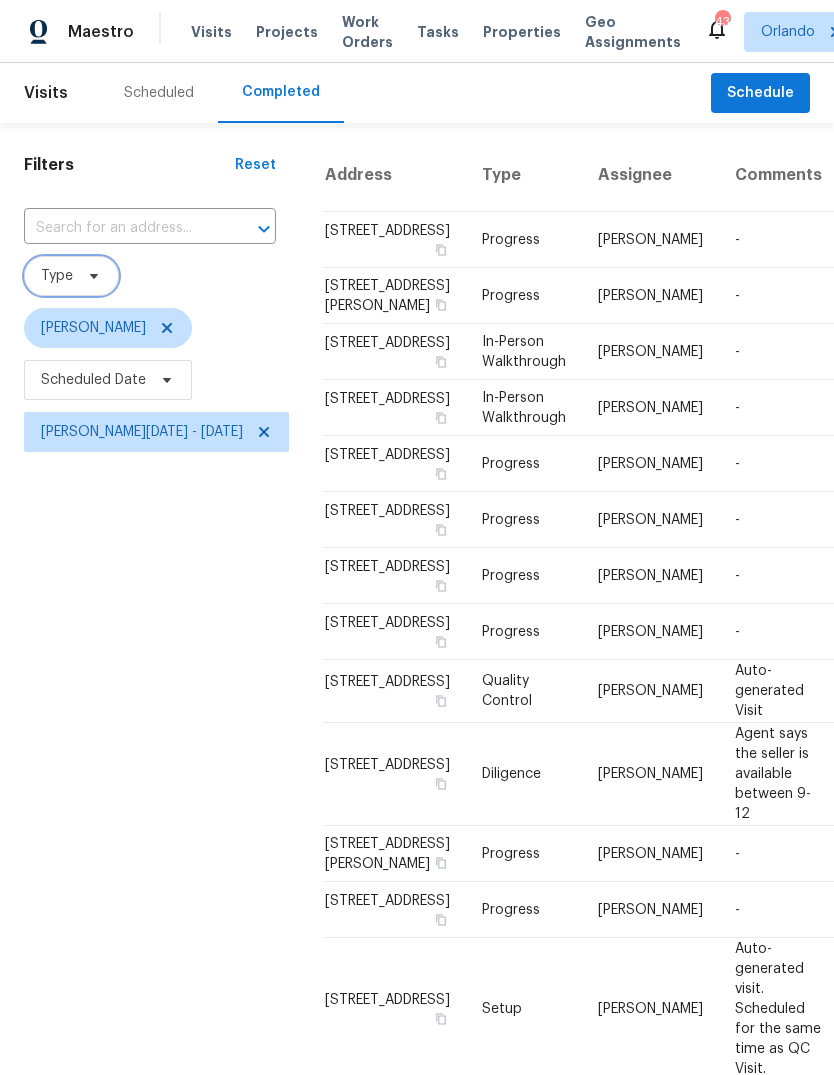 click on "Type" at bounding box center [71, 276] 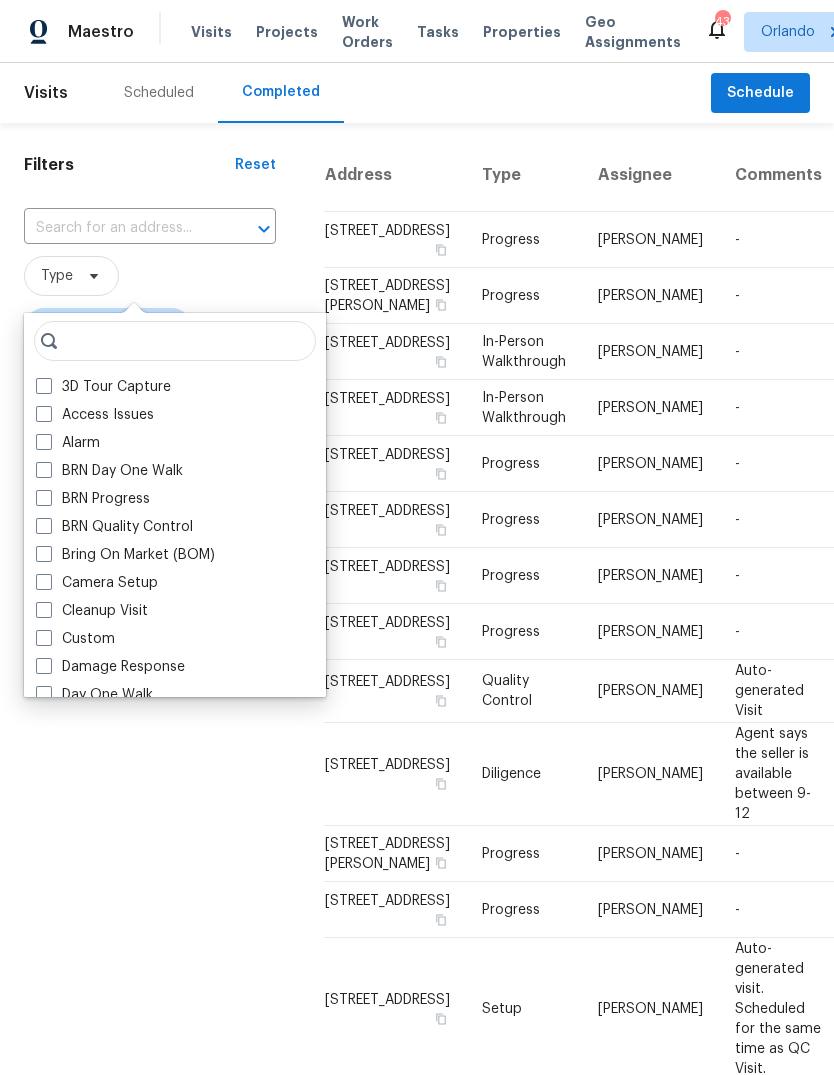 click at bounding box center (175, 341) 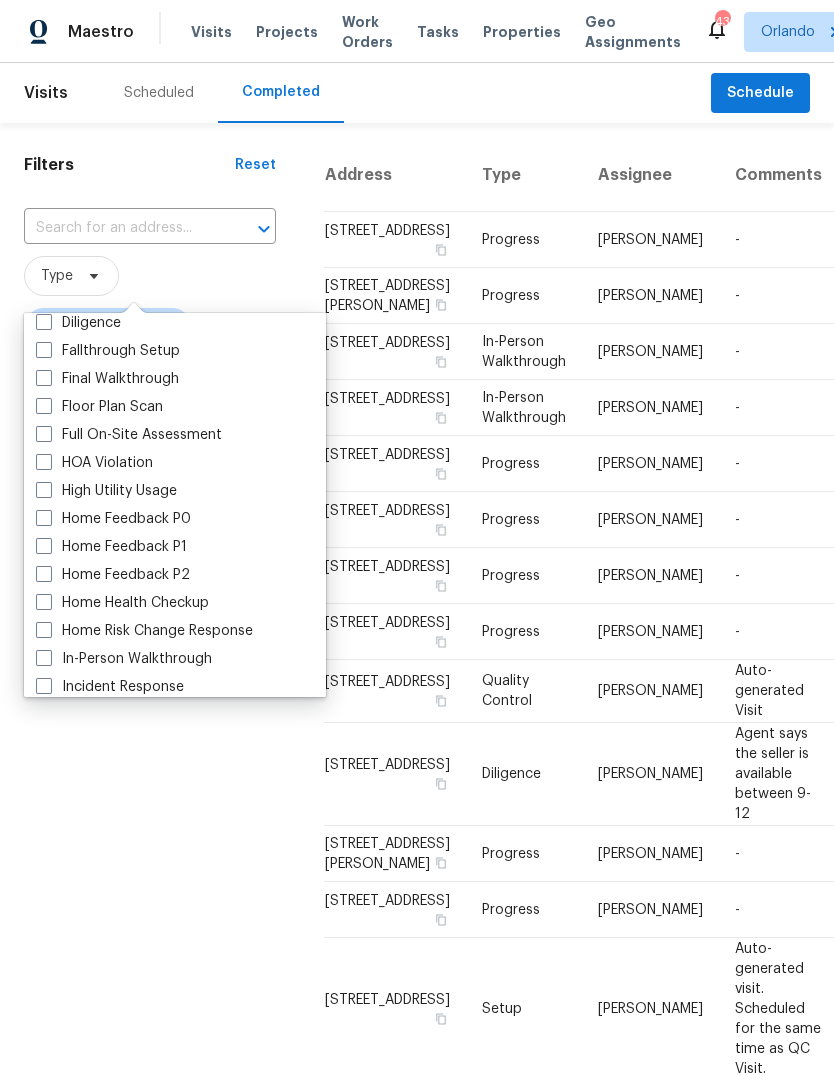 scroll, scrollTop: 415, scrollLeft: 0, axis: vertical 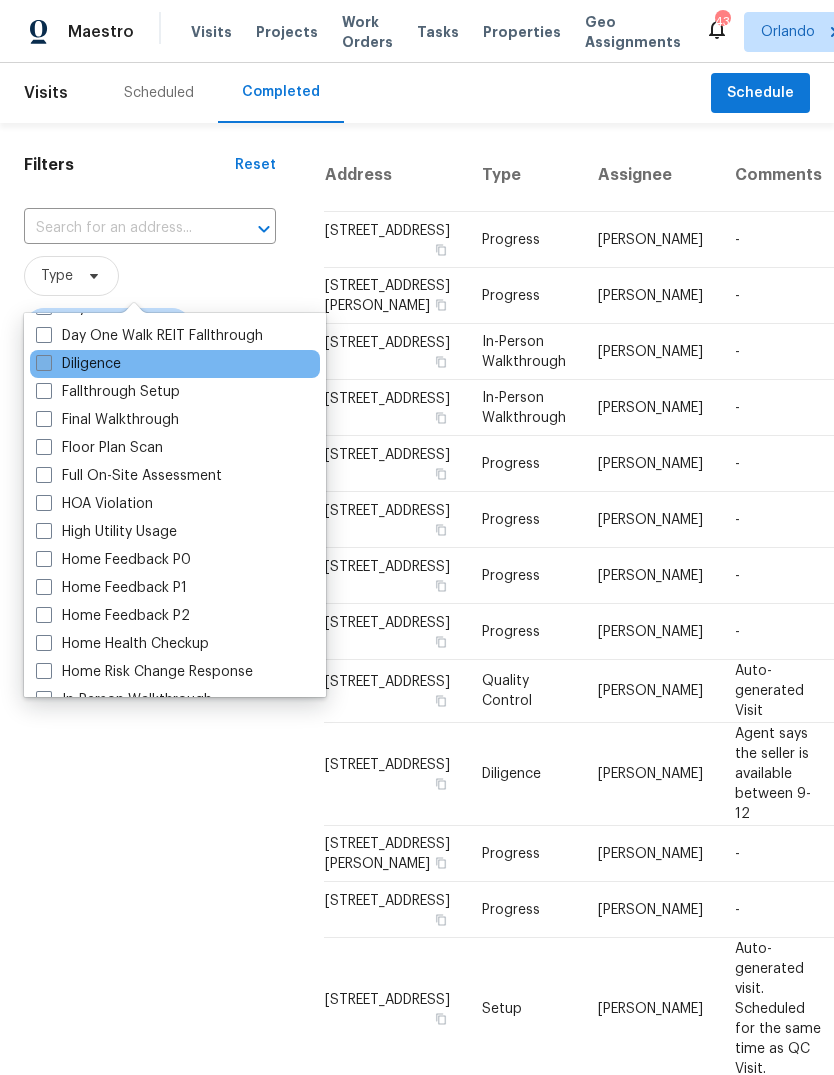 click on "Diligence" at bounding box center [78, 364] 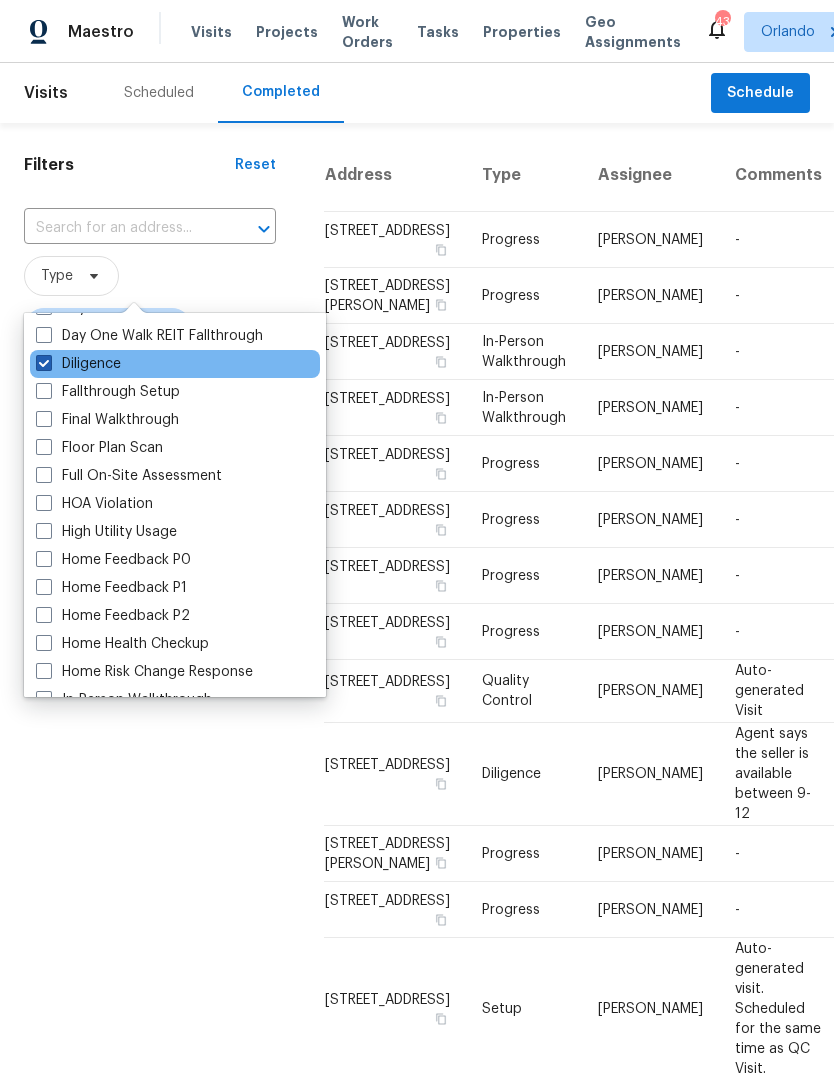 checkbox on "true" 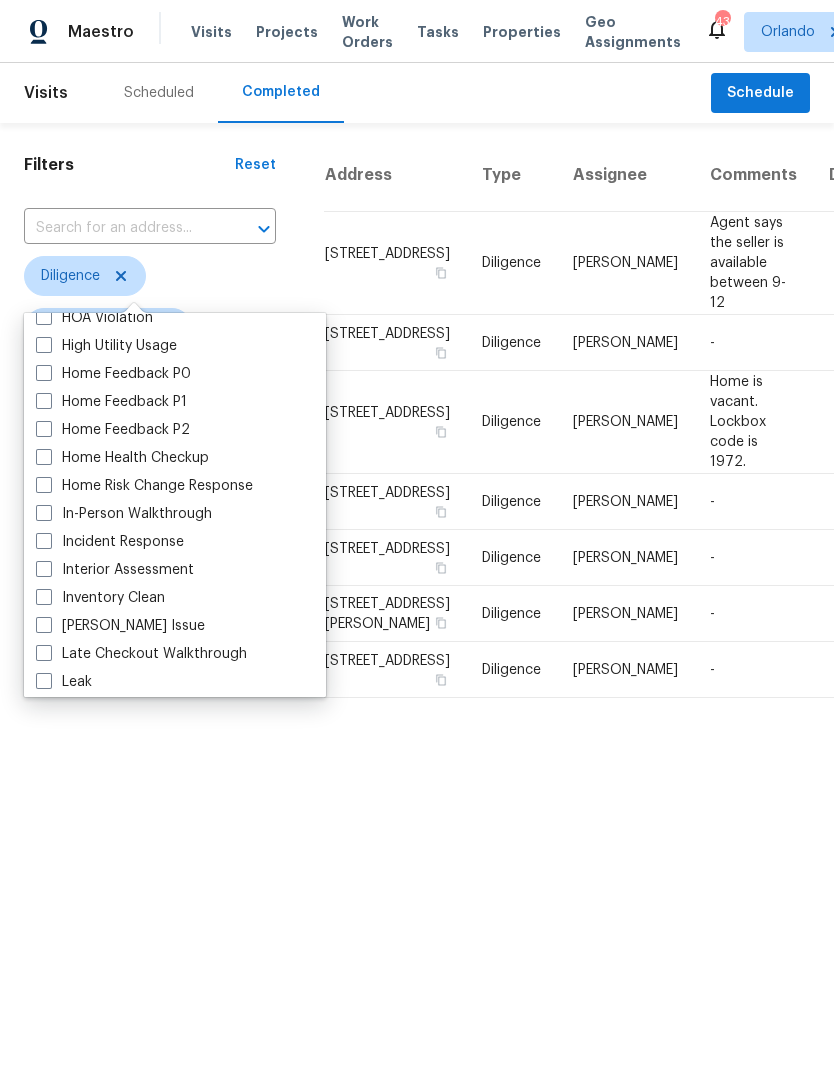 scroll, scrollTop: 609, scrollLeft: 0, axis: vertical 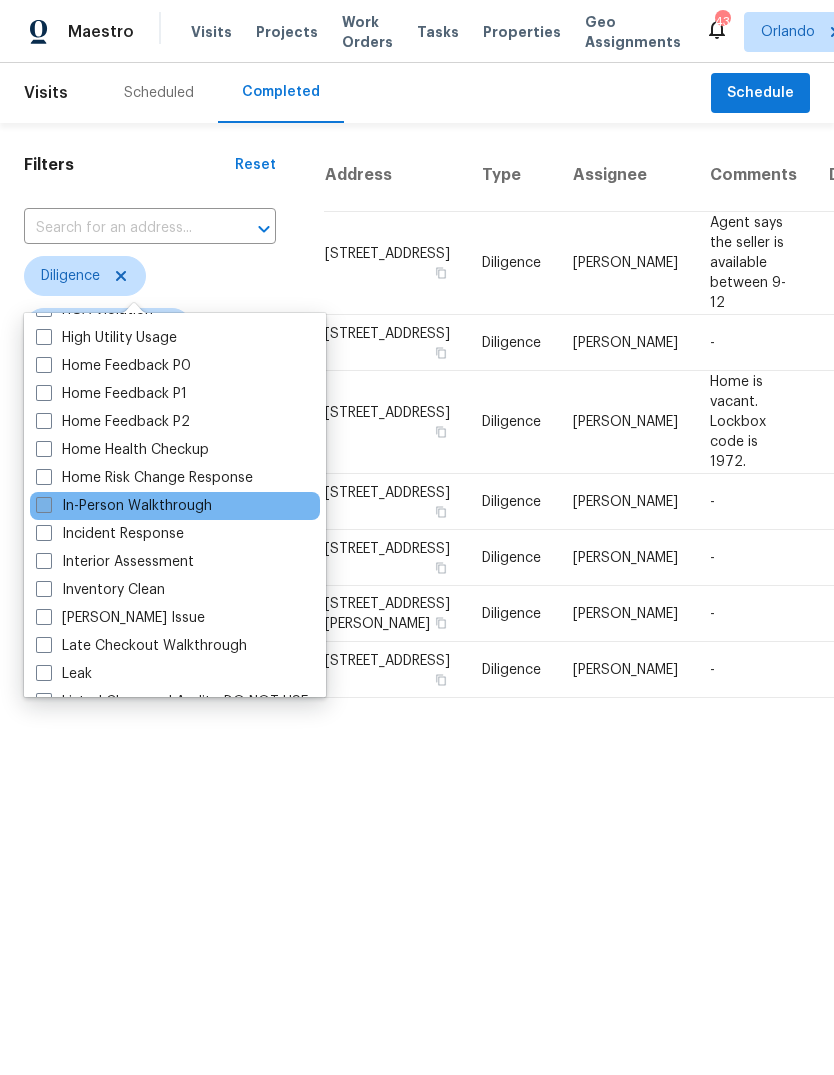 click at bounding box center [44, 505] 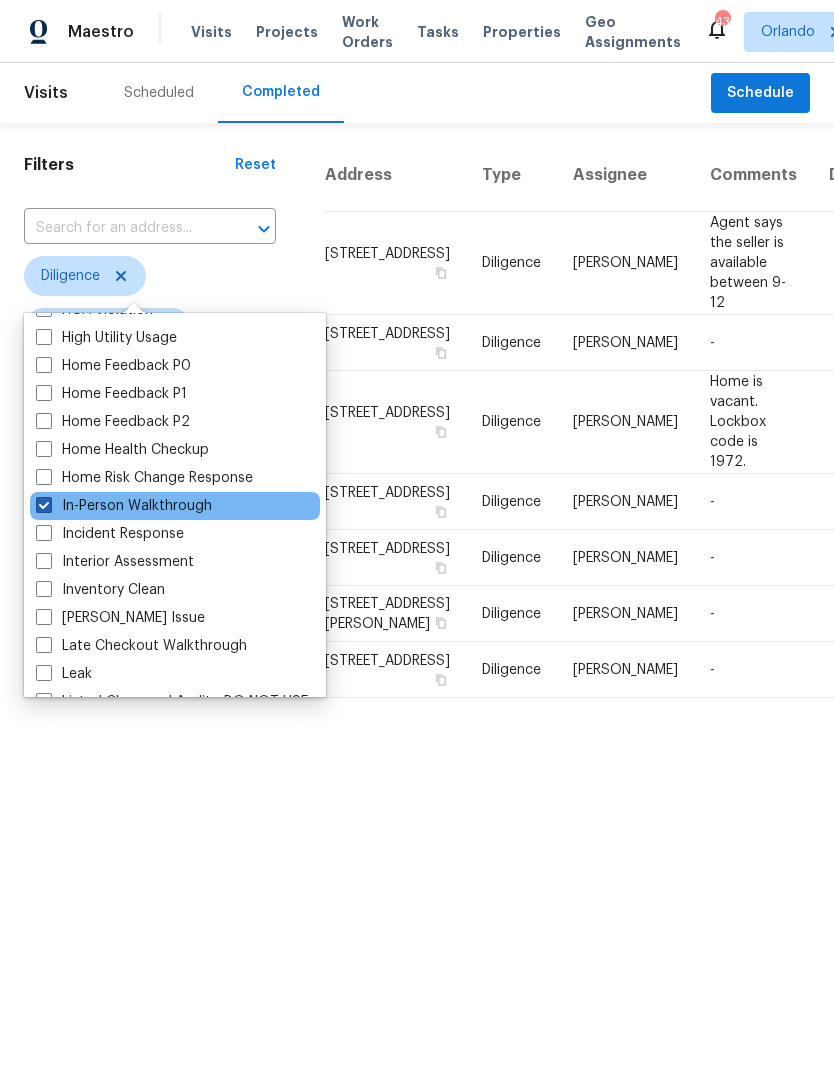 checkbox on "true" 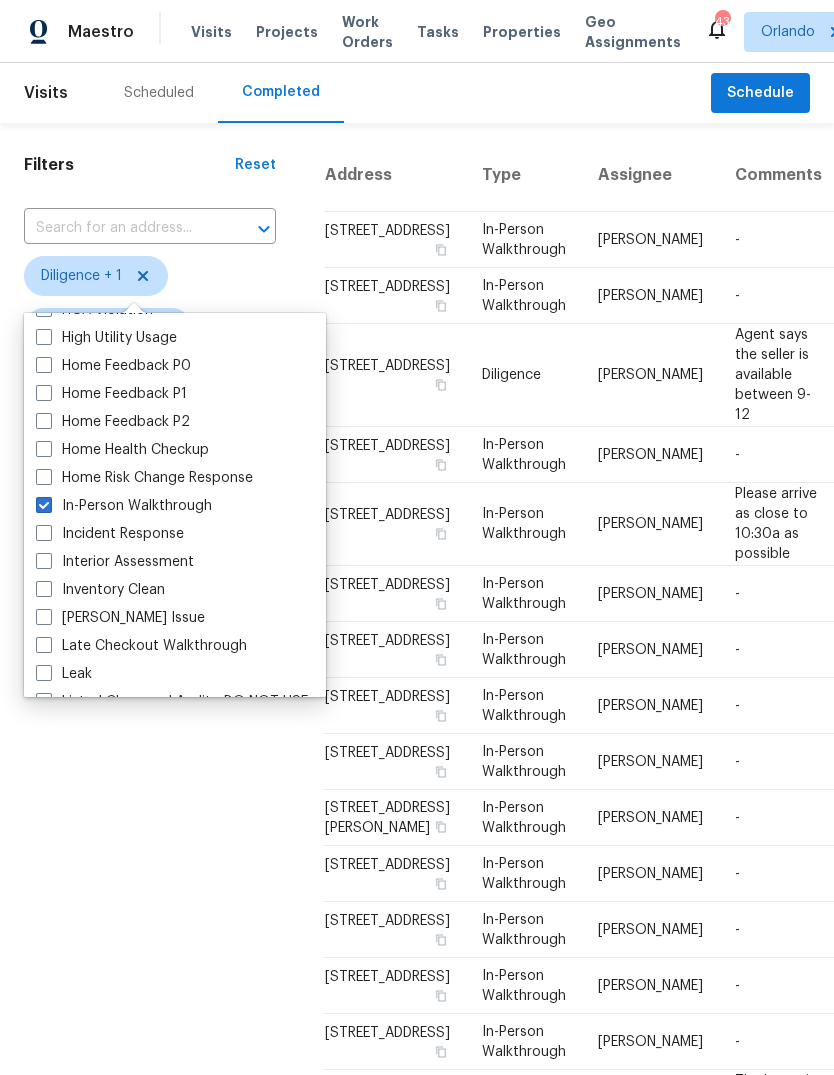 click on "Filters Reset ​ Diligence + 1 Caleb Hurst Scheduled Date Sun, Jun 30 - Fri, Nov 01" at bounding box center (150, 874) 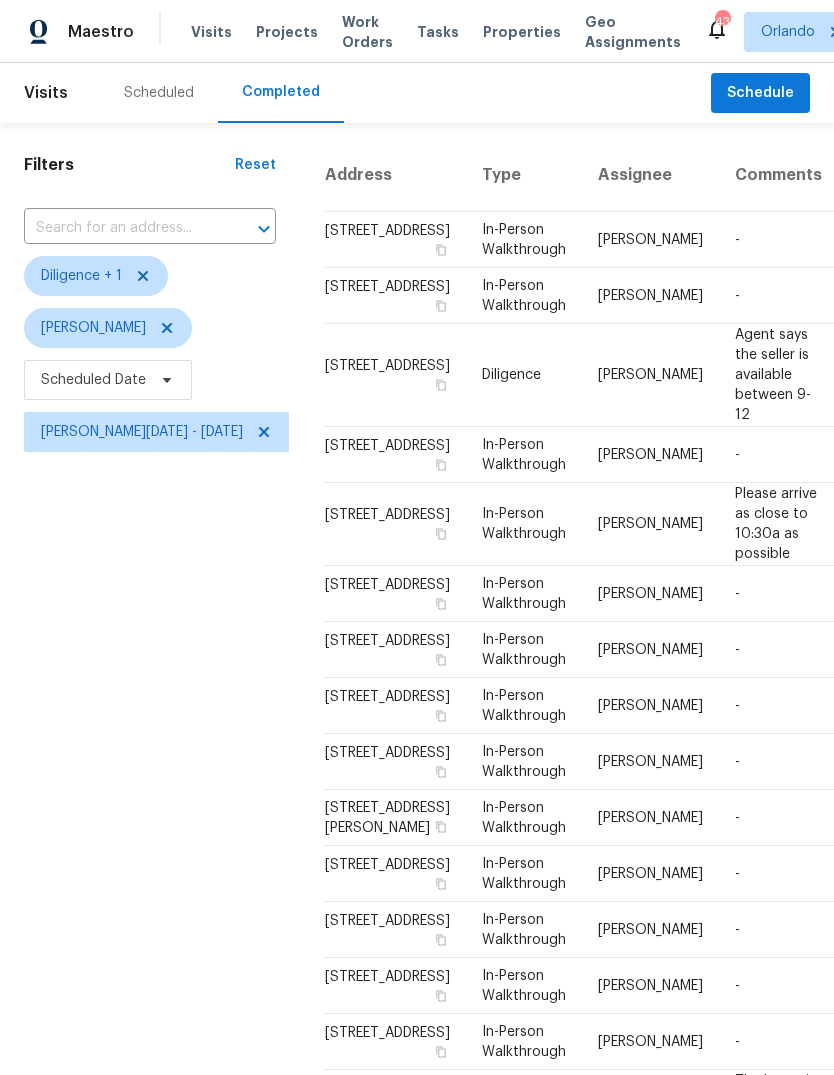 scroll, scrollTop: 0, scrollLeft: 0, axis: both 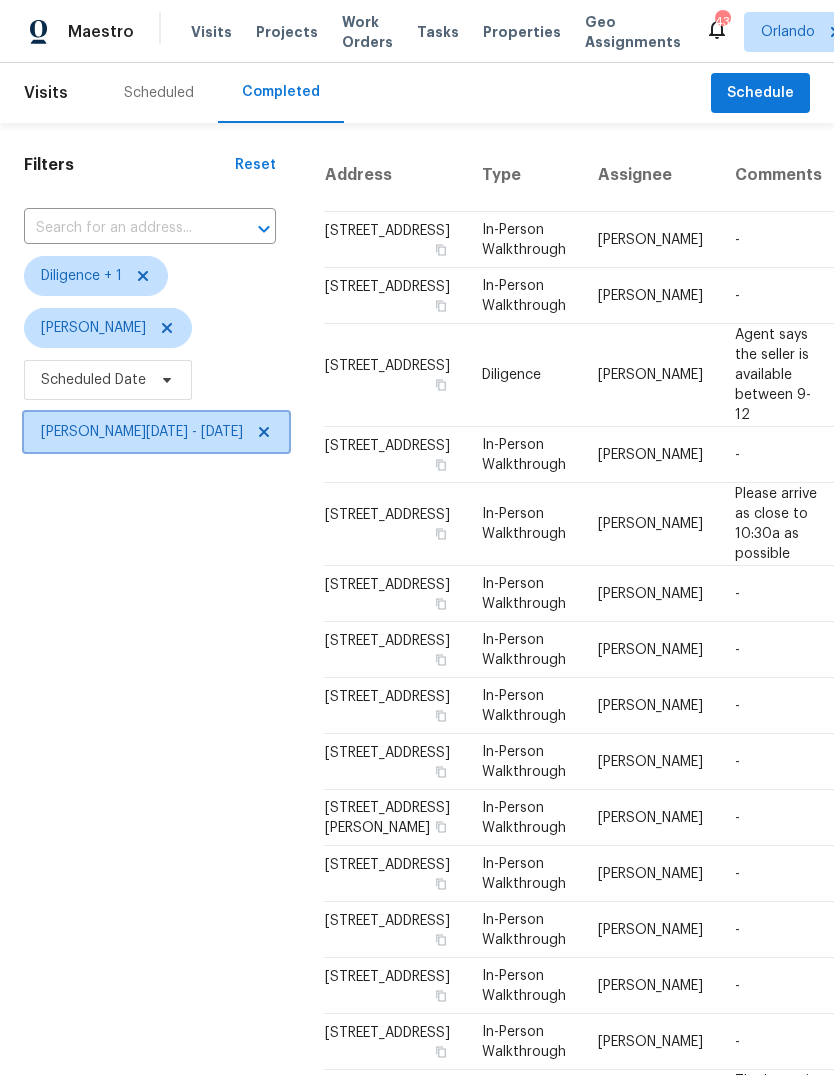 click on "Sun, Jun 30 - Fri, Nov 01" at bounding box center [142, 432] 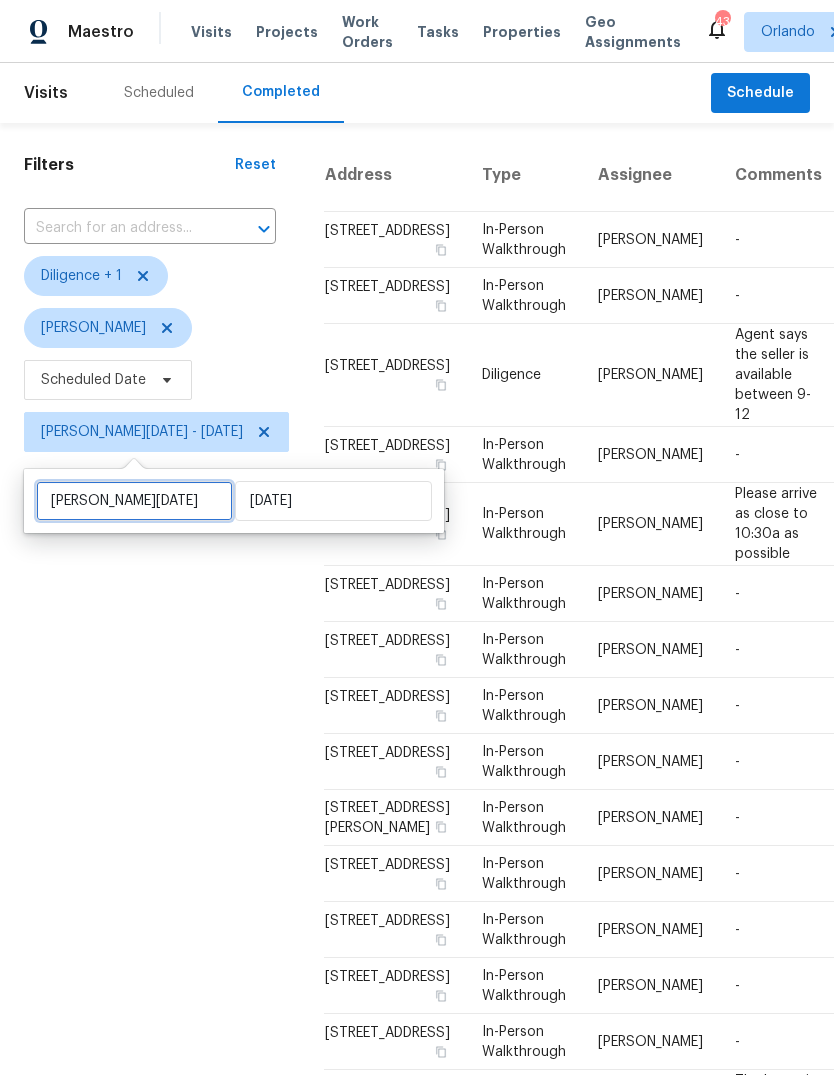 click on "Sun, Jun 30" at bounding box center [134, 501] 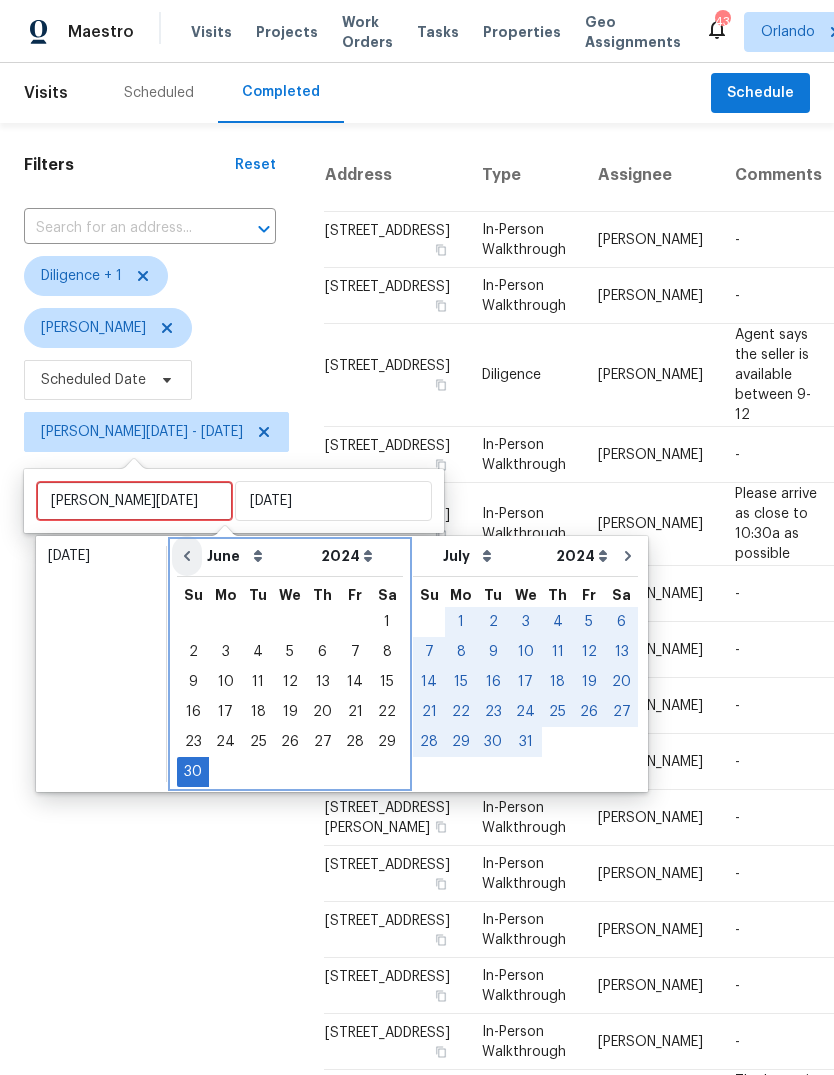 click at bounding box center [187, 556] 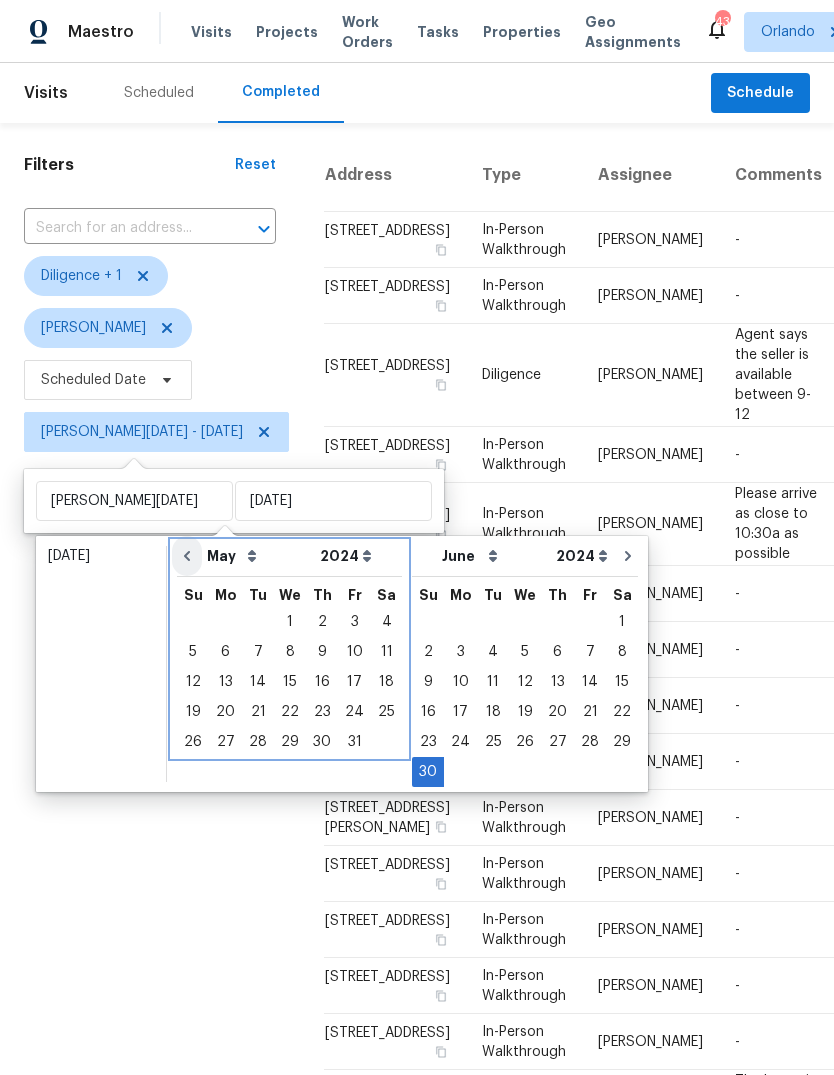 click 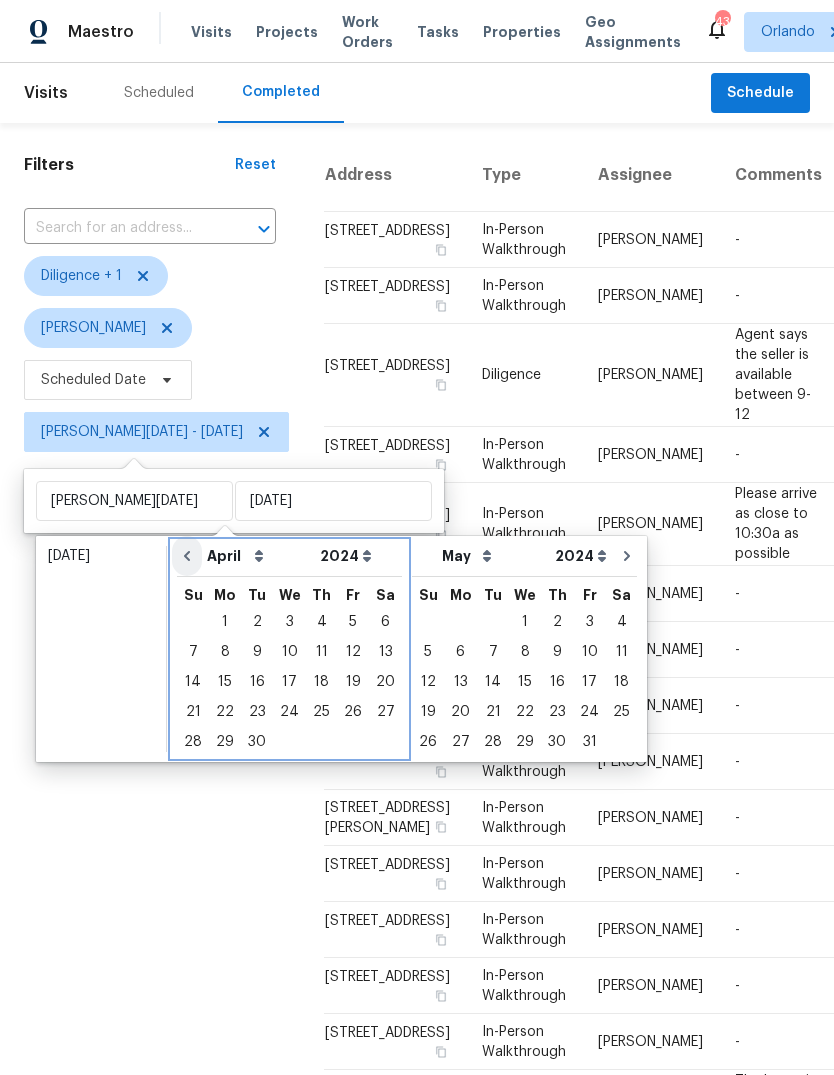 click 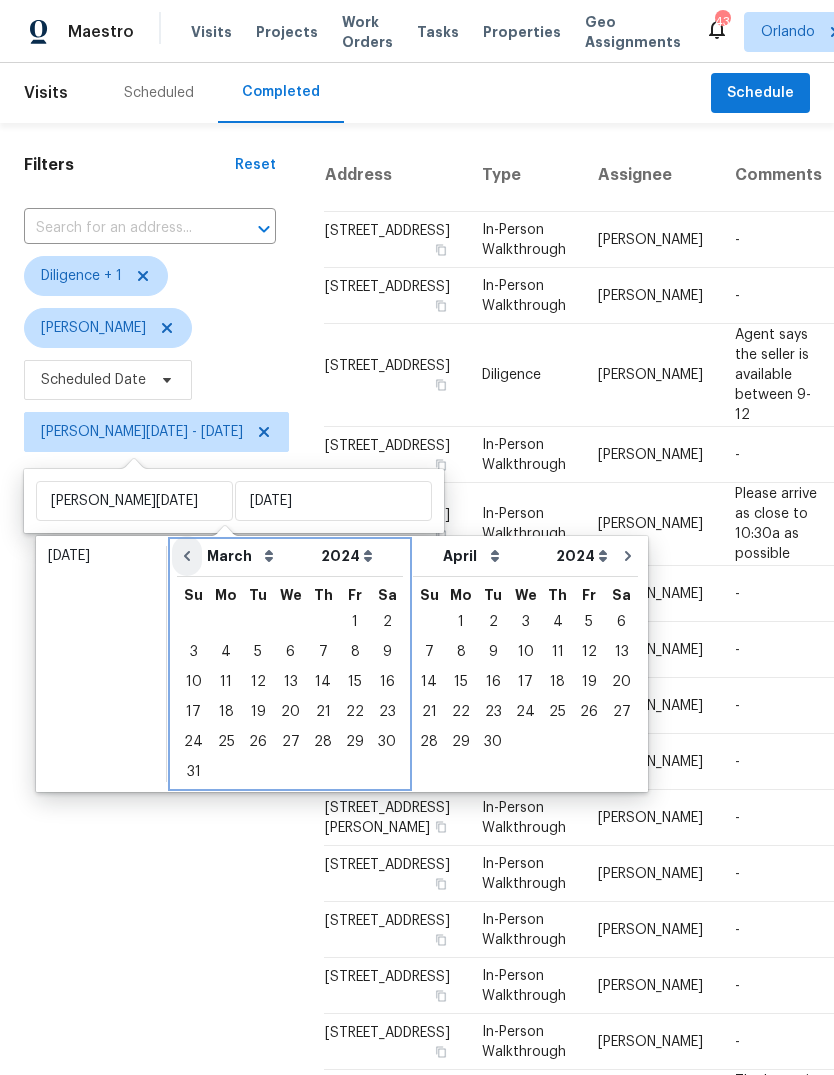 click 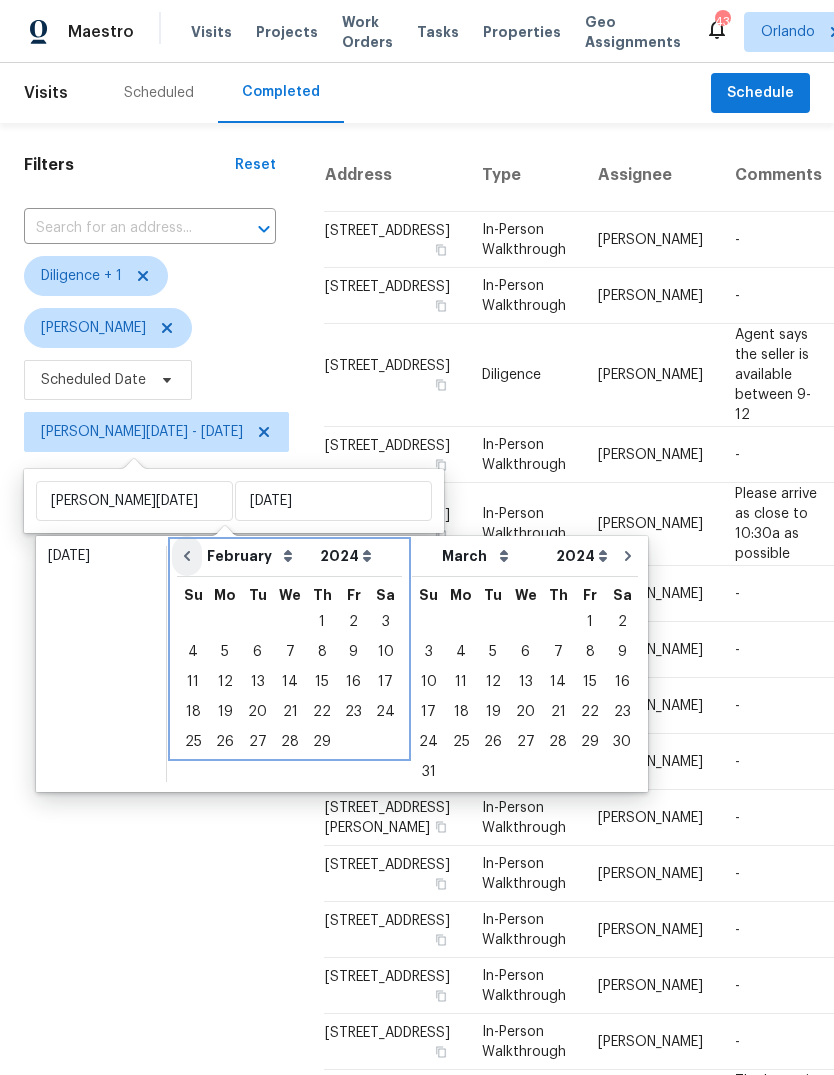 click 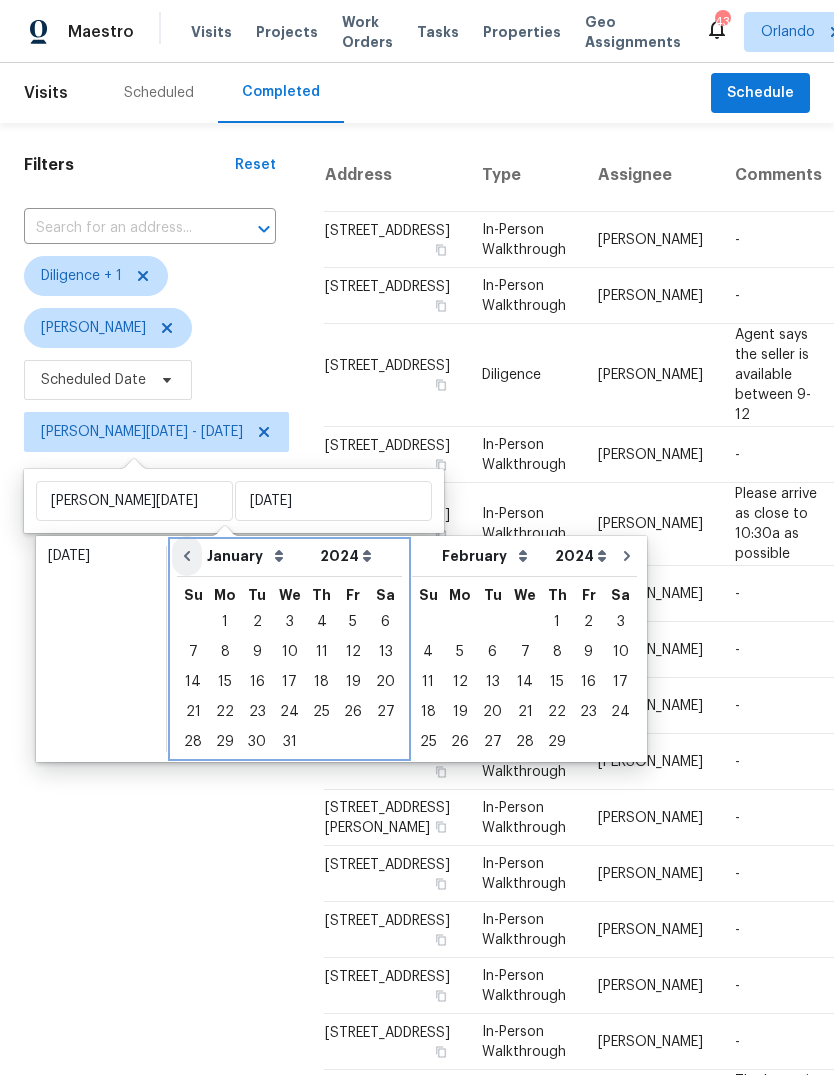 click at bounding box center [187, 556] 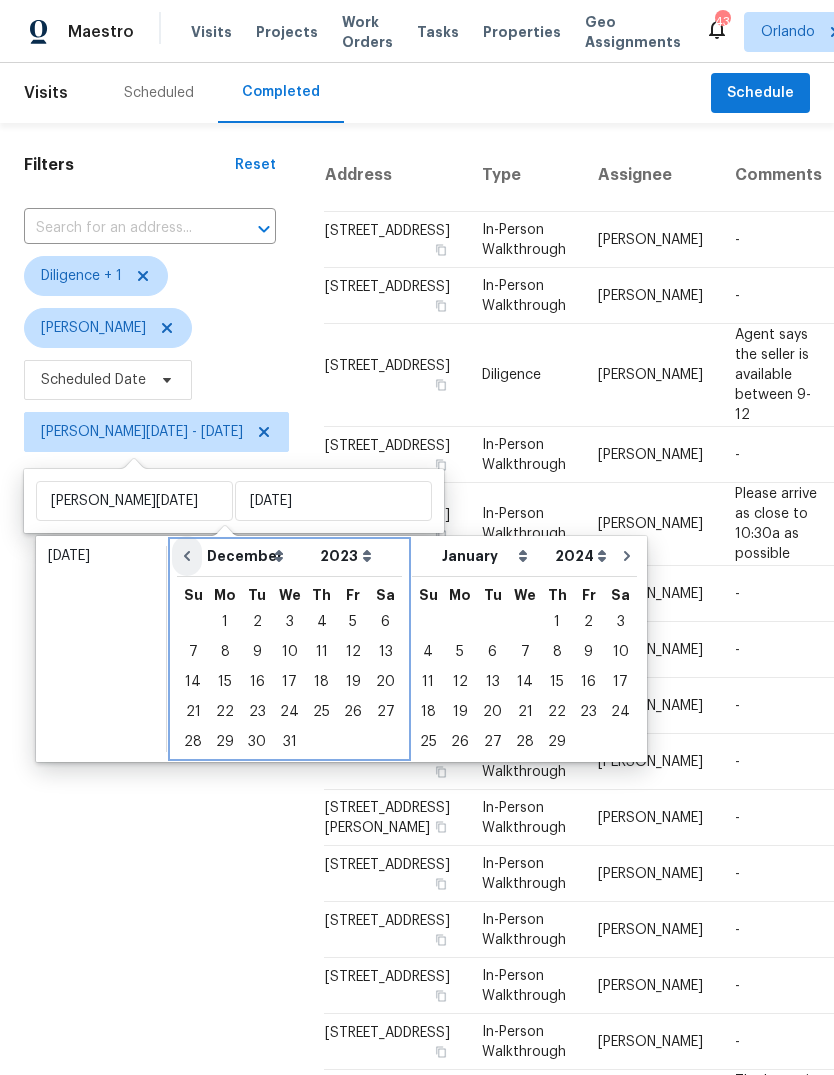 click at bounding box center [187, 556] 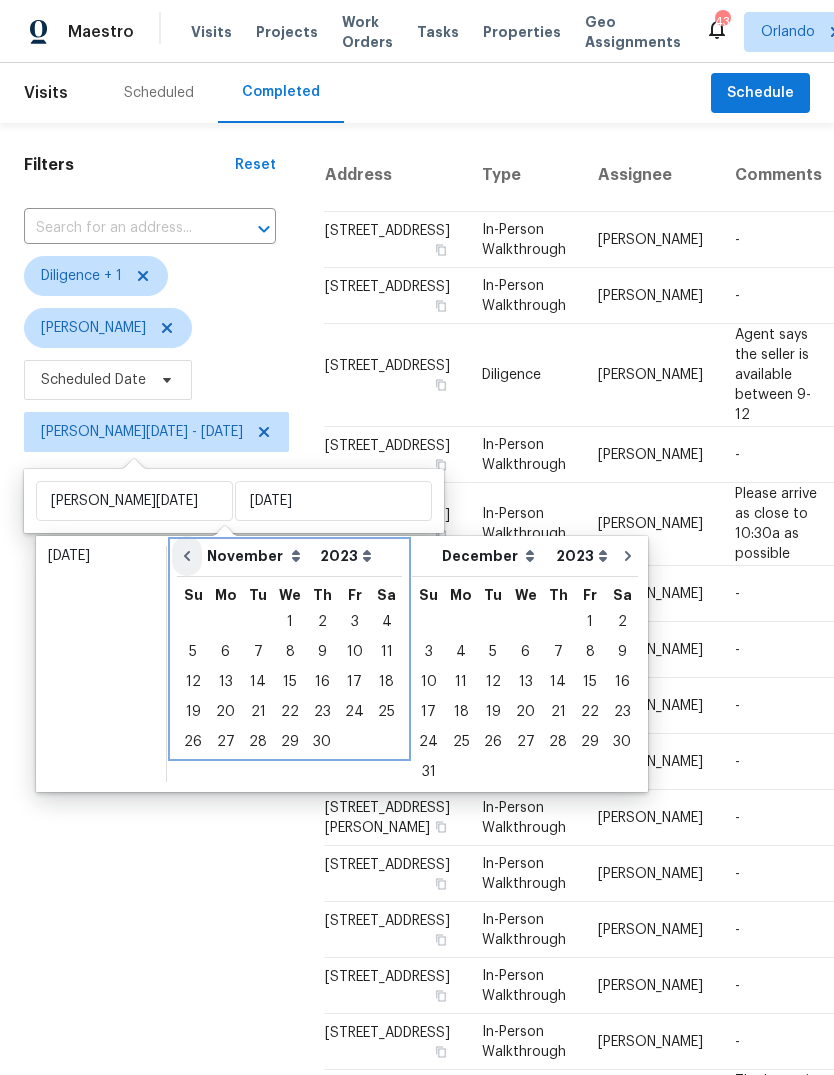 click at bounding box center (187, 556) 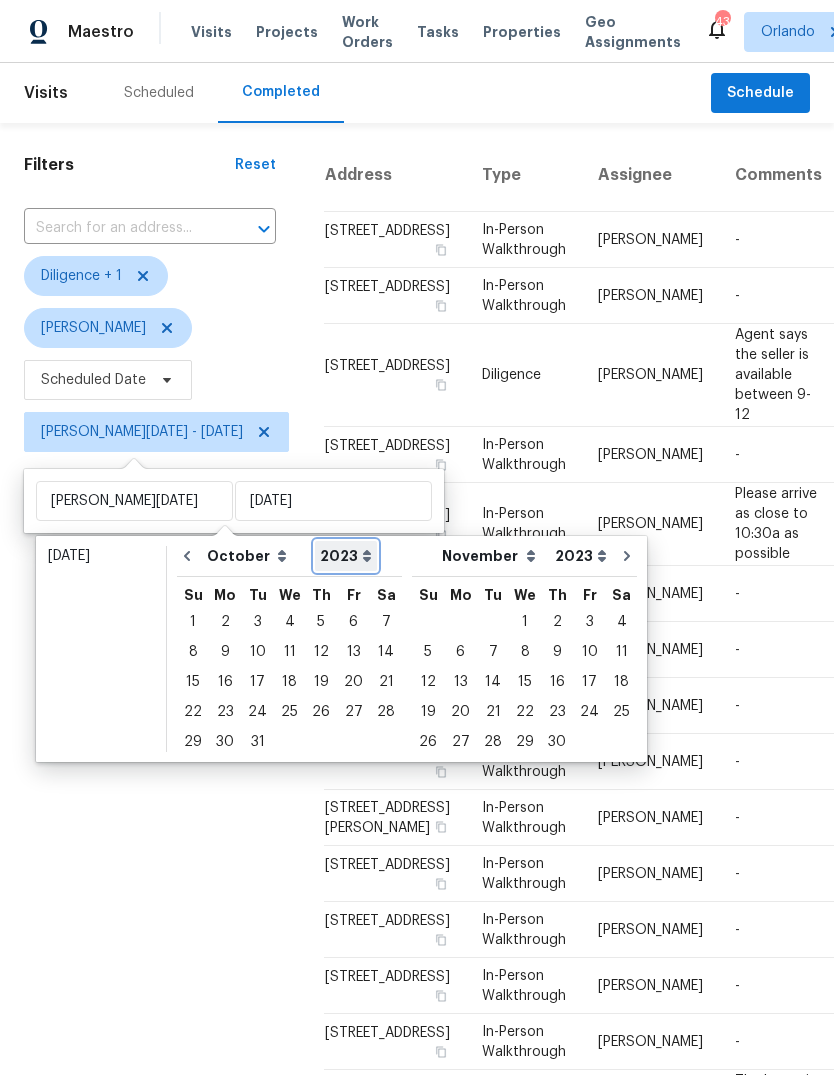 click on "2005 2006 2007 2008 2009 2010 2011 2012 2013 2014 2015 2016 2017 2018 2019 2020 2021 2022 2023 2024 2025 2026" at bounding box center (346, 556) 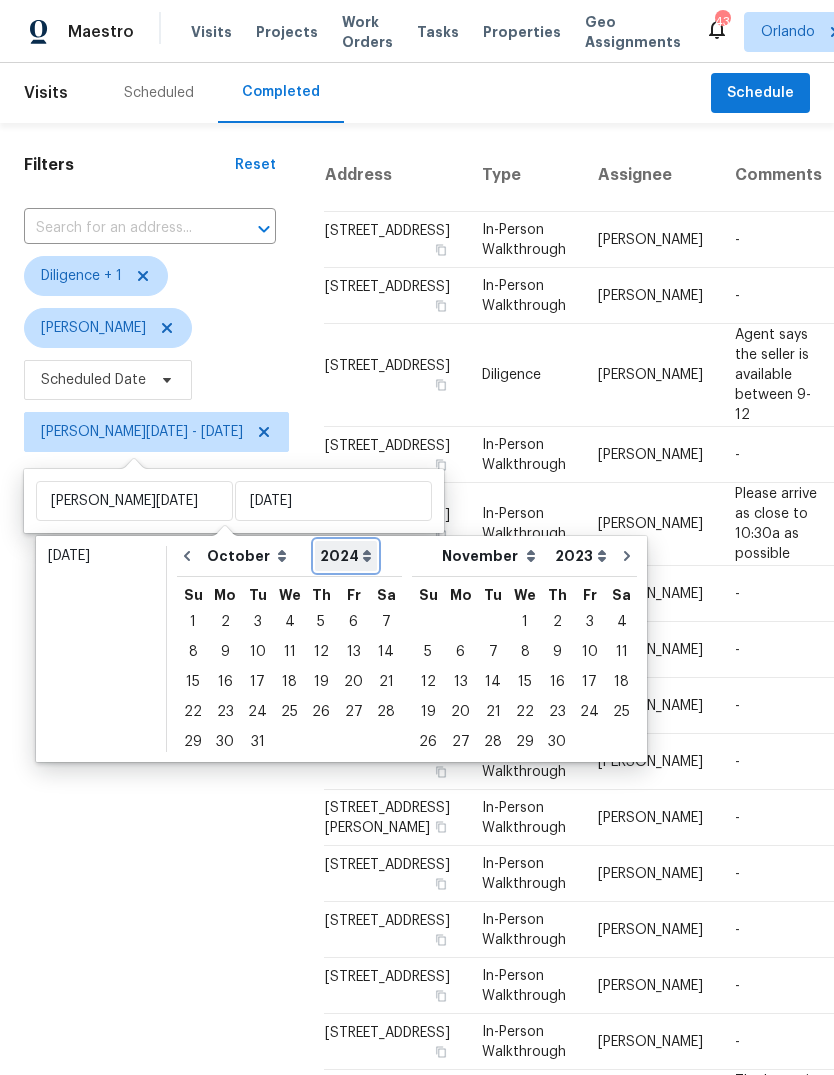select on "2024" 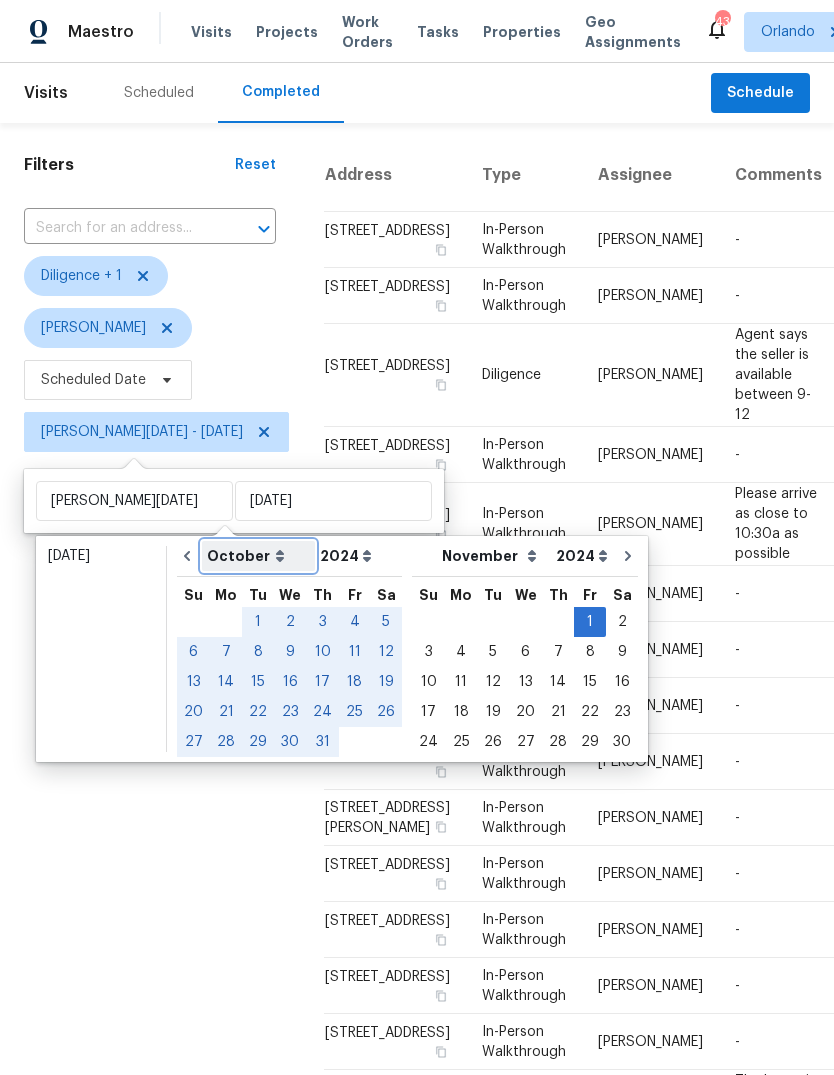 click on "January February March April May June July August September October November December" at bounding box center [258, 556] 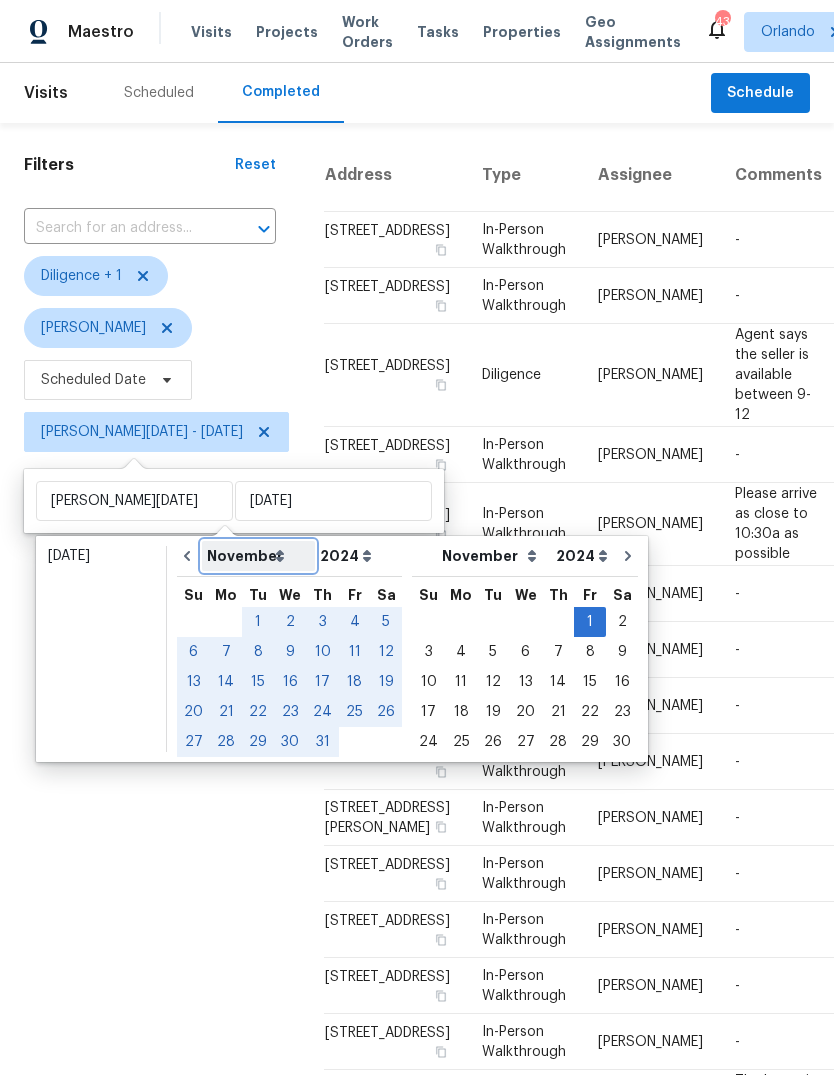 select on "10" 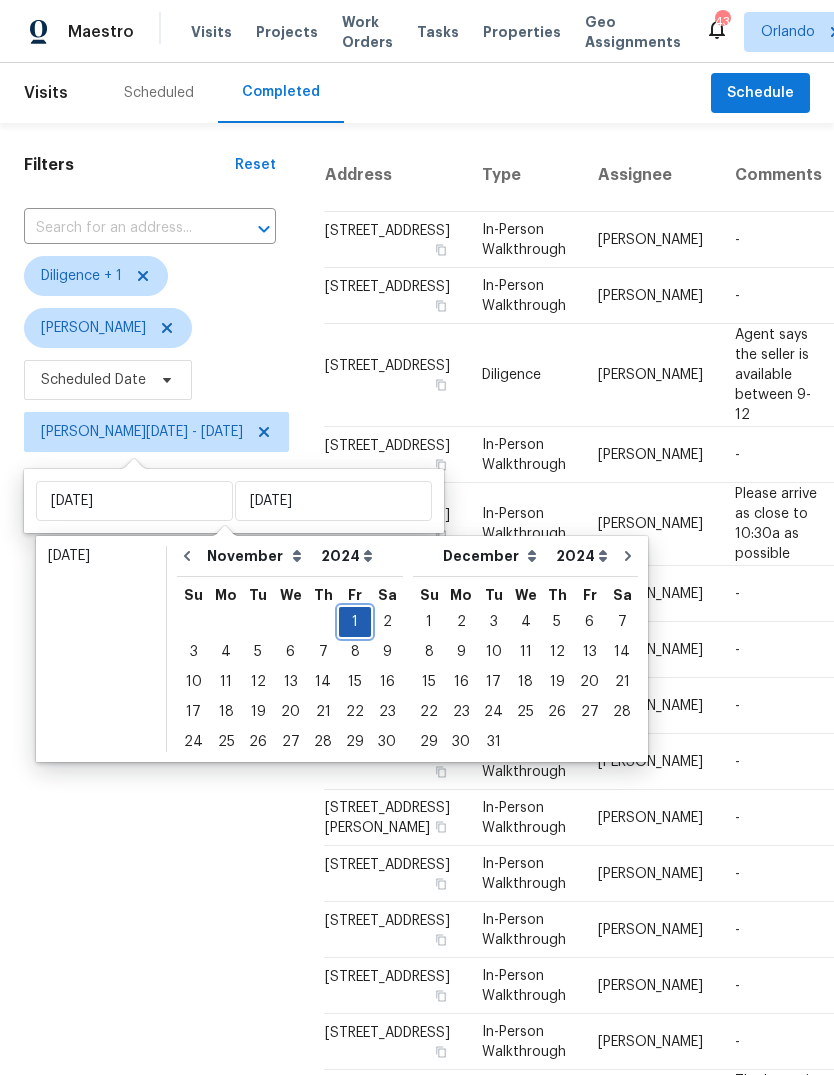 click on "1" at bounding box center (355, 622) 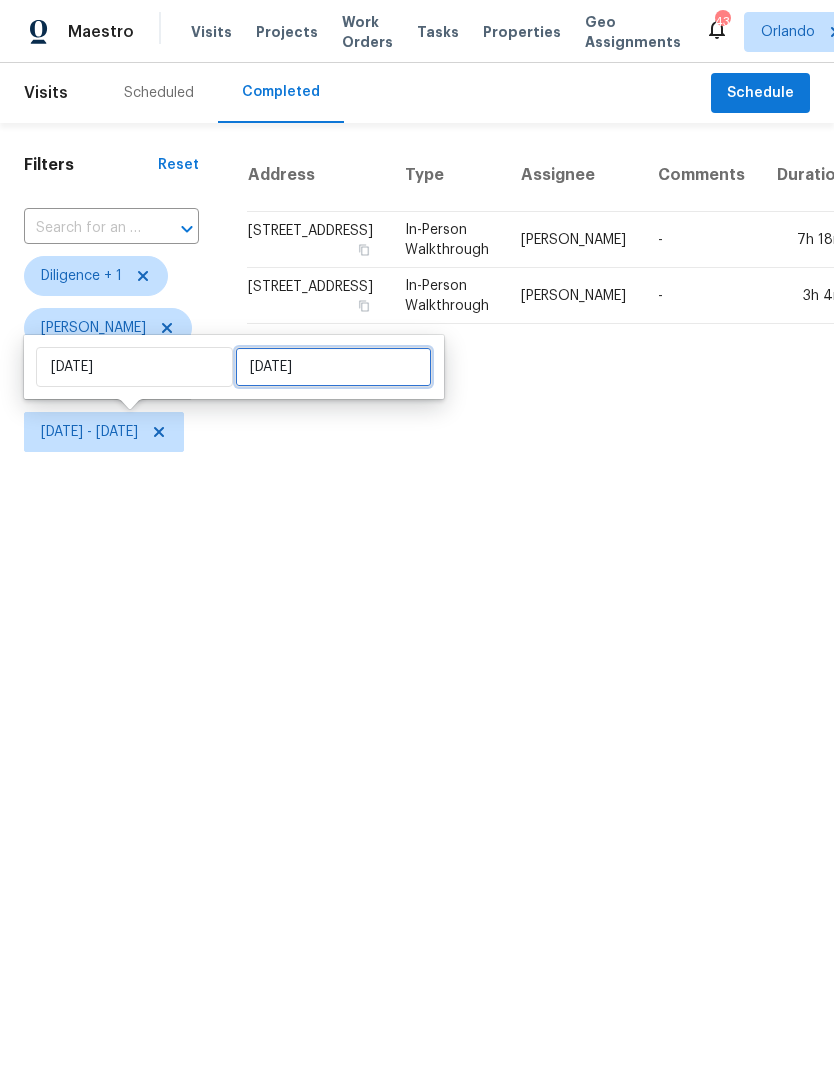 click on "Fri, Nov 01" at bounding box center (333, 367) 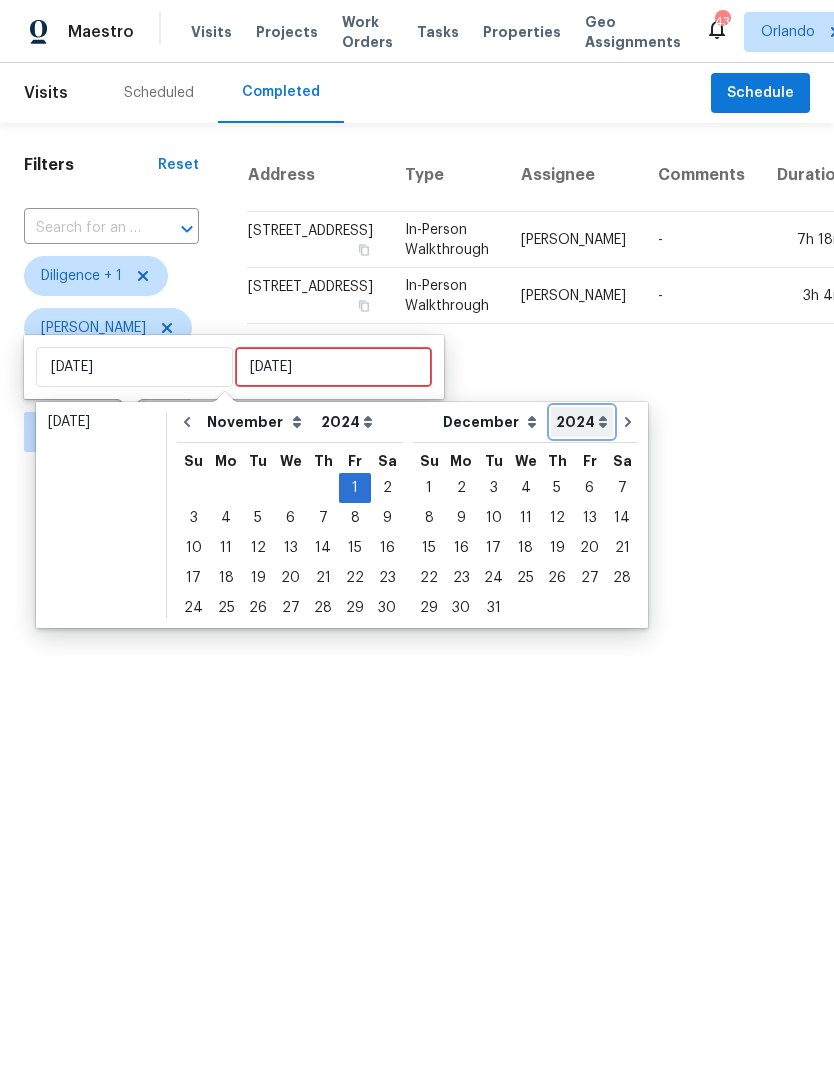 click on "2005 2006 2007 2008 2009 2010 2011 2012 2013 2014 2015 2016 2017 2018 2019 2020 2021 2022 2023 2024 2025 2026" at bounding box center [582, 422] 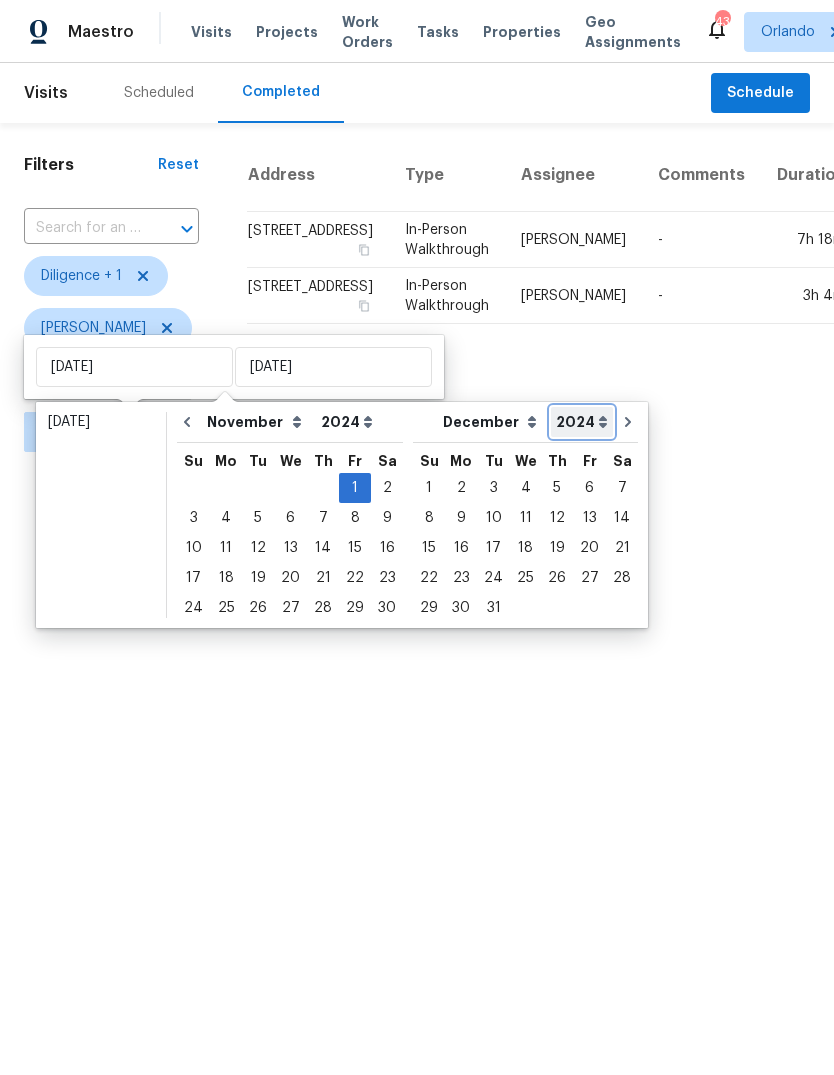 select on "2025" 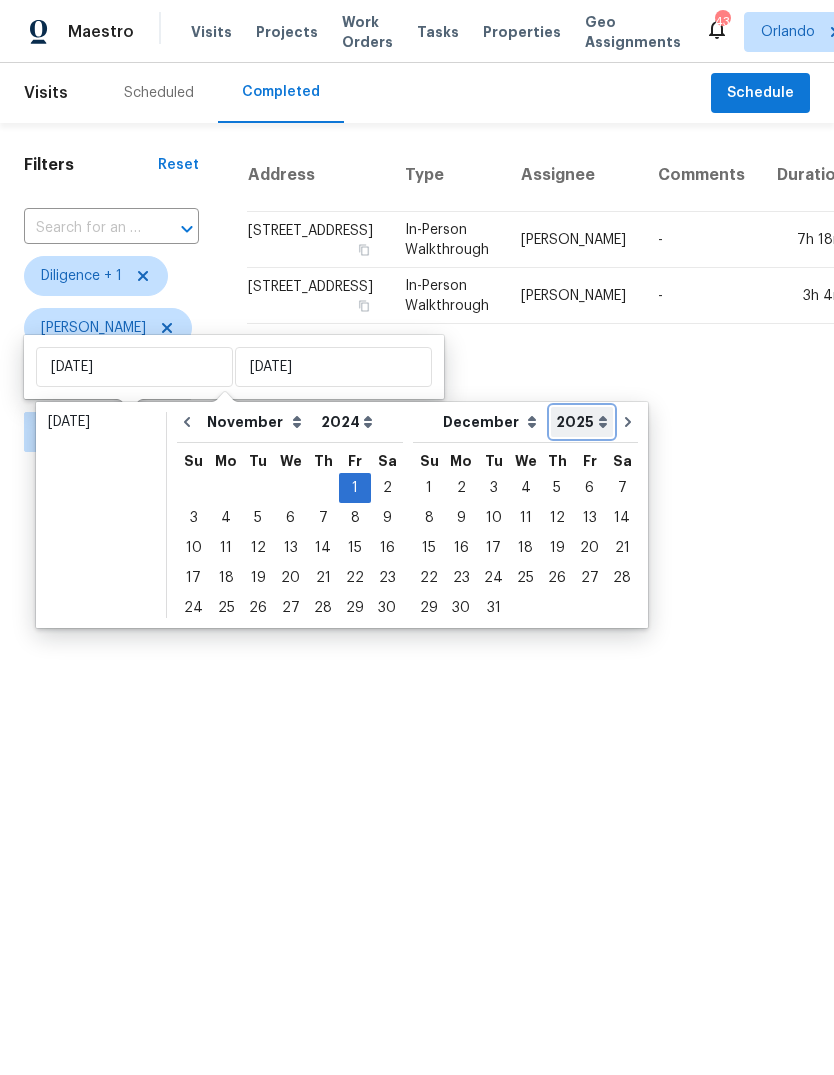 select on "2025" 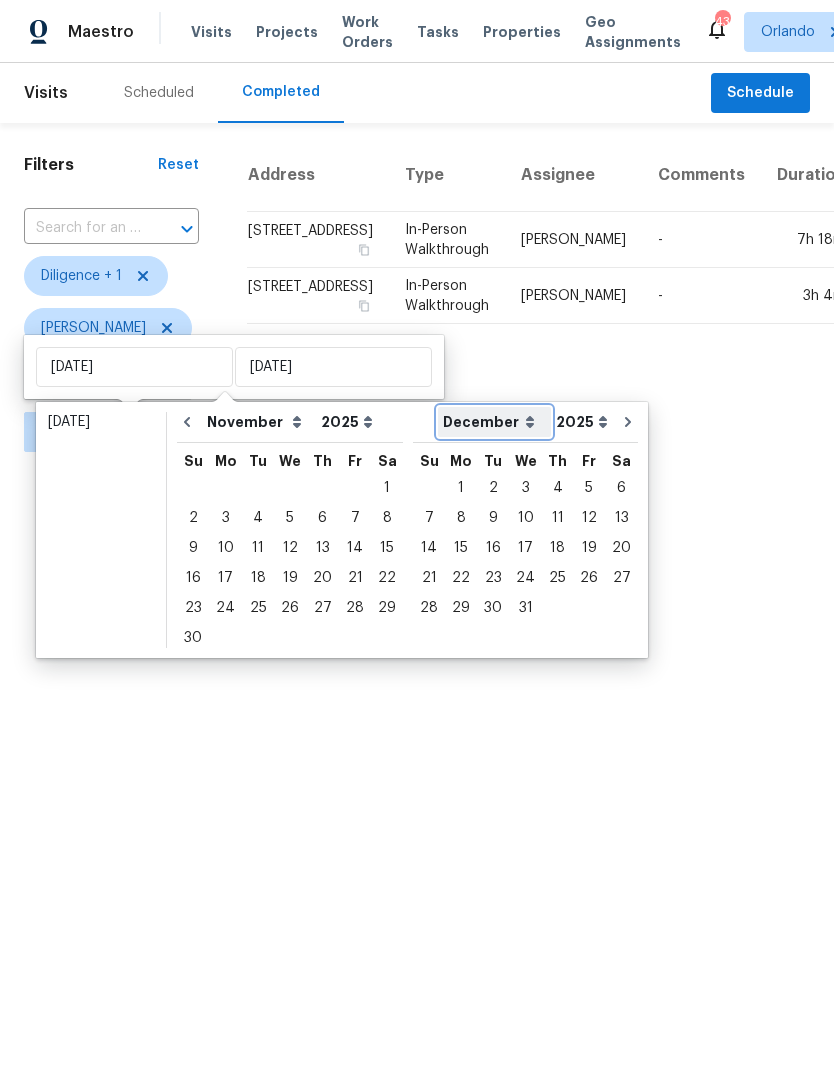 click on "January February March April May June July August September October November December" at bounding box center (494, 422) 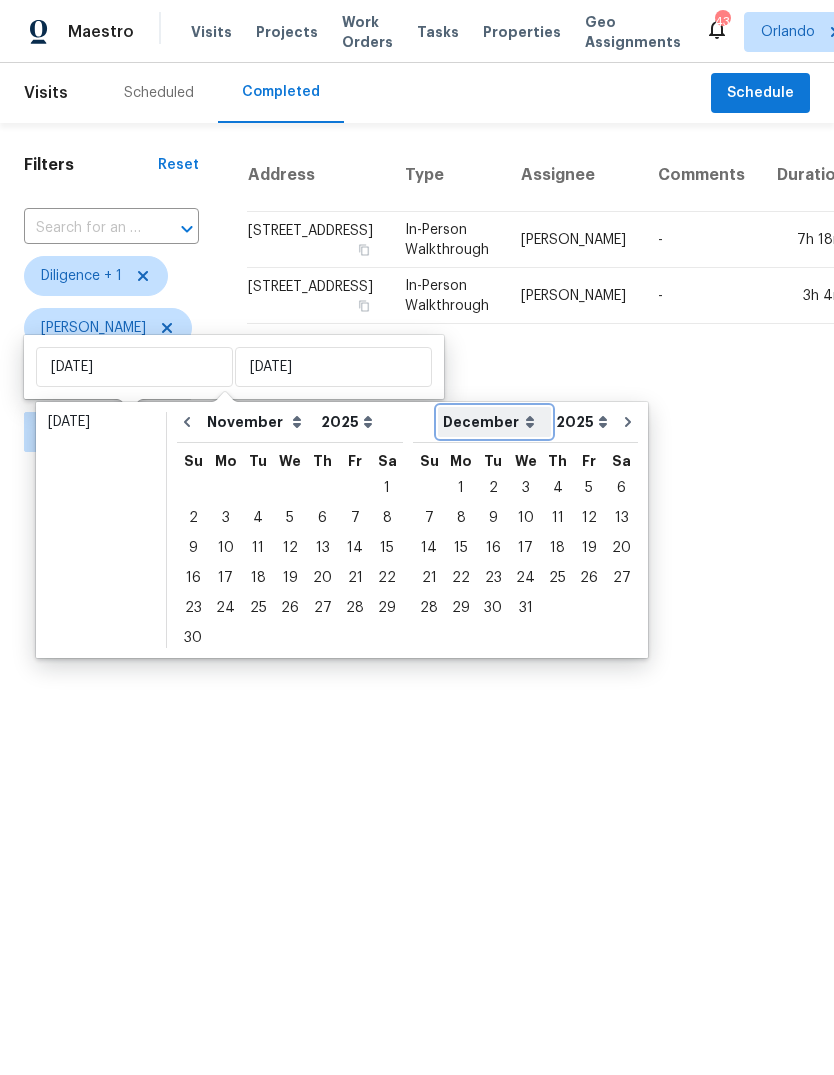 select on "5" 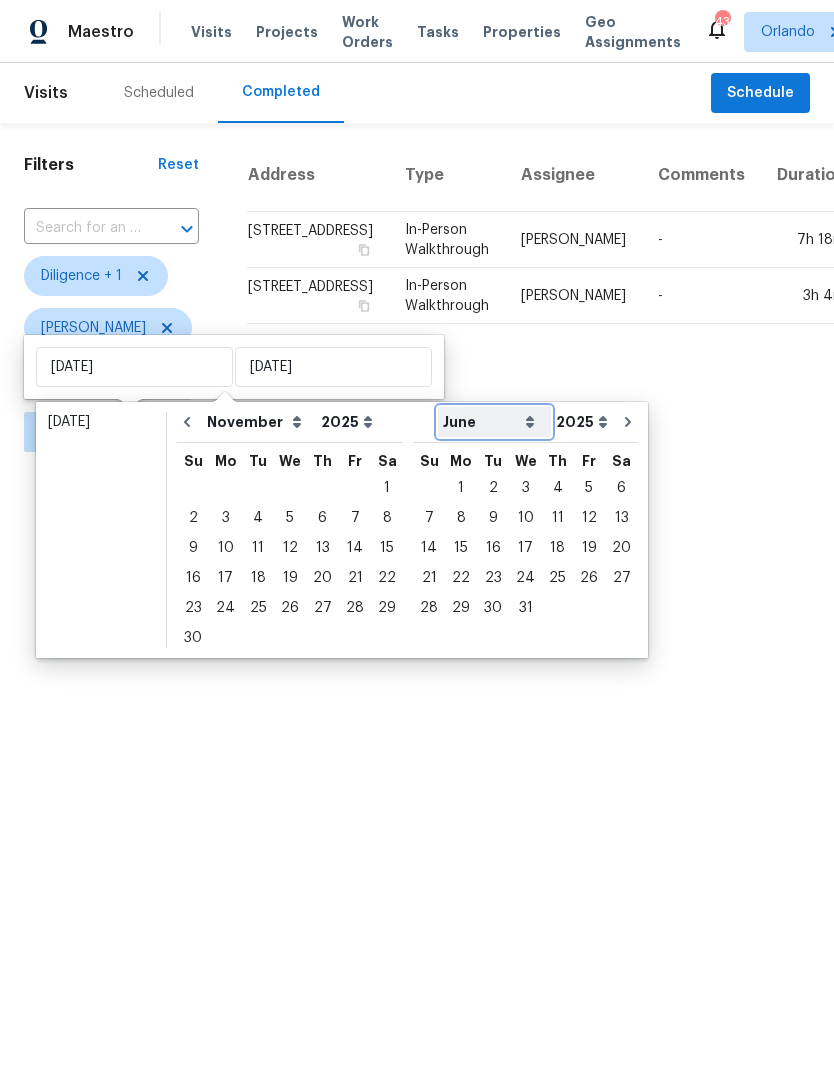 select on "4" 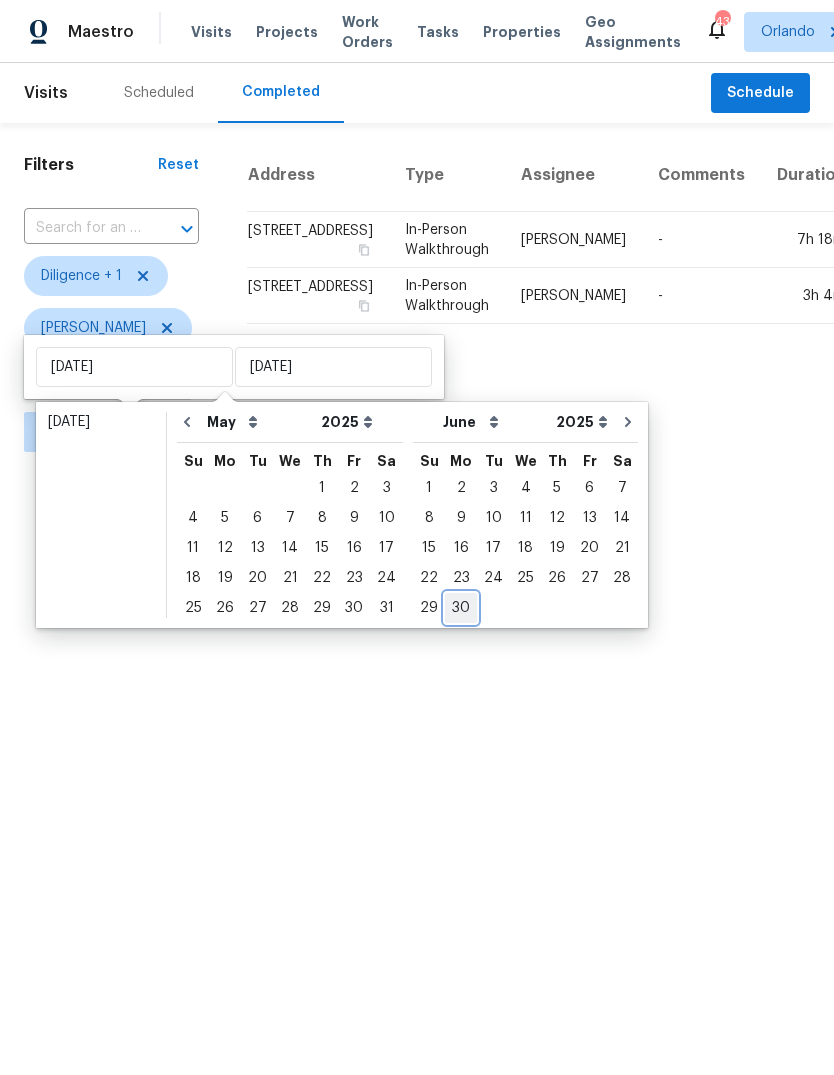 click on "30" at bounding box center [461, 608] 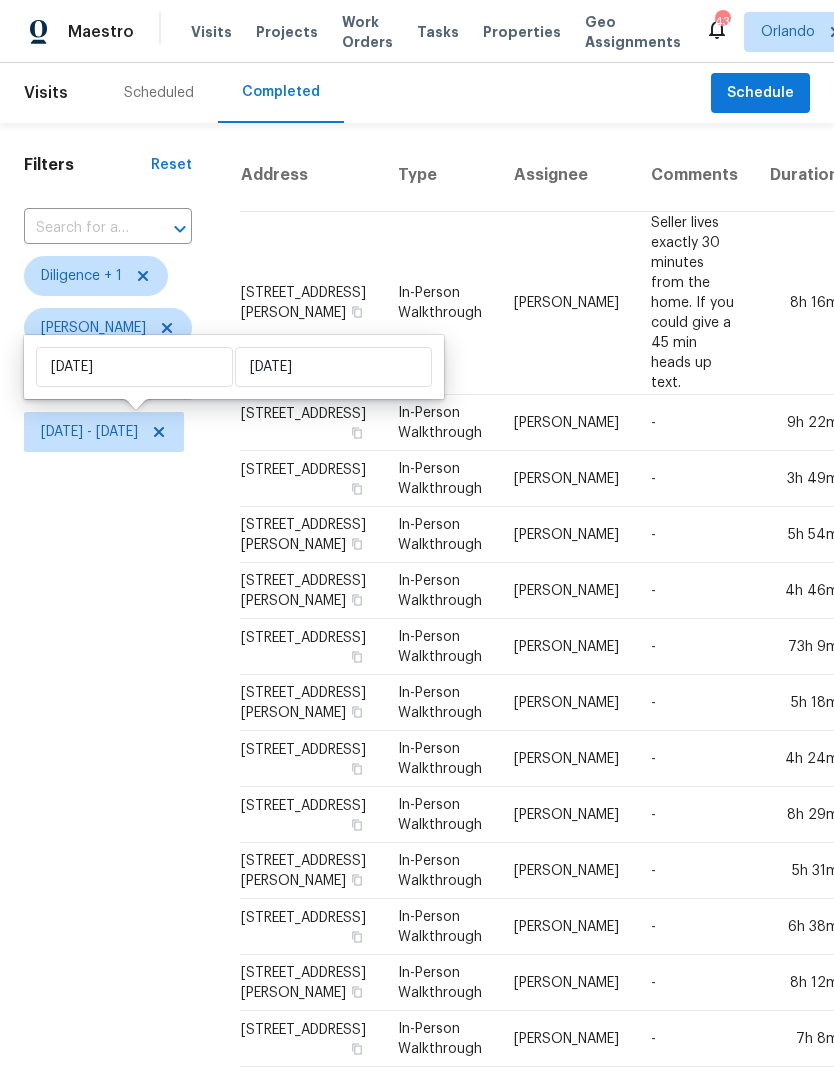 click on "Filters Reset ​ Diligence + 1 Caleb Hurst Scheduled Date Fri, Nov 01 - Mon, Jun 30" at bounding box center (108, 834) 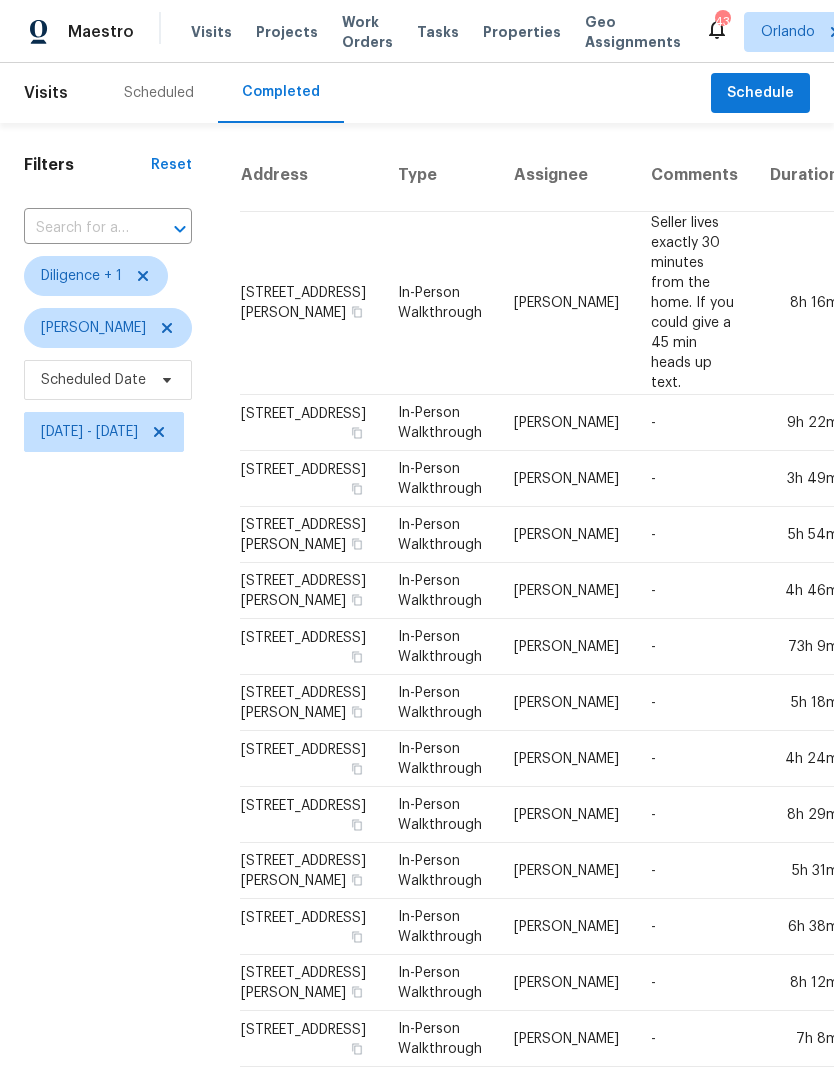scroll, scrollTop: 0, scrollLeft: 0, axis: both 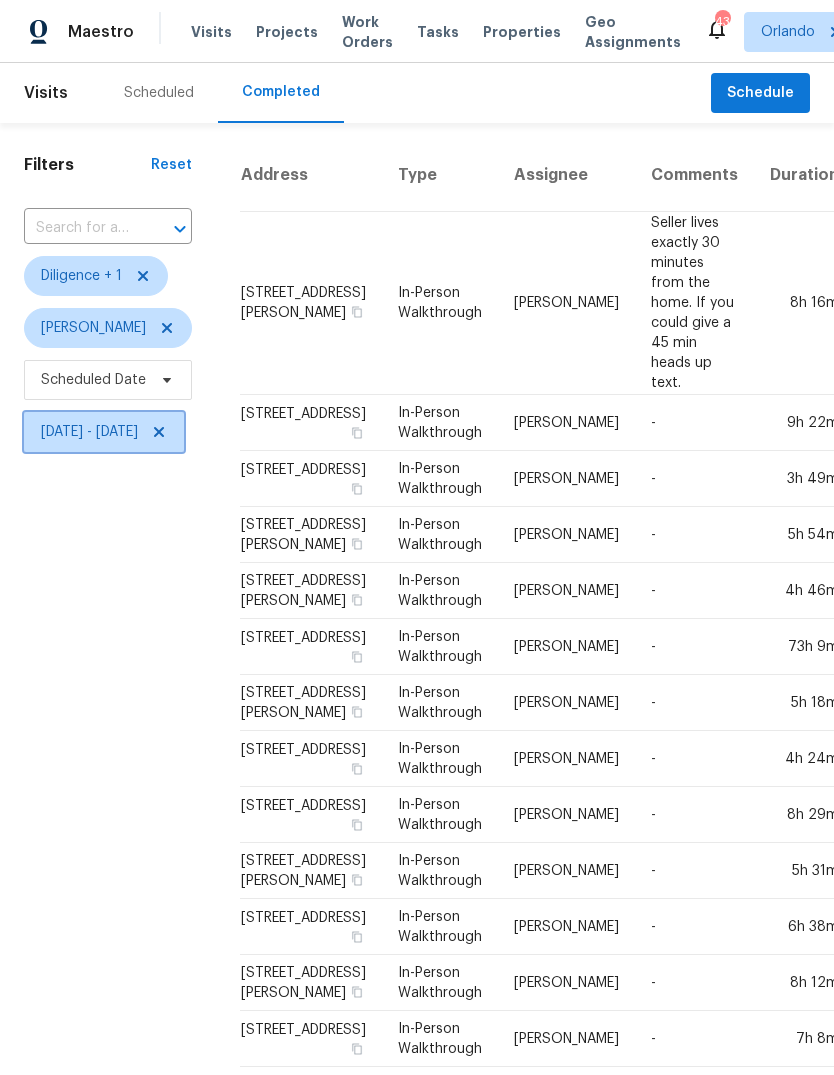 click on "Fri, Nov 01 - Mon, Jun 30" at bounding box center [89, 432] 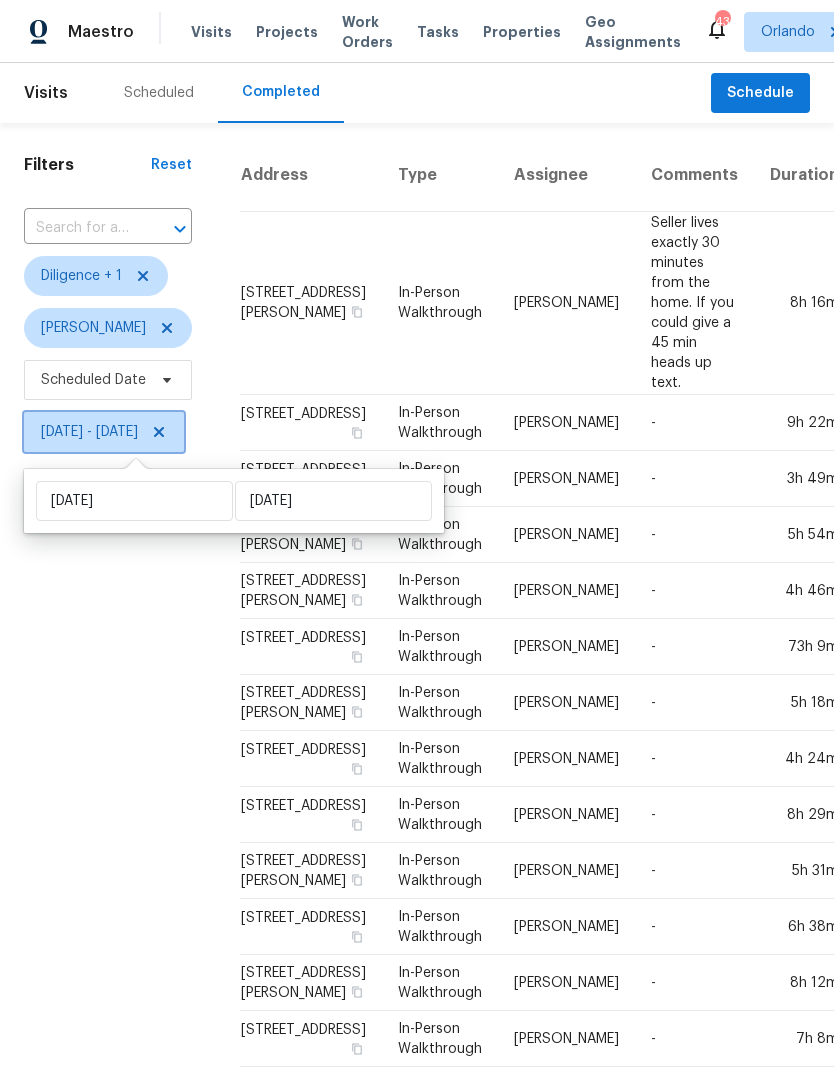 click 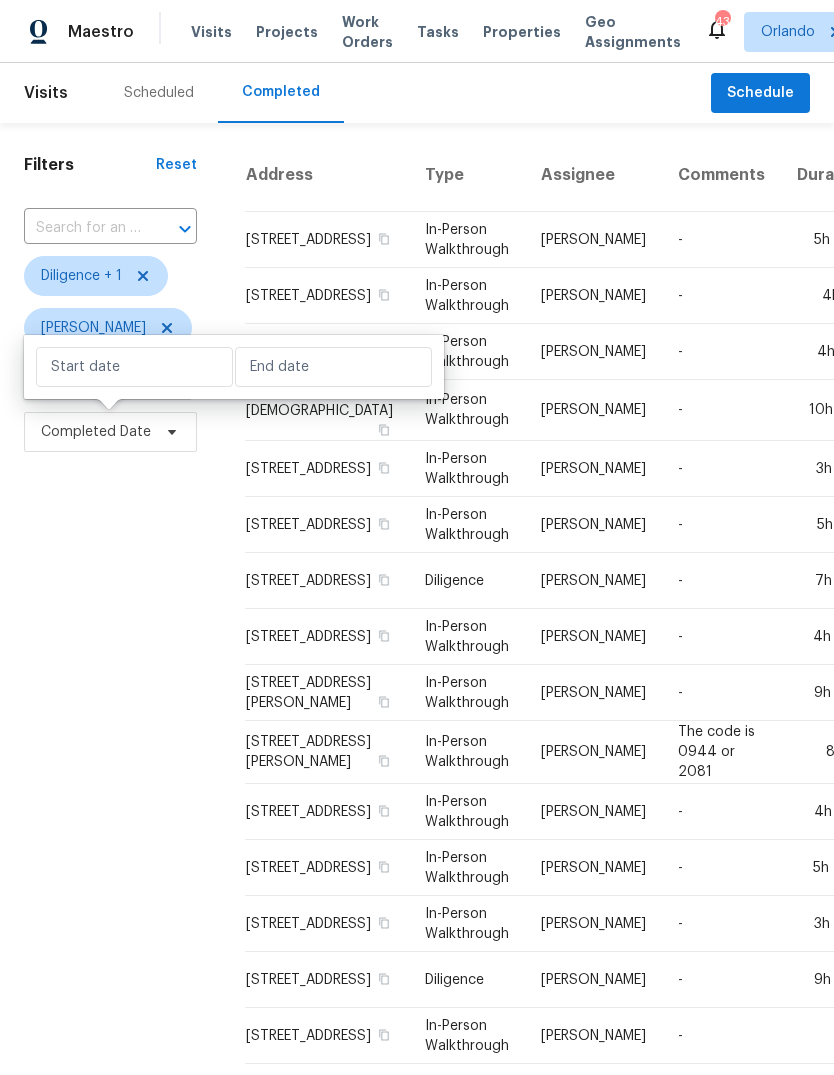 click on "Filters Reset ​ Diligence + 1 Caleb Hurst Scheduled Date Completed Date" at bounding box center [110, 823] 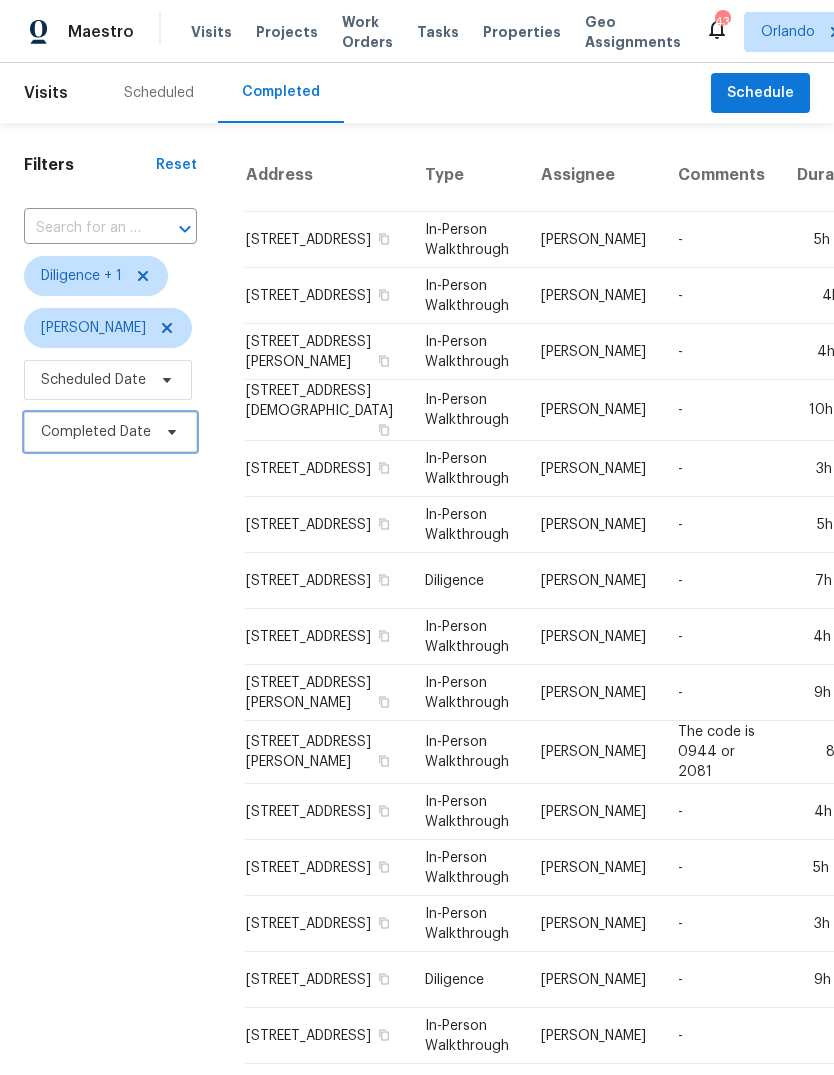 click 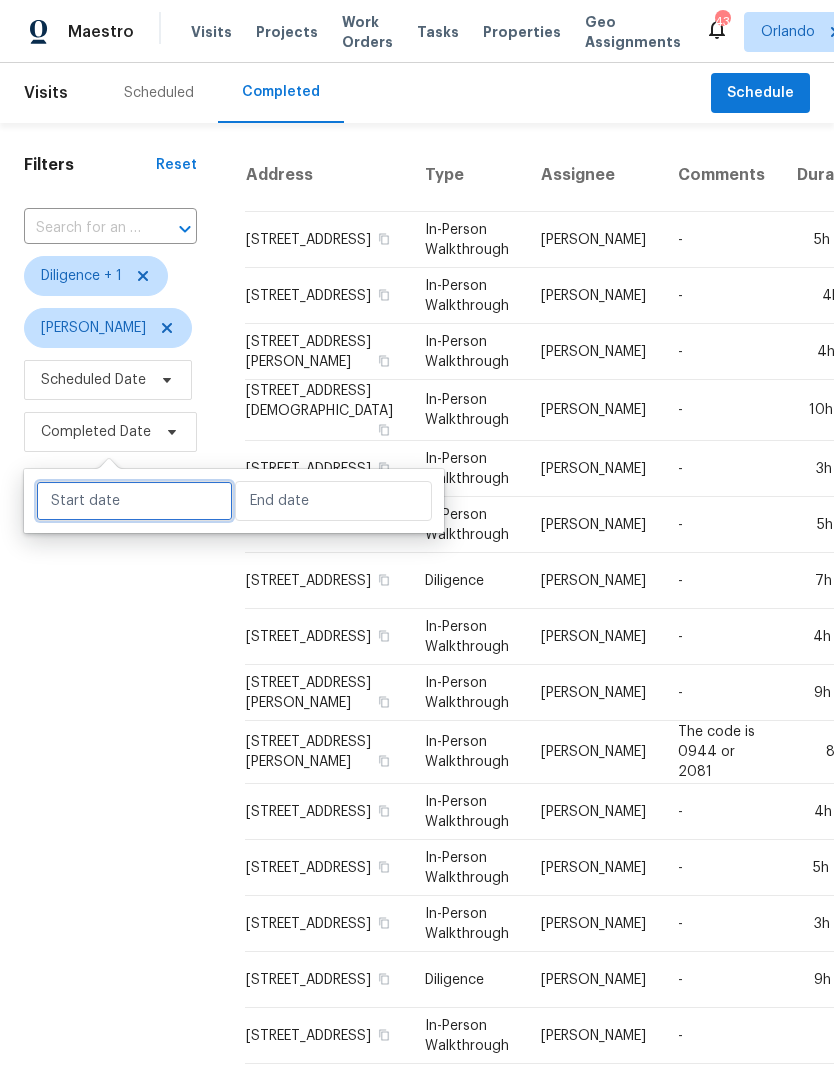 click at bounding box center (134, 501) 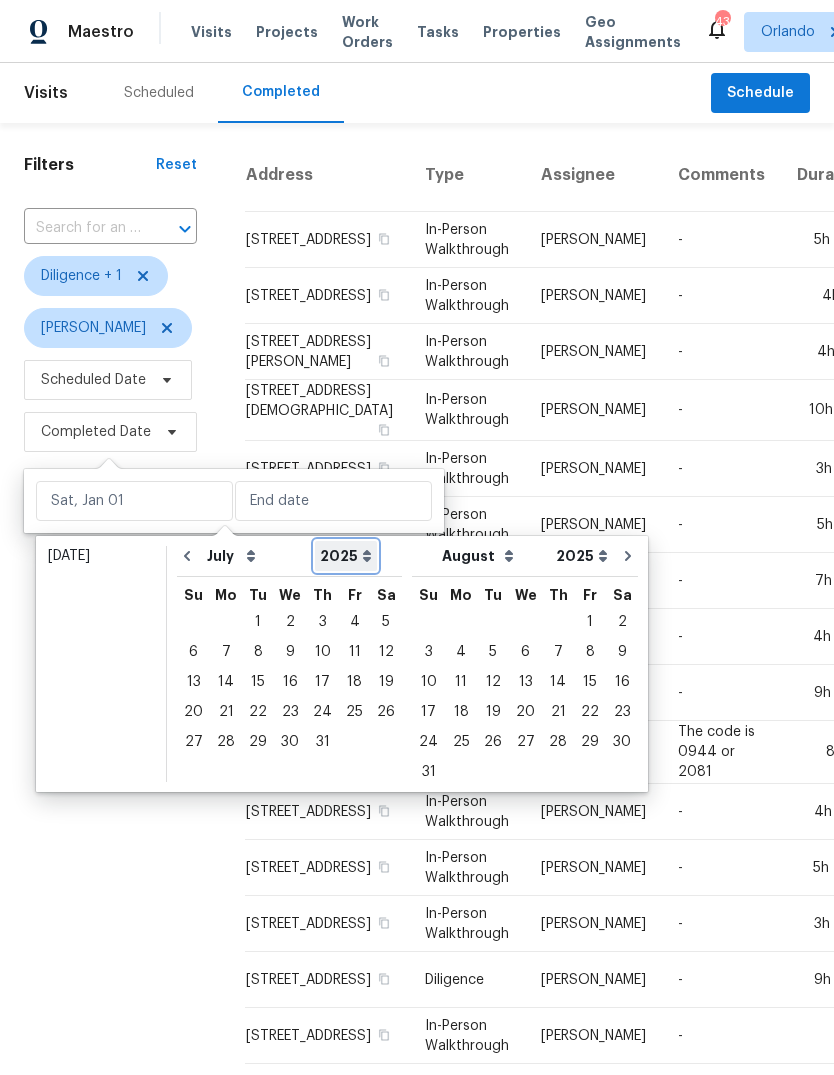 click on "2005 2006 2007 2008 2009 2010 2011 2012 2013 2014 2015 2016 2017 2018 2019 2020 2021 2022 2023 2024 2025 2026" at bounding box center (346, 556) 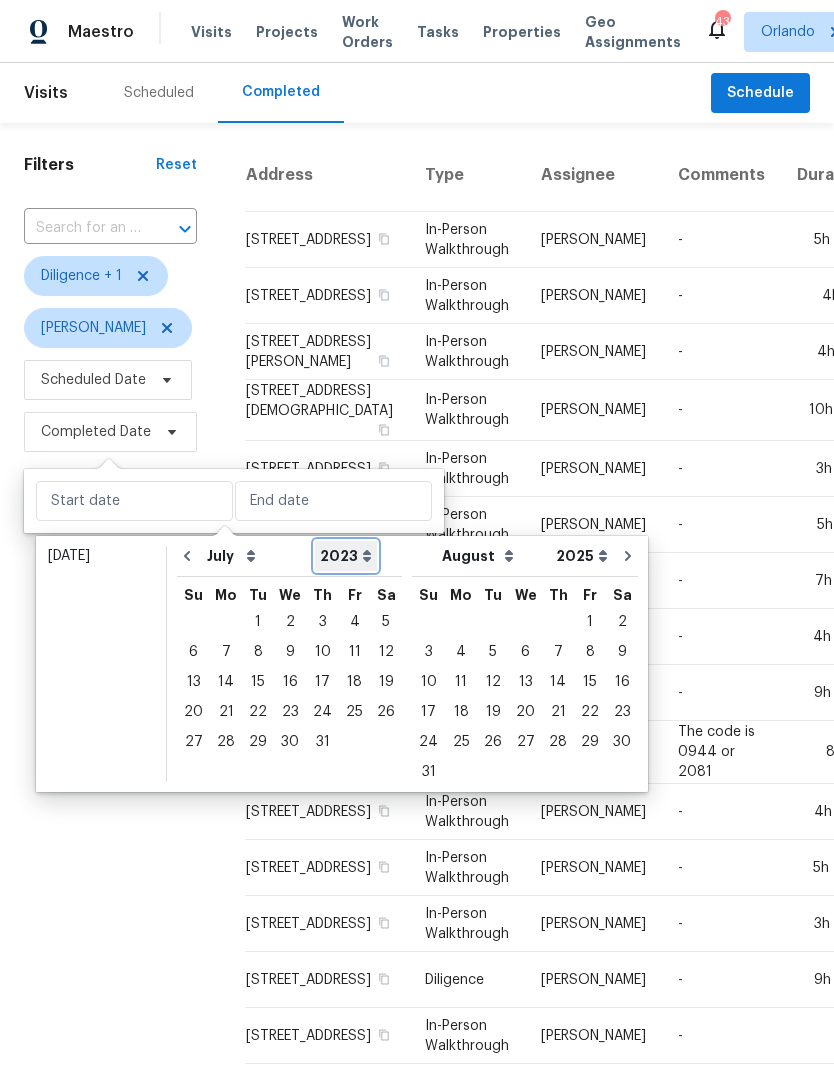 select on "2023" 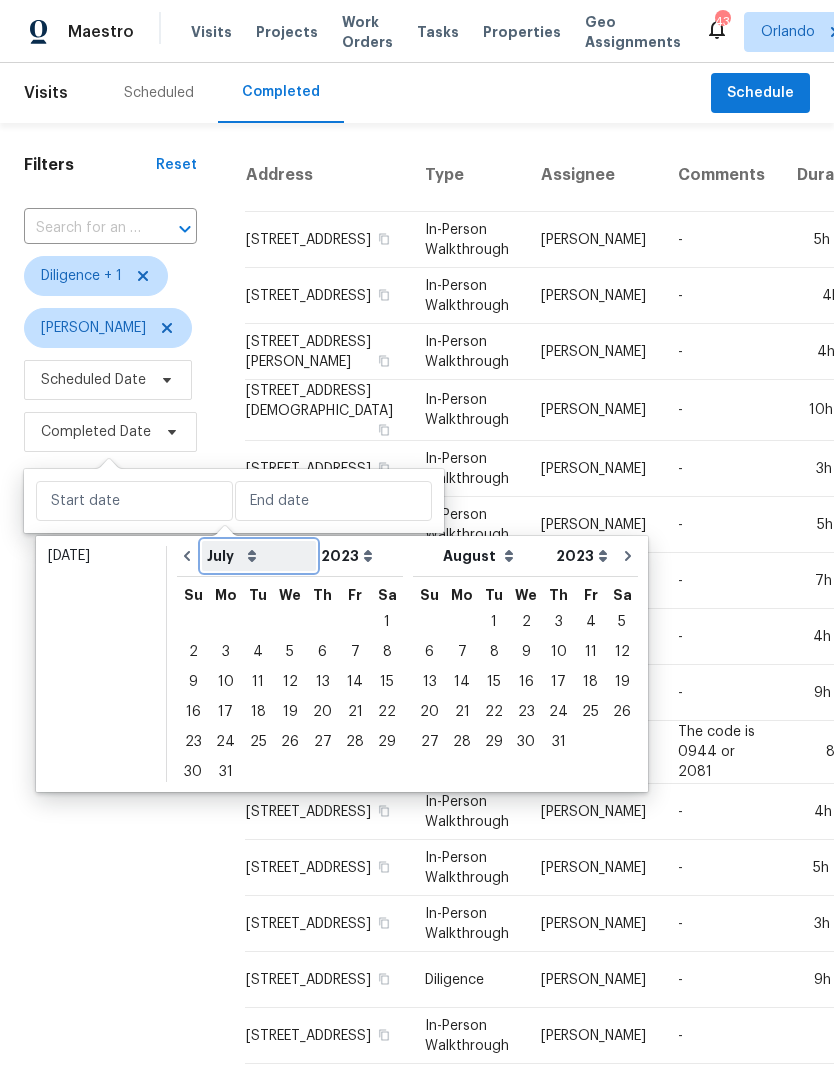 click on "January February March April May June July August September October November December" at bounding box center (259, 556) 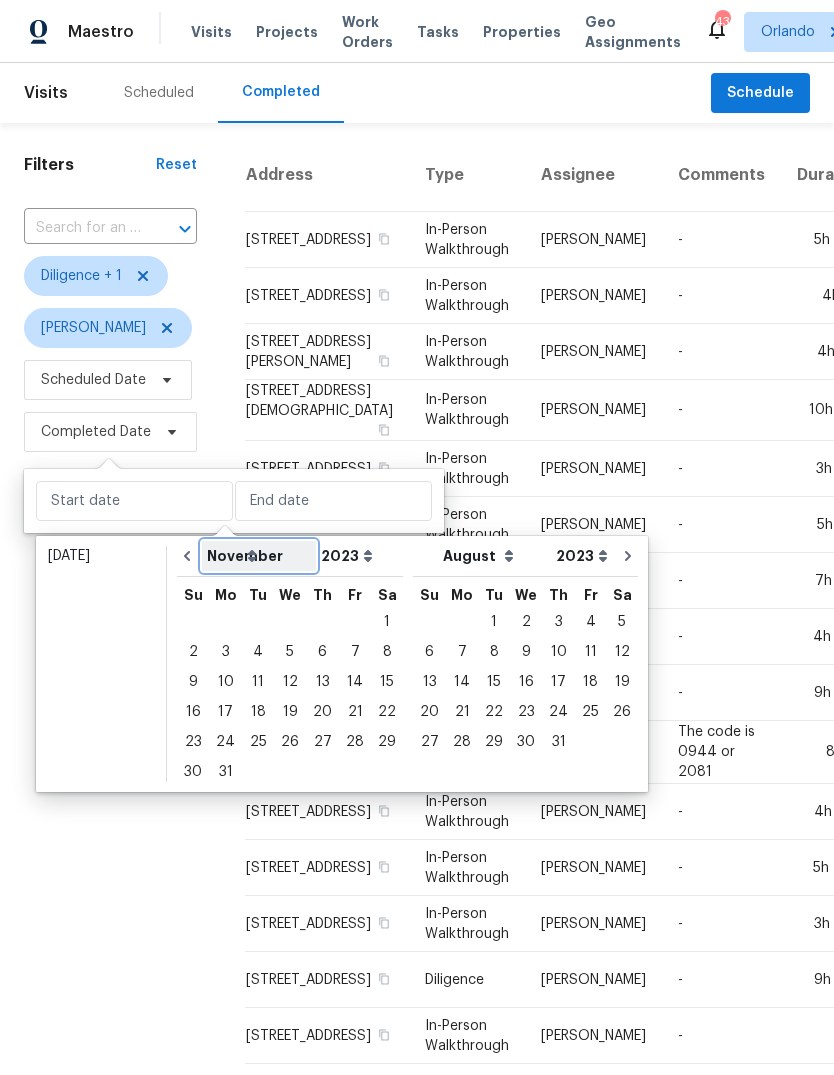select on "10" 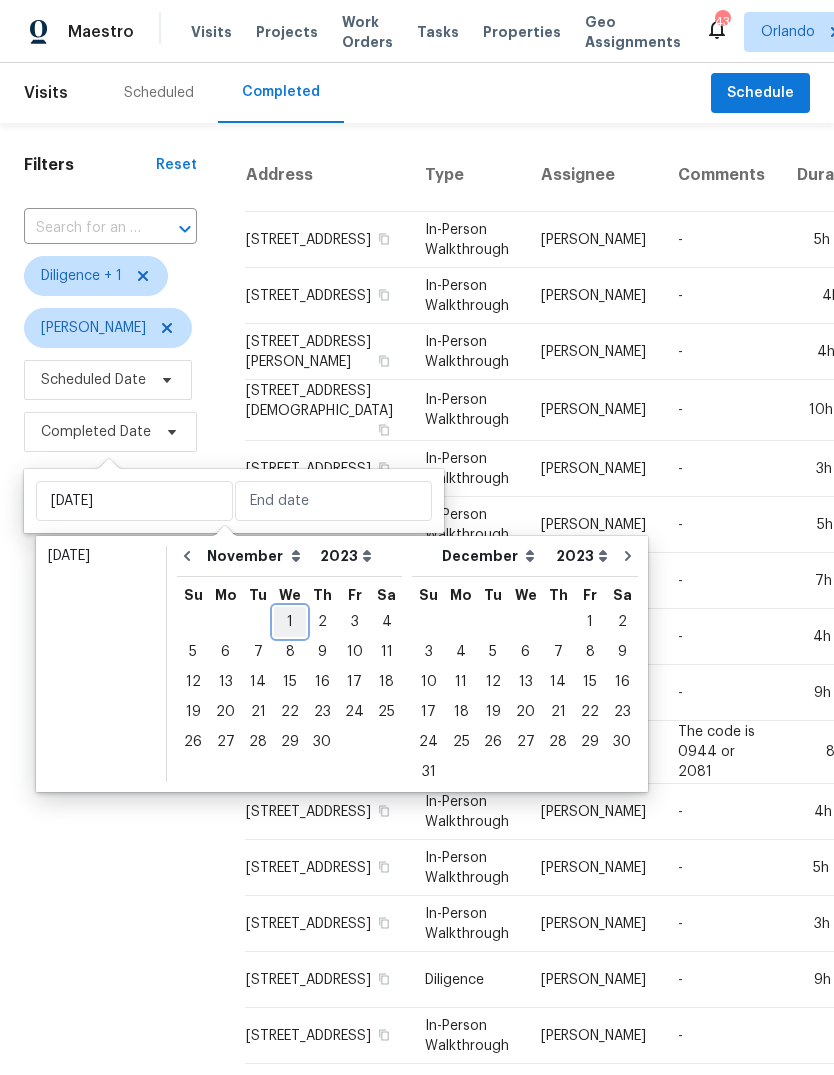 click on "1" at bounding box center (290, 622) 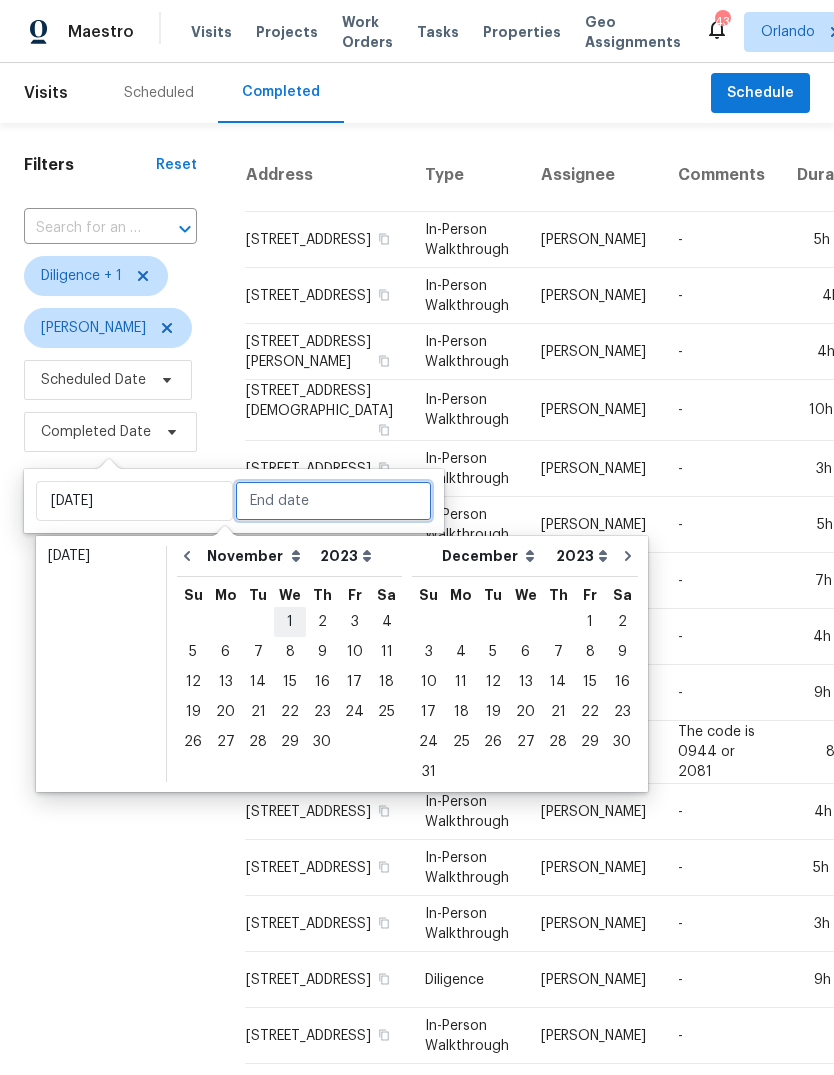 type on "Wed, Nov 01" 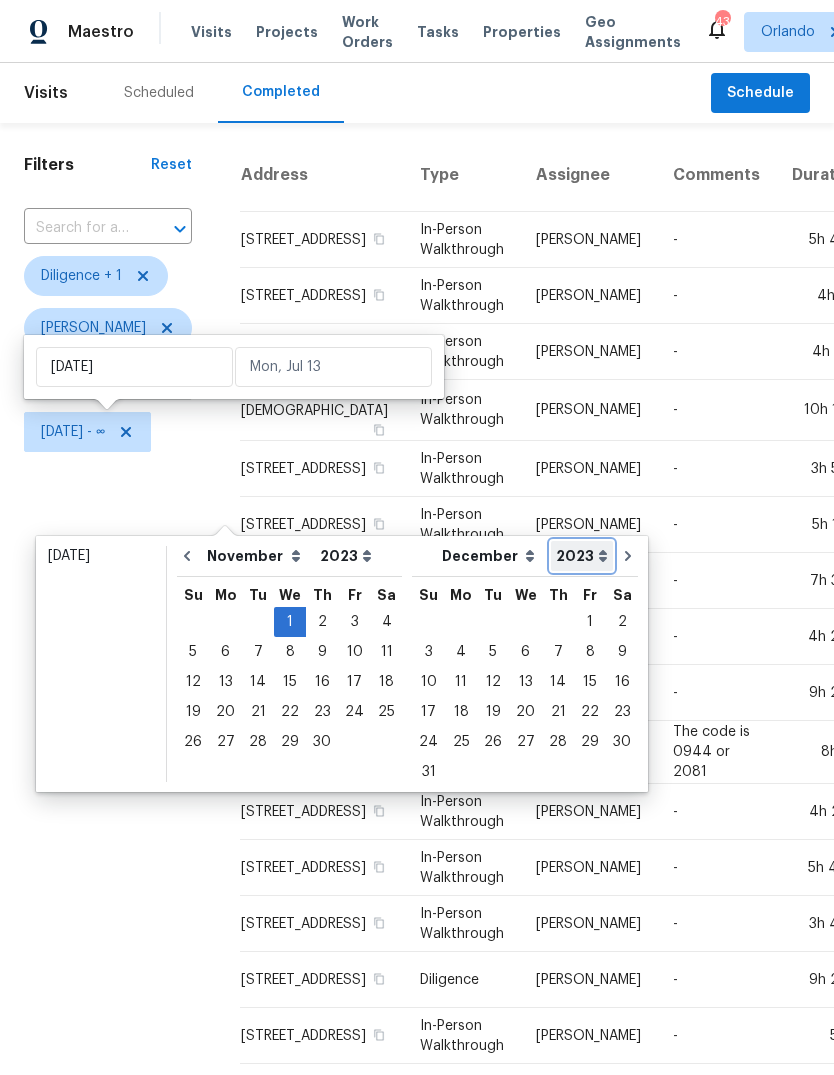 click on "2005 2006 2007 2008 2009 2010 2011 2012 2013 2014 2015 2016 2017 2018 2019 2020 2021 2022 2023 2024 2025 2026" at bounding box center [582, 556] 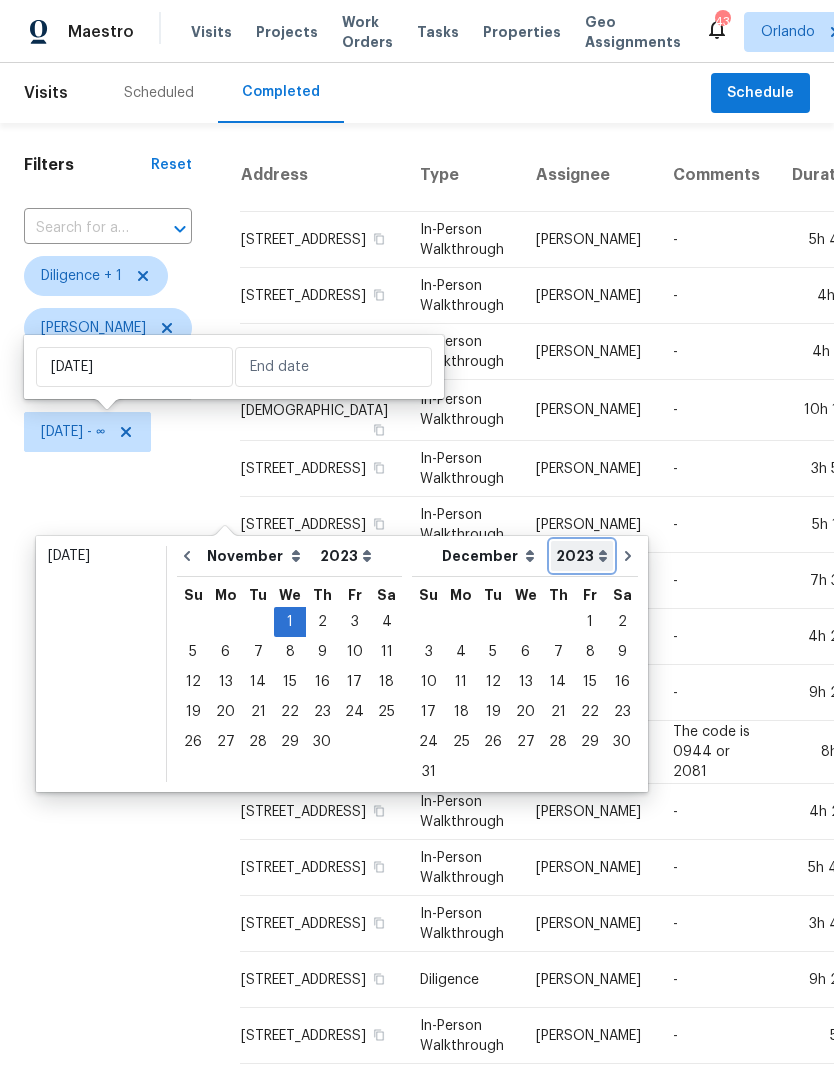 select on "2024" 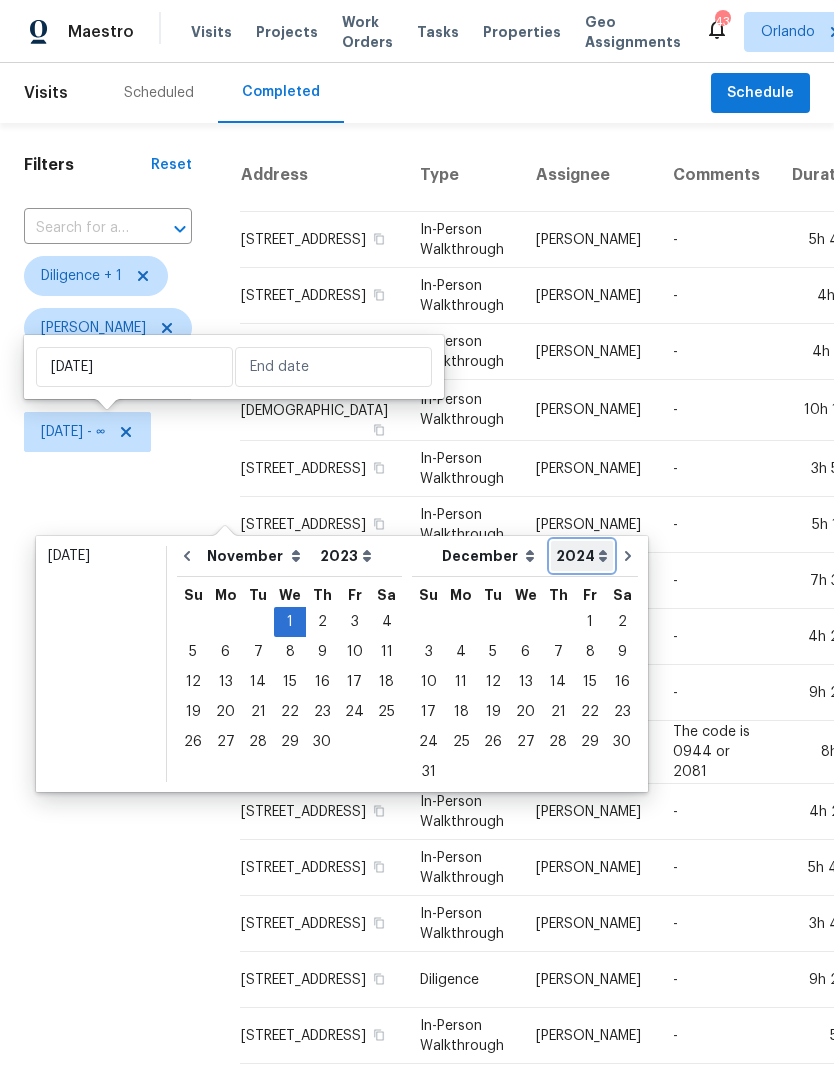select on "2024" 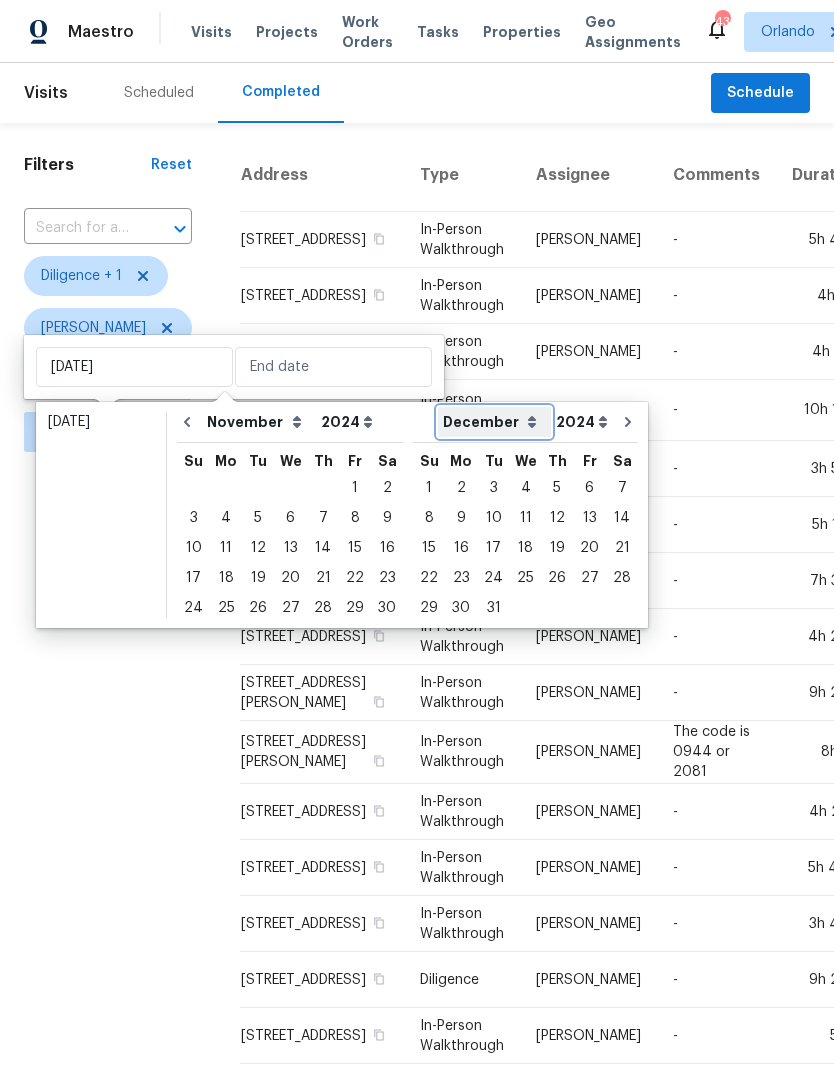 click on "January February March April May June July August September October November December" at bounding box center (494, 422) 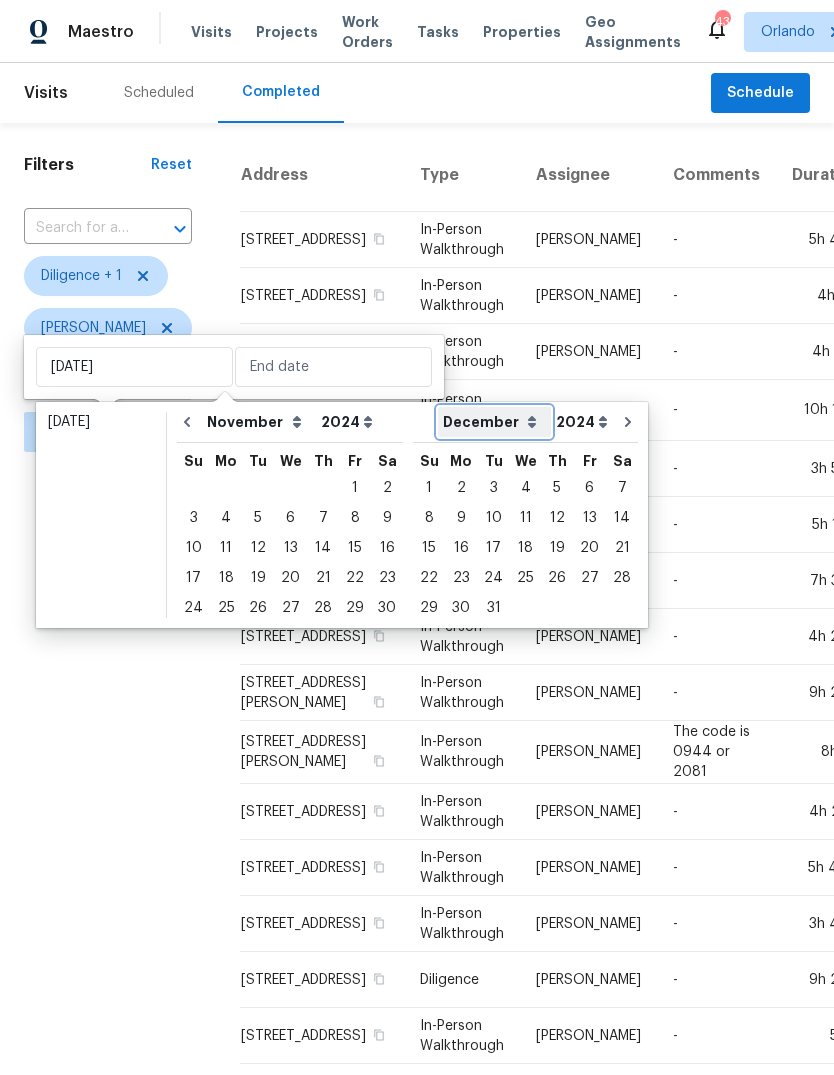 select on "5" 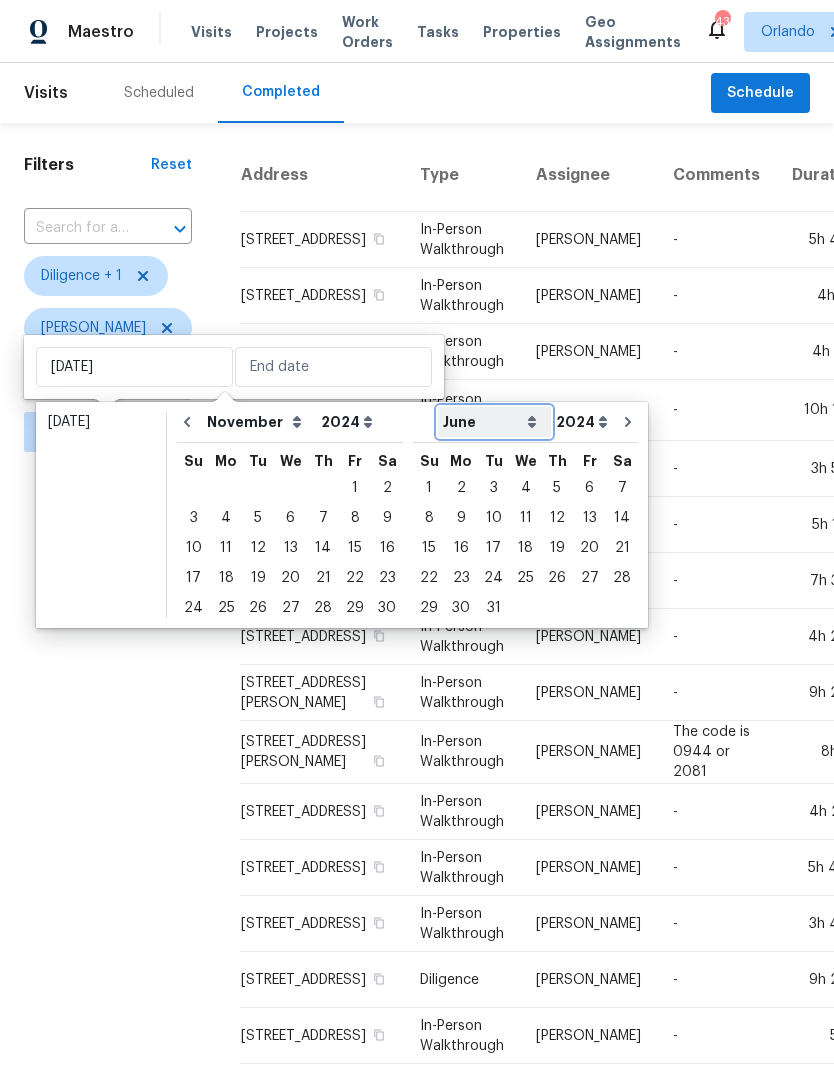 select on "4" 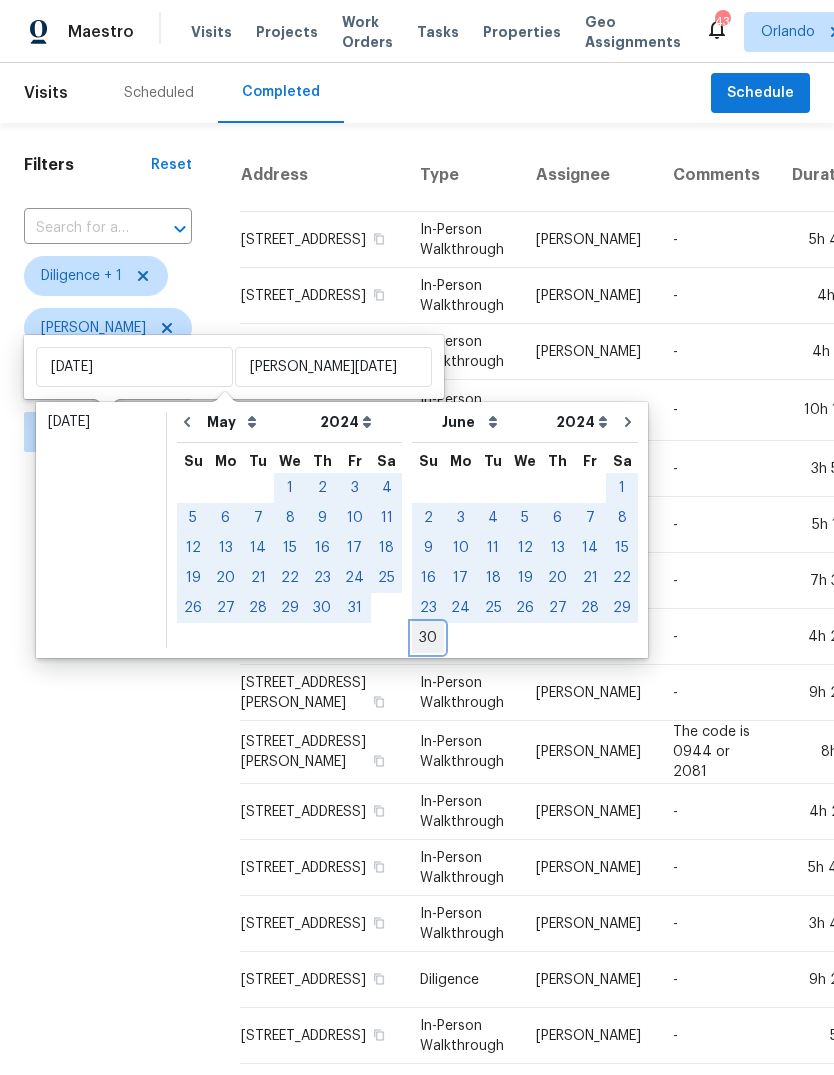 click on "30" at bounding box center [428, 638] 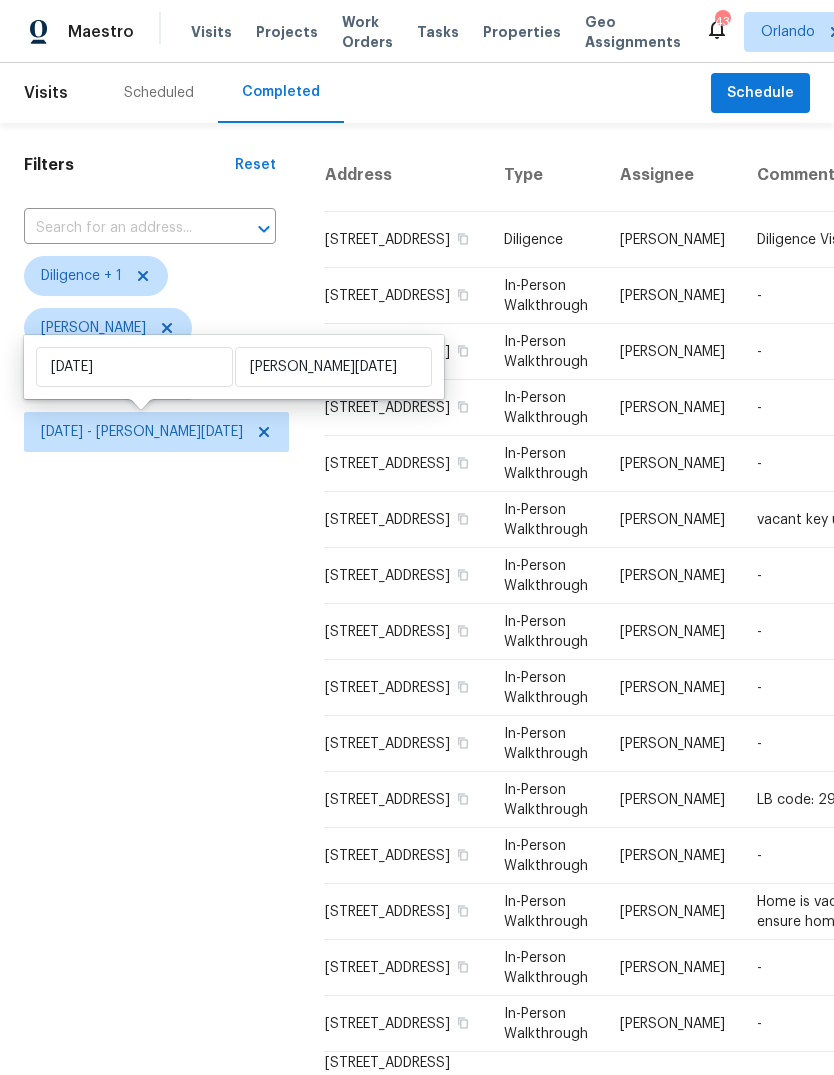 click on "Filters Reset ​ Diligence + 1 Caleb Hurst Scheduled Date Wed, Nov 01 - Sun, Jun 30" at bounding box center [150, 810] 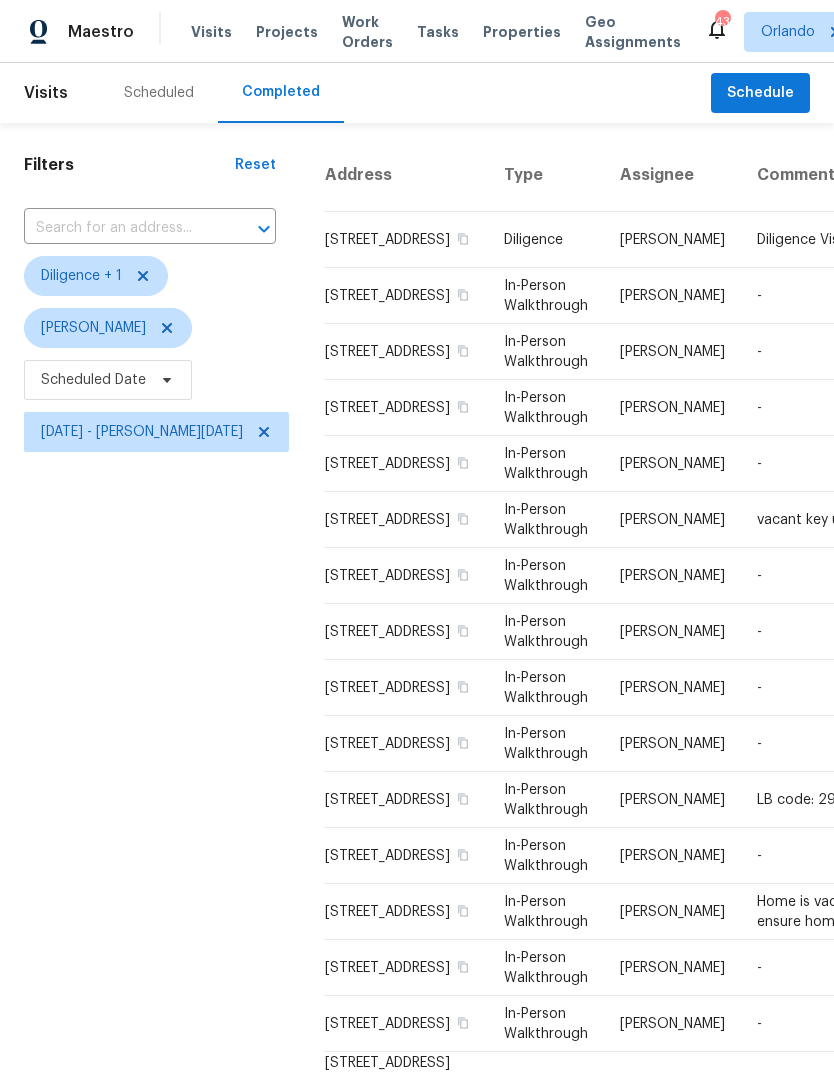 scroll, scrollTop: 0, scrollLeft: 0, axis: both 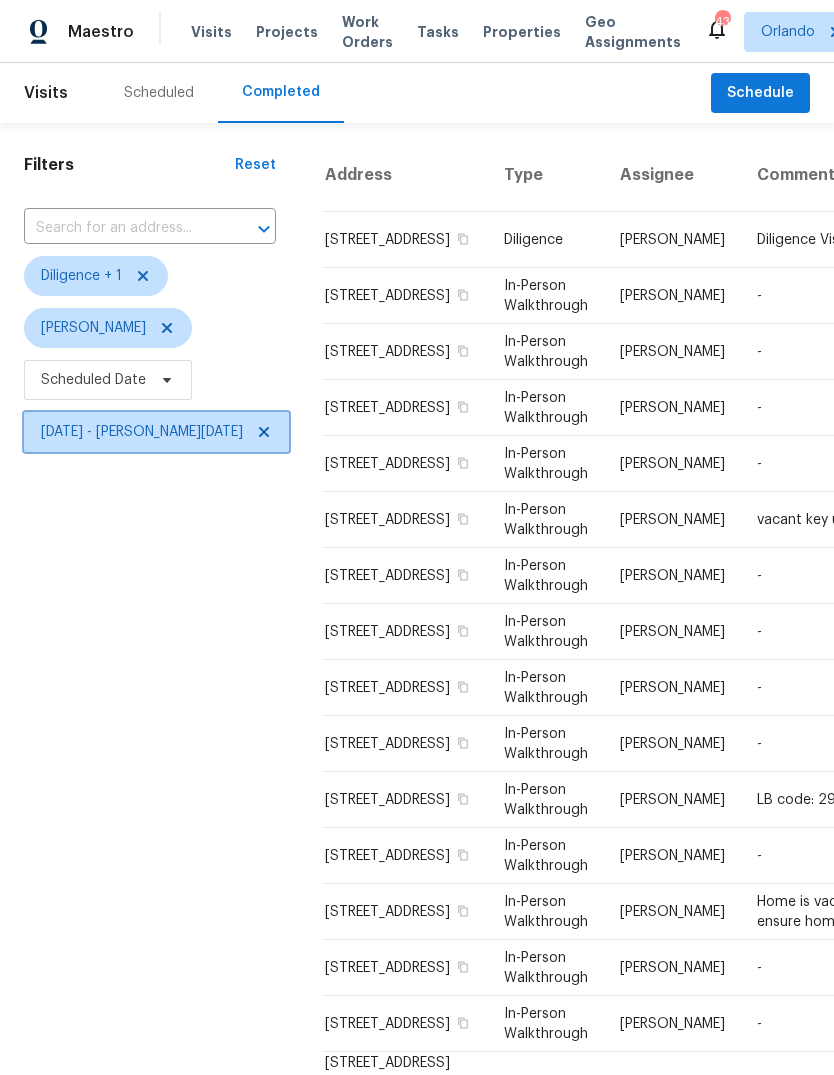 click on "Wed, Nov 01 - Sun, Jun 30" at bounding box center [142, 432] 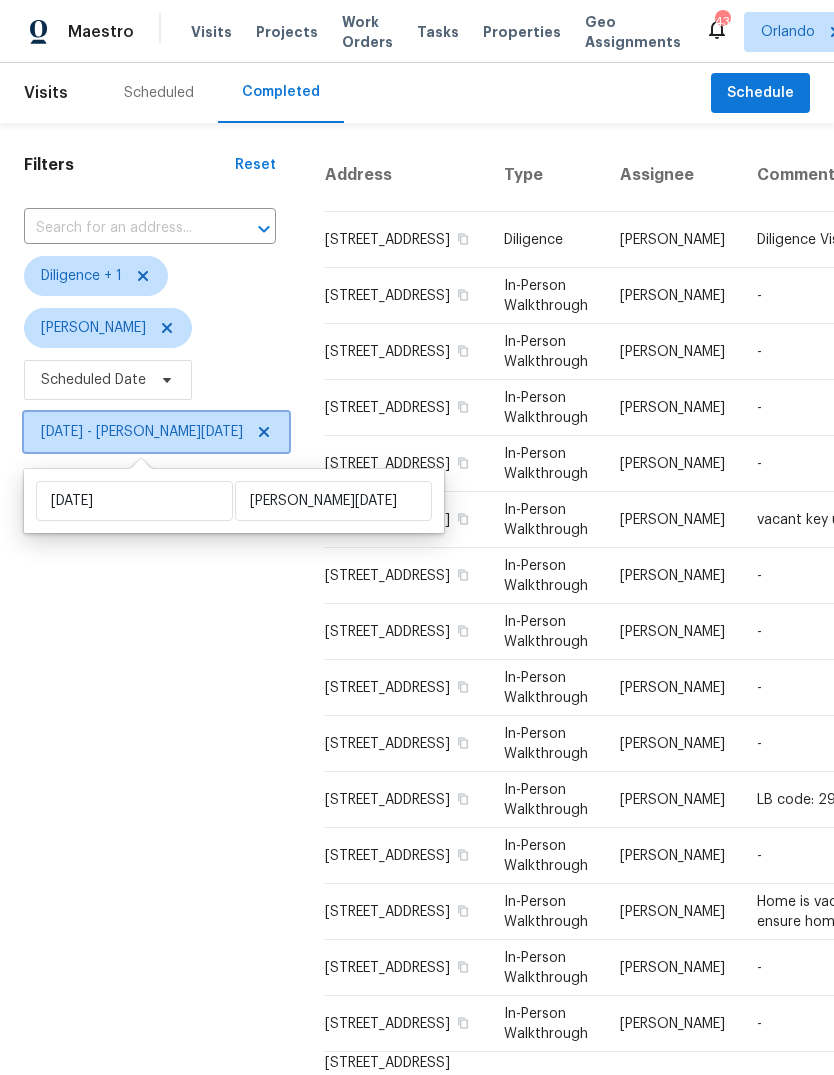 click 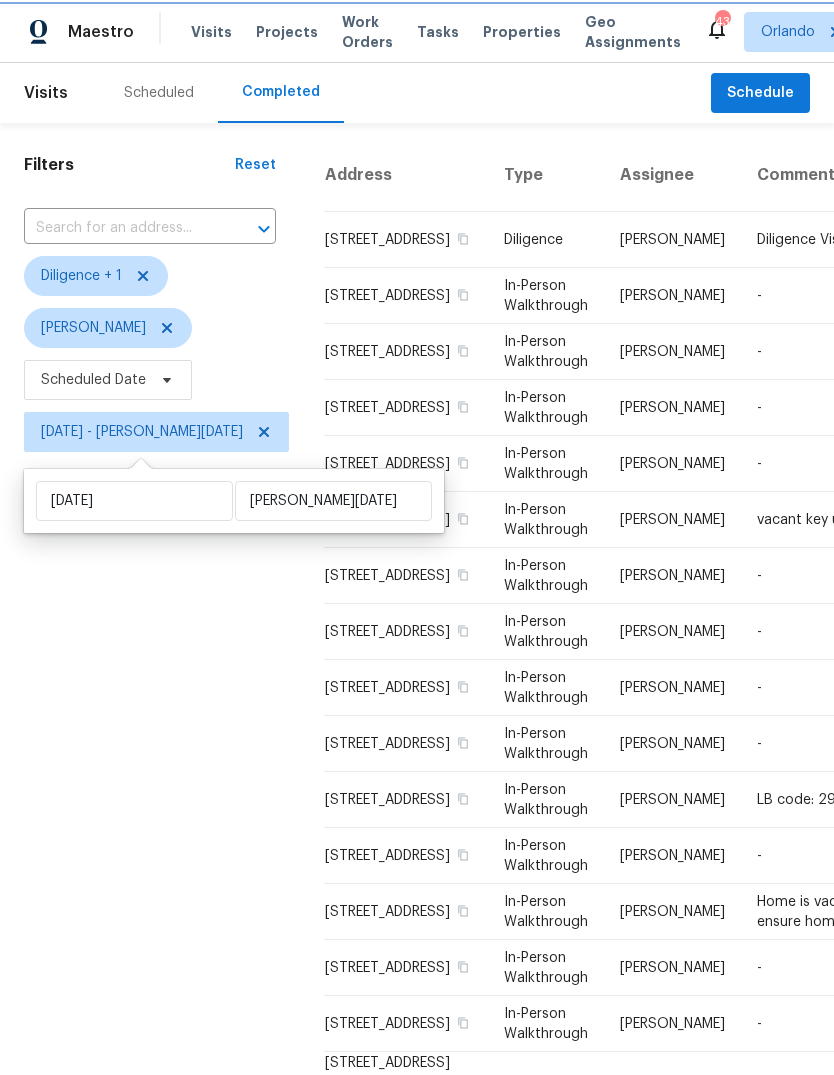 type 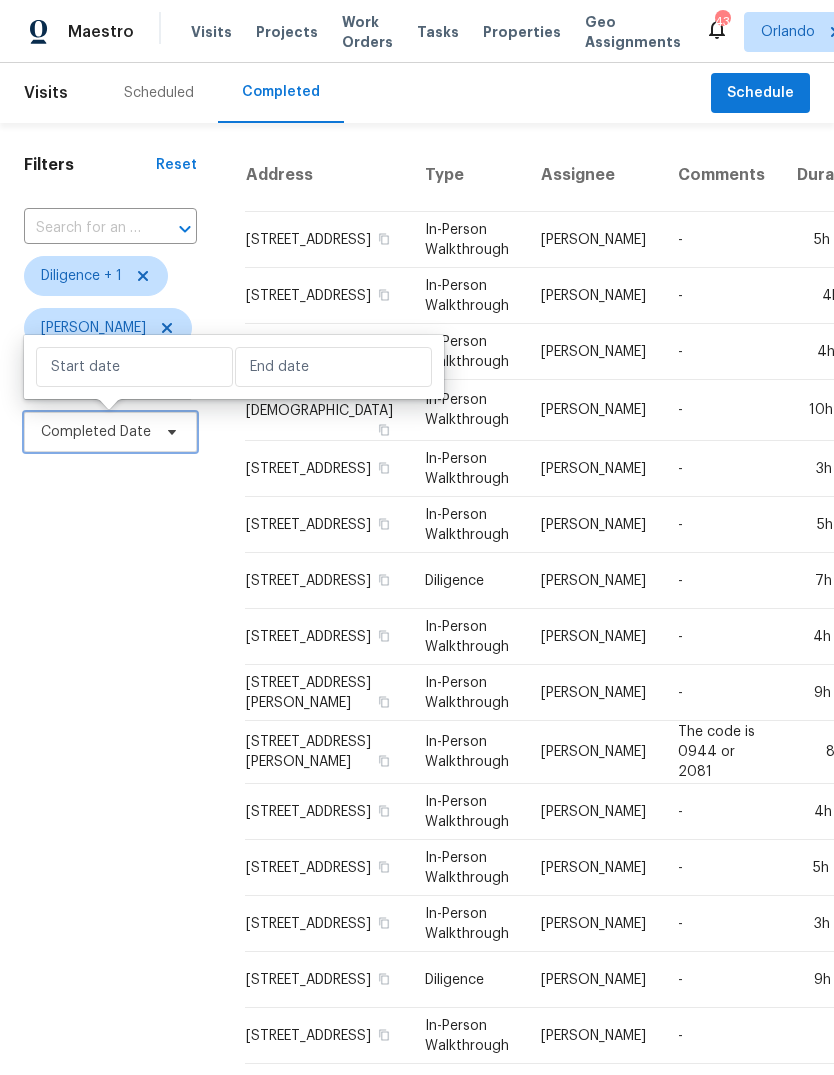 click on "Completed Date" at bounding box center [96, 432] 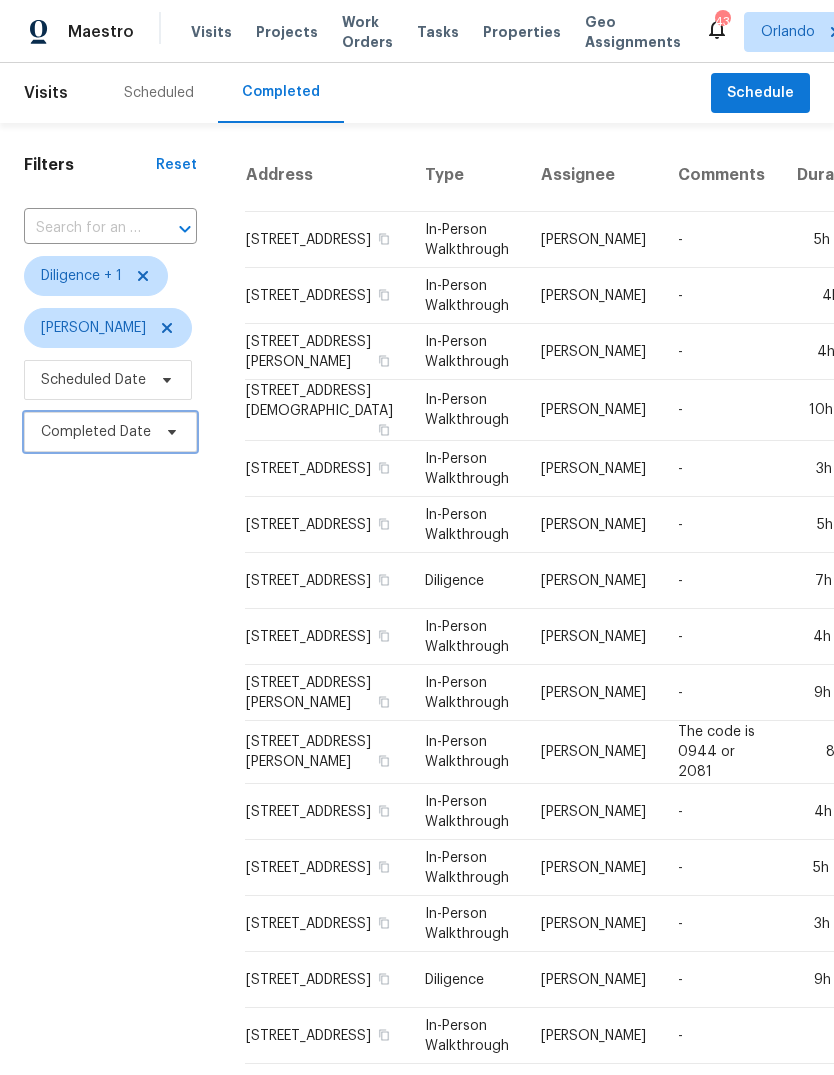 click 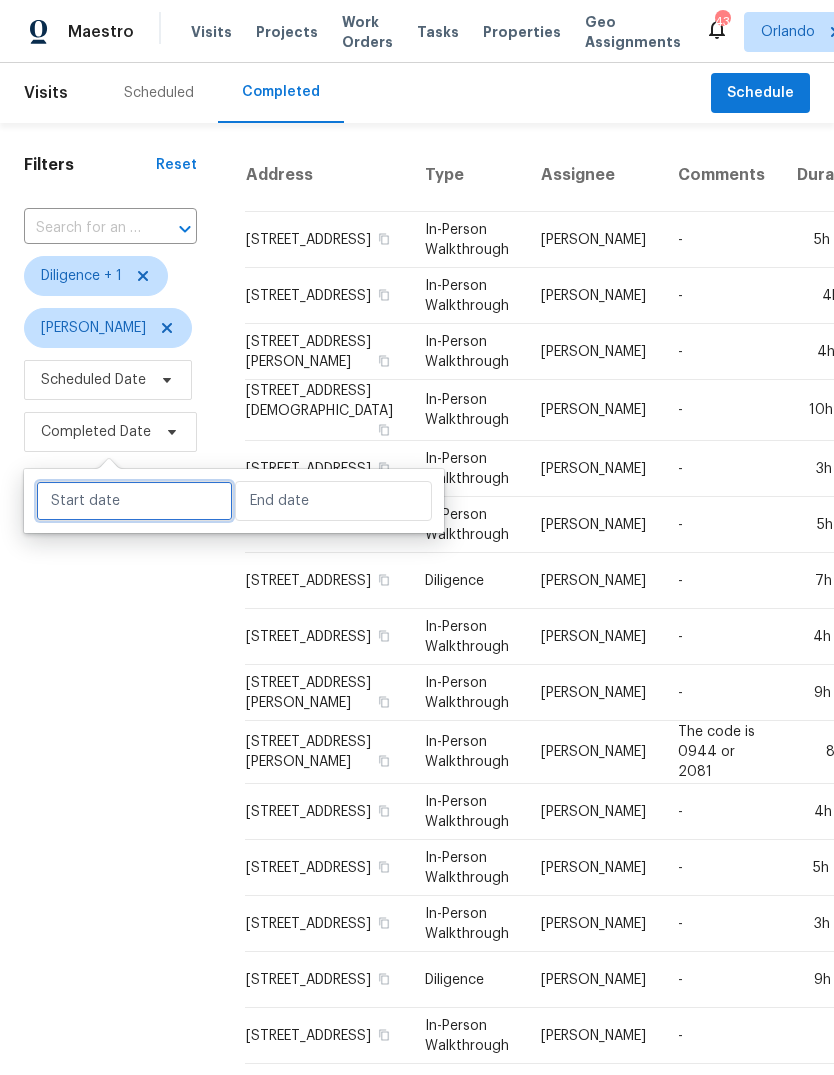 click at bounding box center (134, 501) 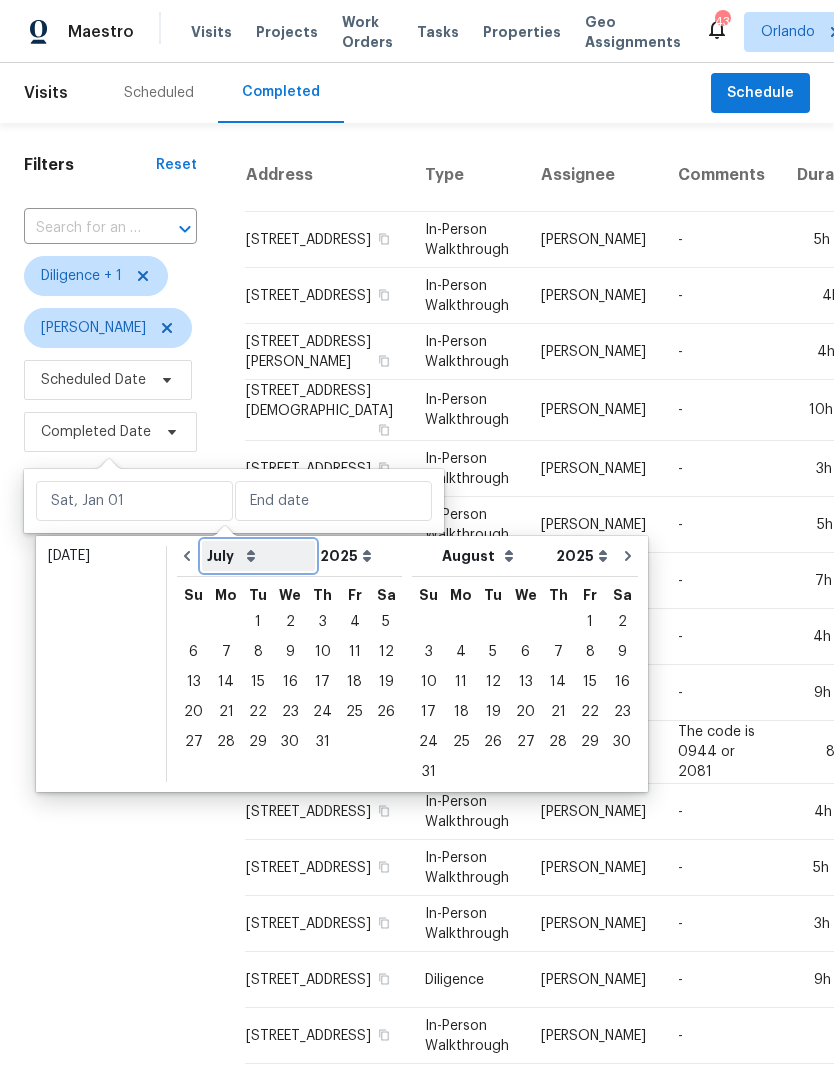 click on "January February March April May June July August September October November December" at bounding box center [258, 556] 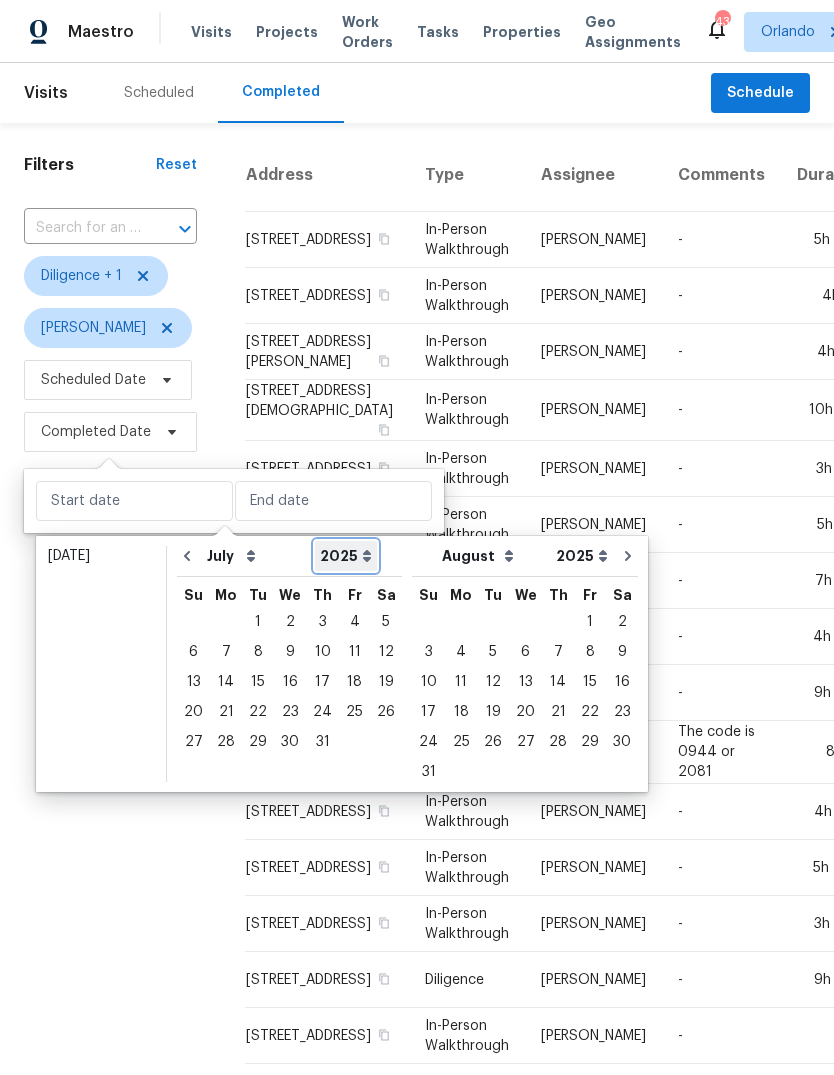 click on "2005 2006 2007 2008 2009 2010 2011 2012 2013 2014 2015 2016 2017 2018 2019 2020 2021 2022 2023 2024 2025 2026" at bounding box center (346, 556) 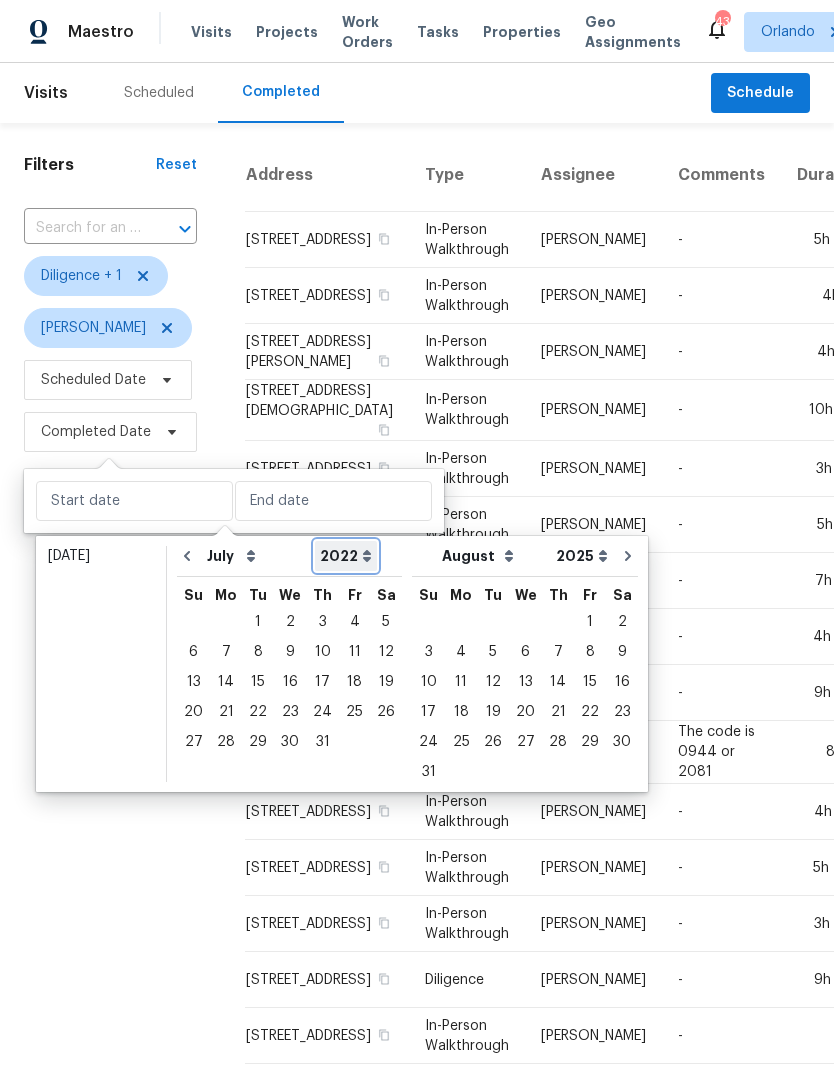 select on "2022" 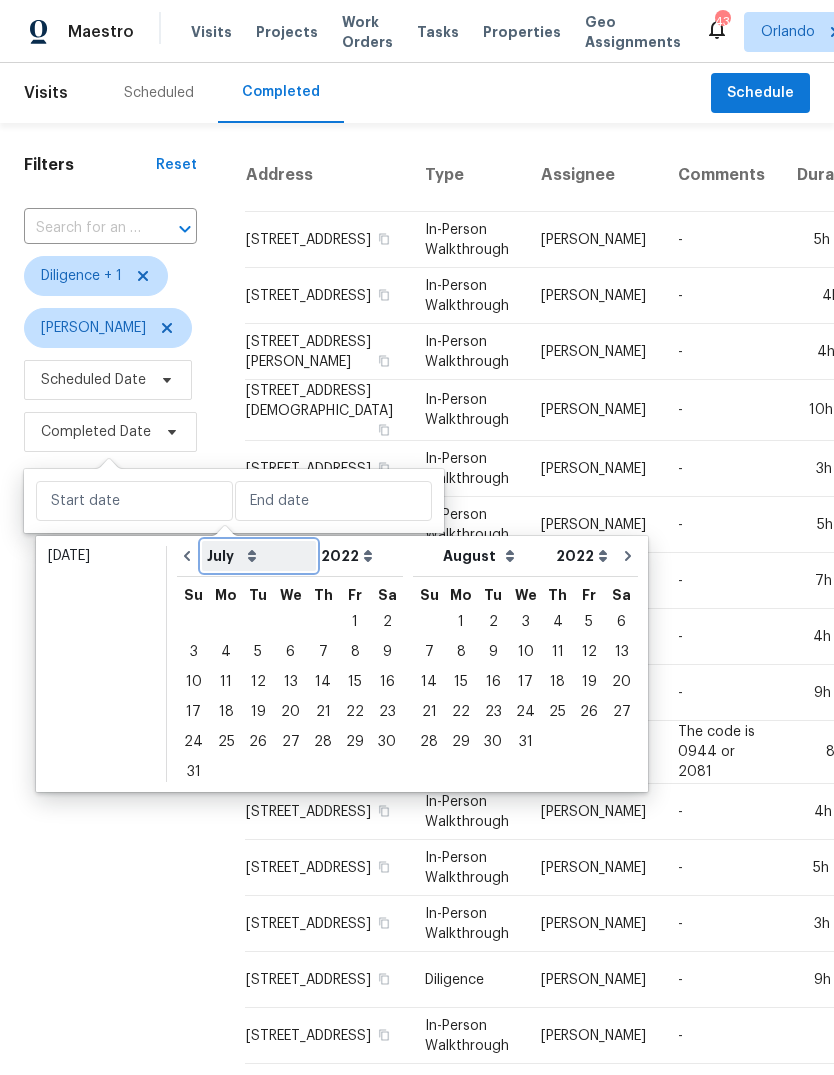click on "January February March April May June July August September October November December" at bounding box center (259, 556) 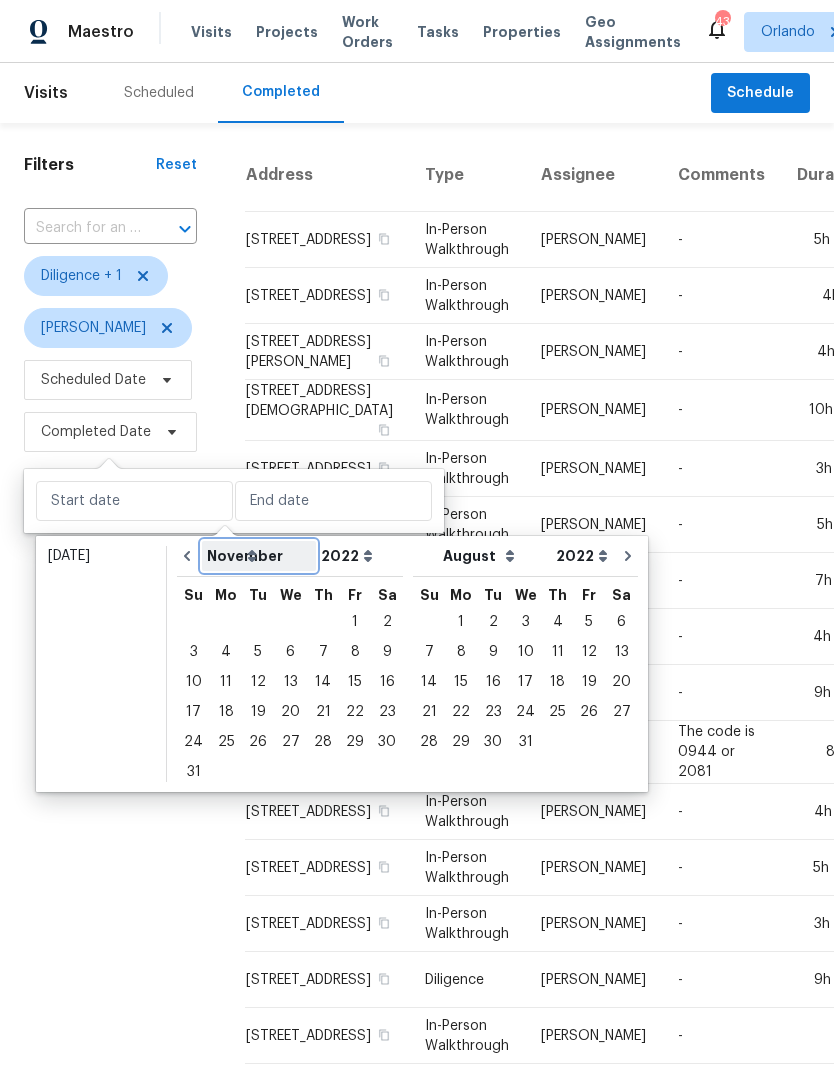 select on "10" 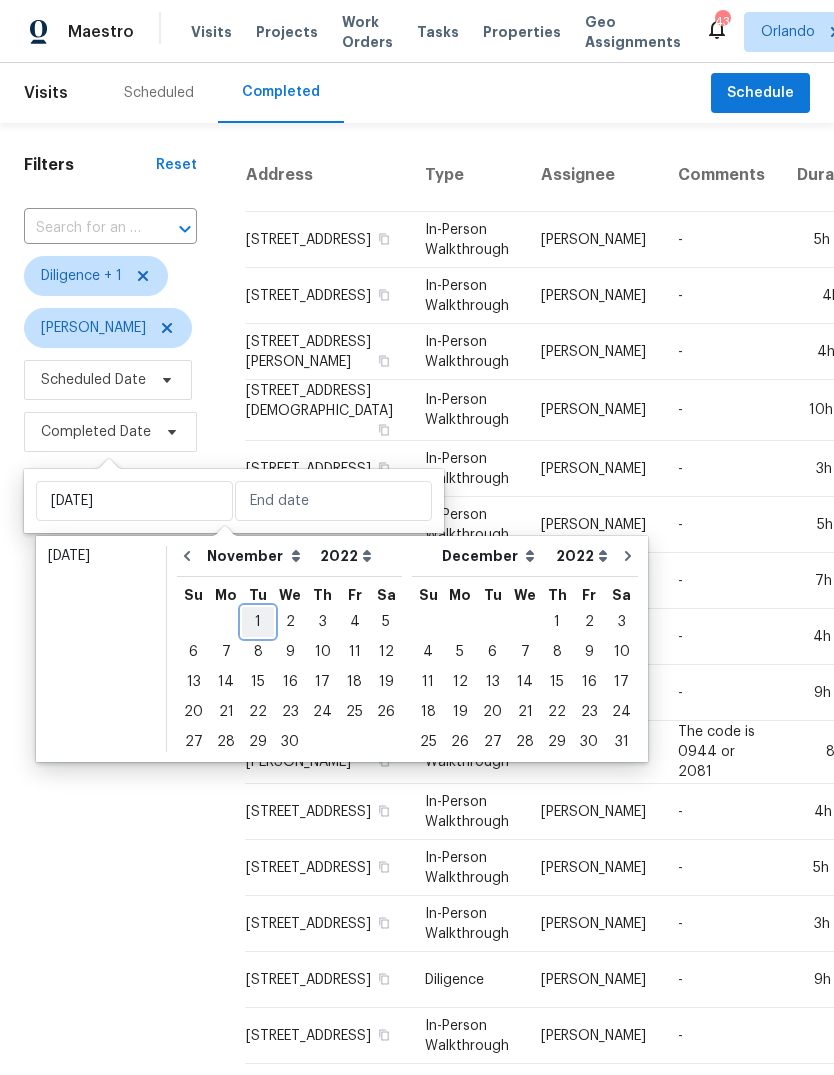 click on "1" at bounding box center [258, 622] 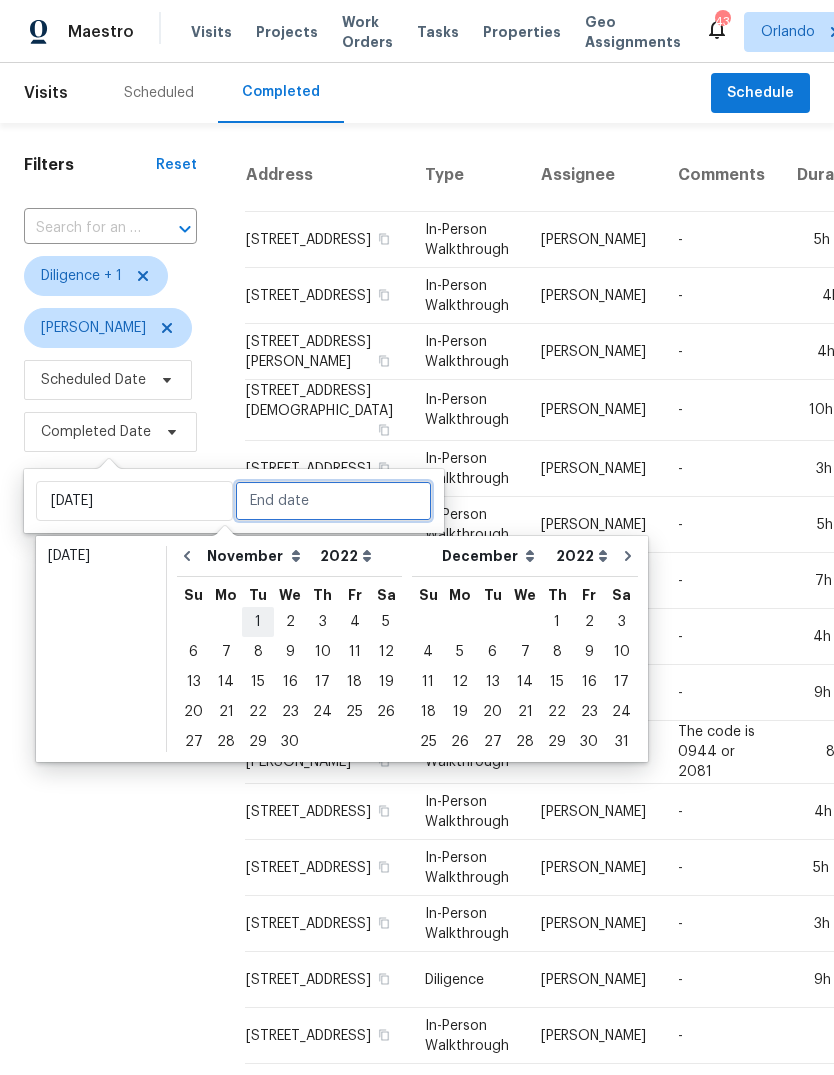 type on "Tue, Nov 01" 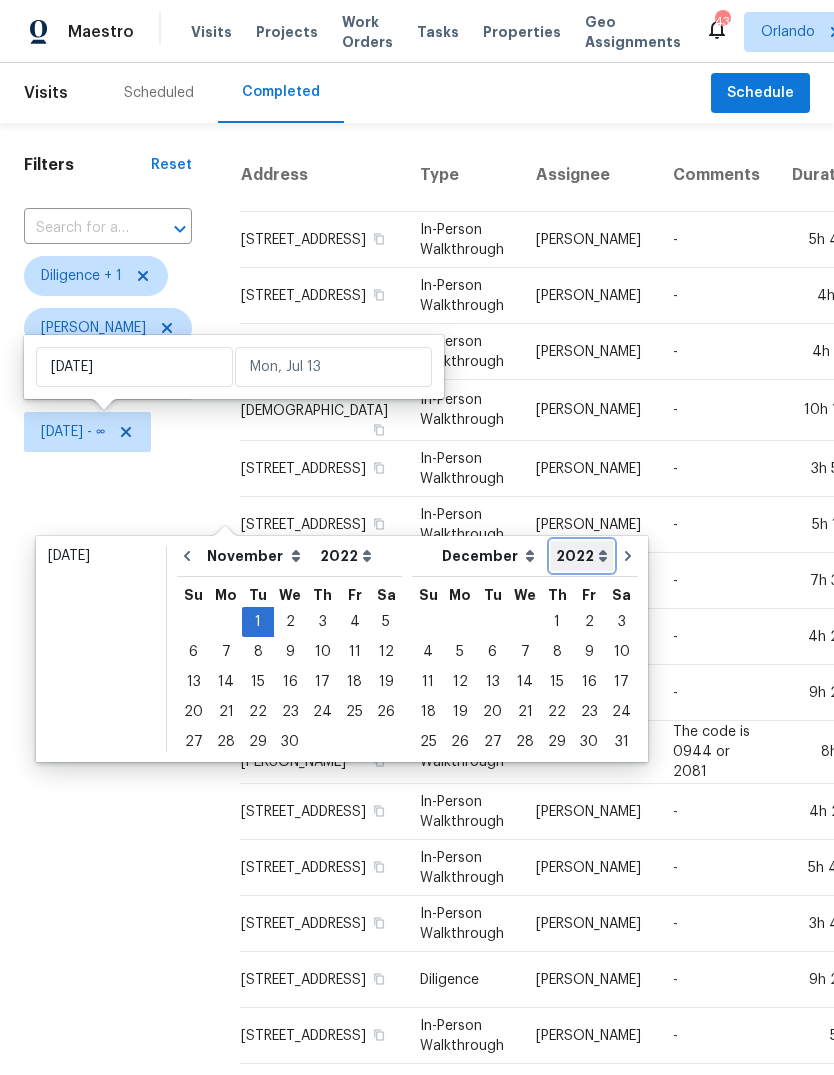 click on "2005 2006 2007 2008 2009 2010 2011 2012 2013 2014 2015 2016 2017 2018 2019 2020 2021 2022 2023 2024 2025 2026" at bounding box center [582, 556] 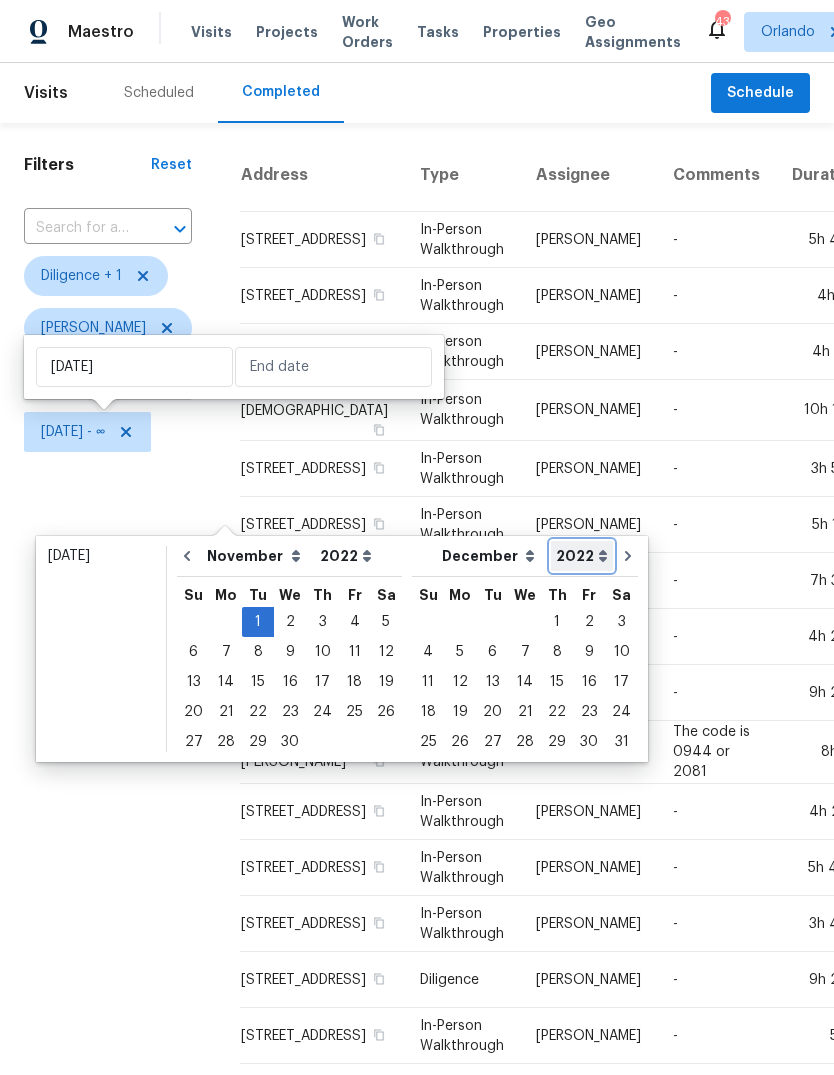 select on "2023" 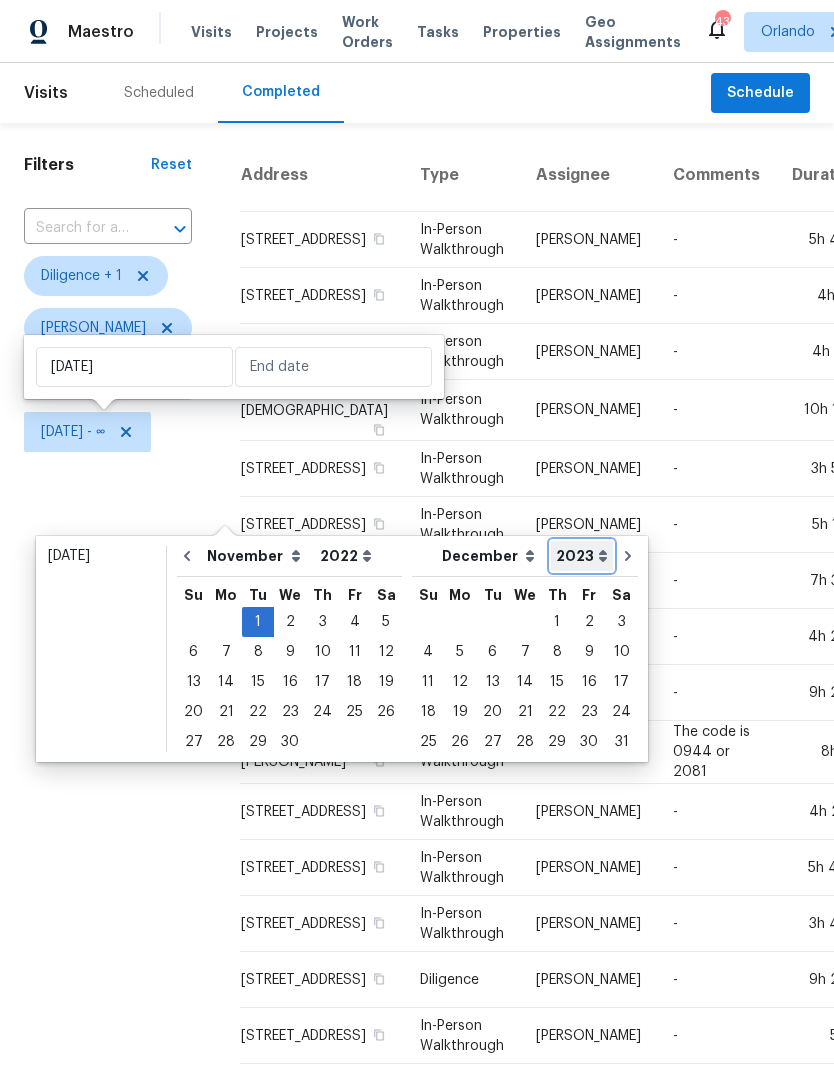 select on "2023" 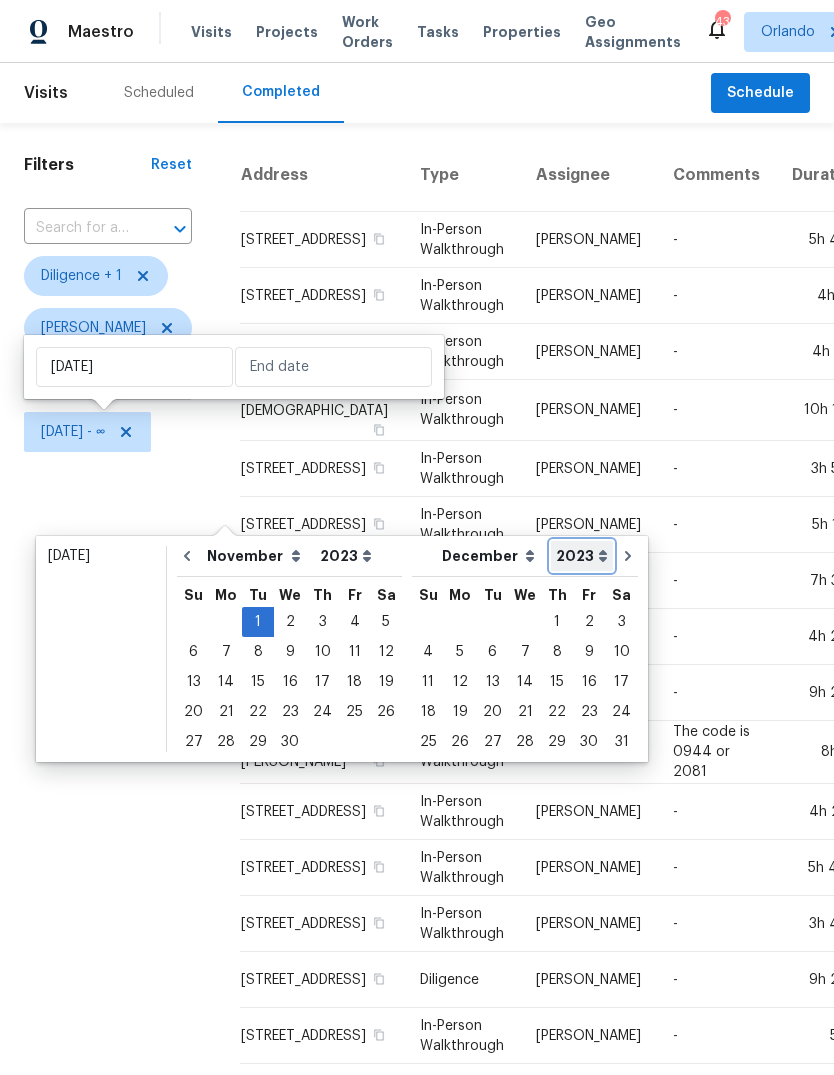 select on "2023" 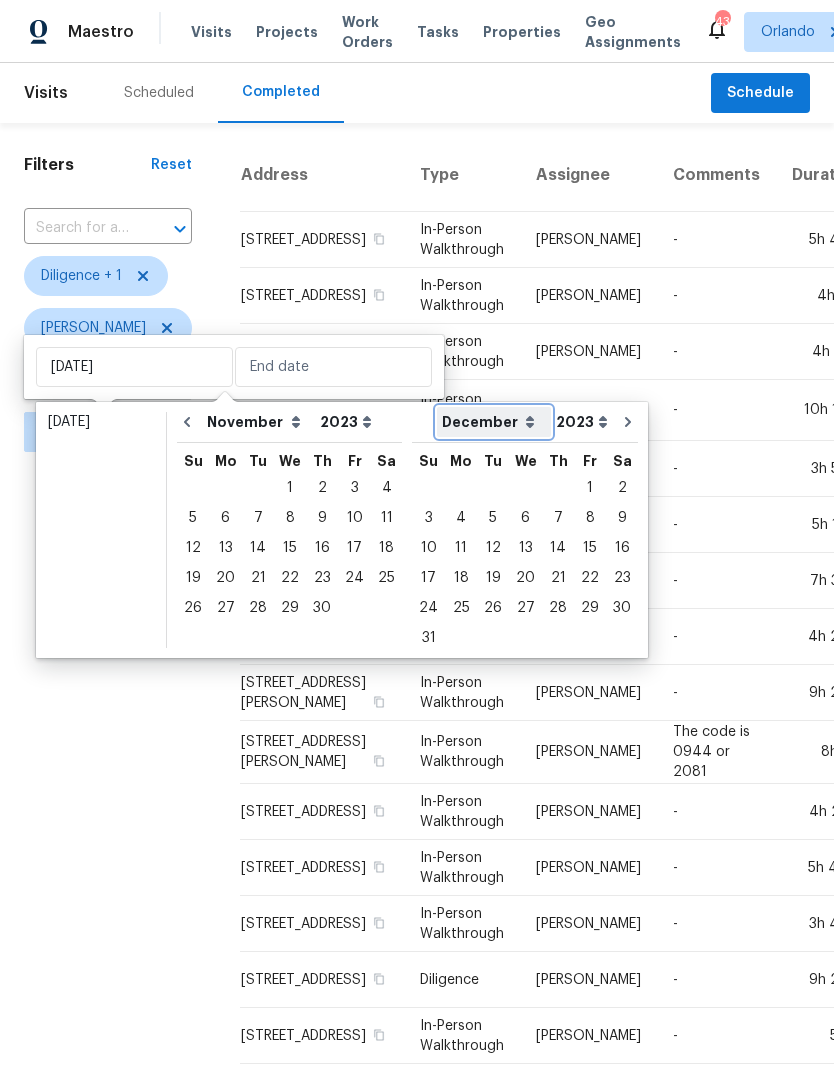 click on "January February March April May June July August September October November December" at bounding box center [494, 422] 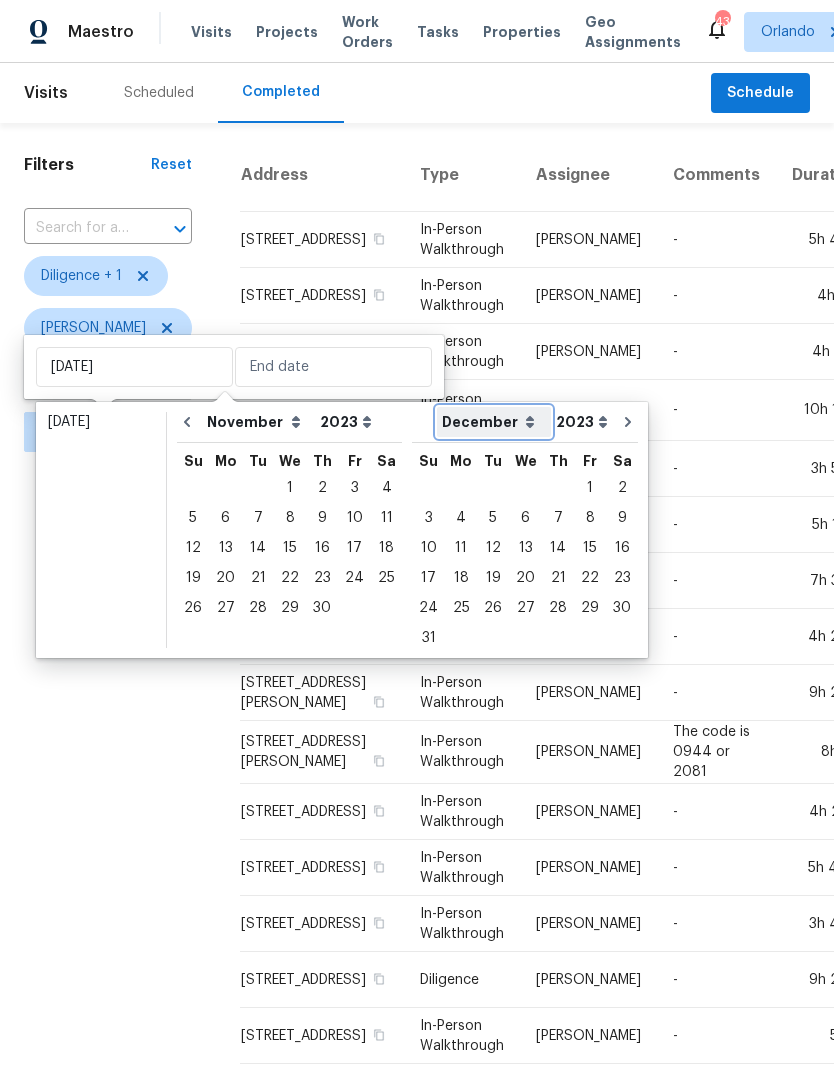 select on "5" 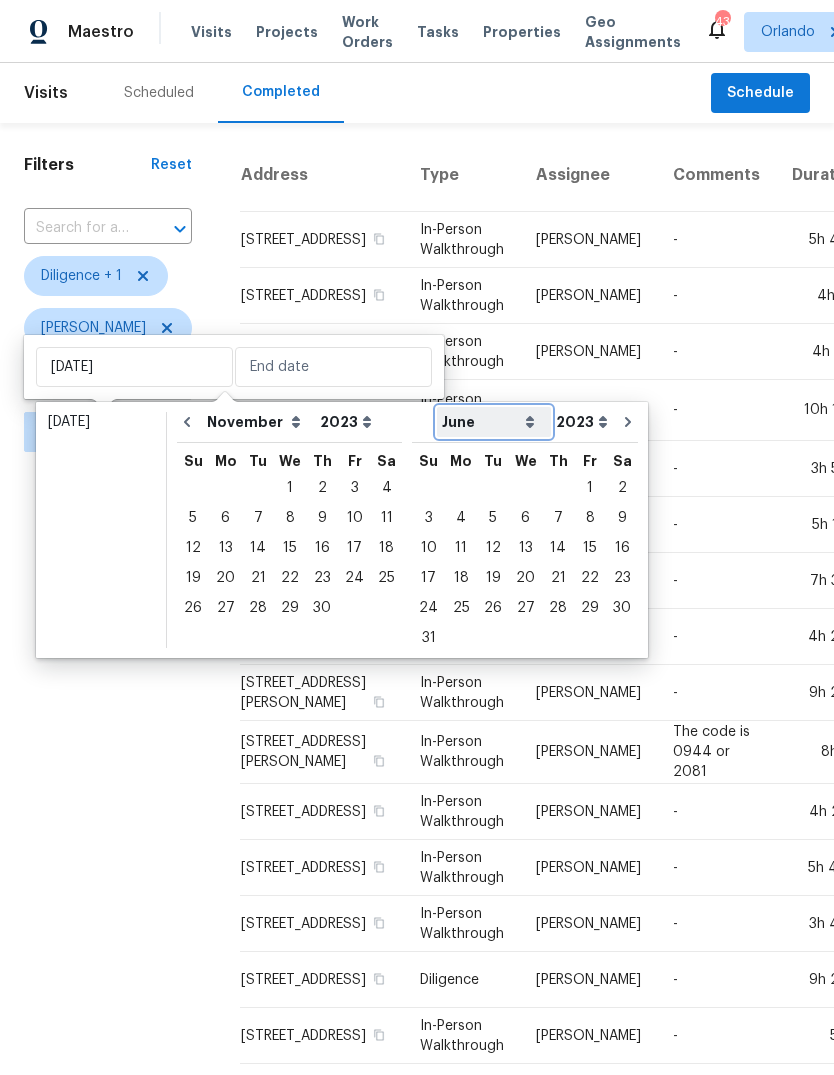 select on "4" 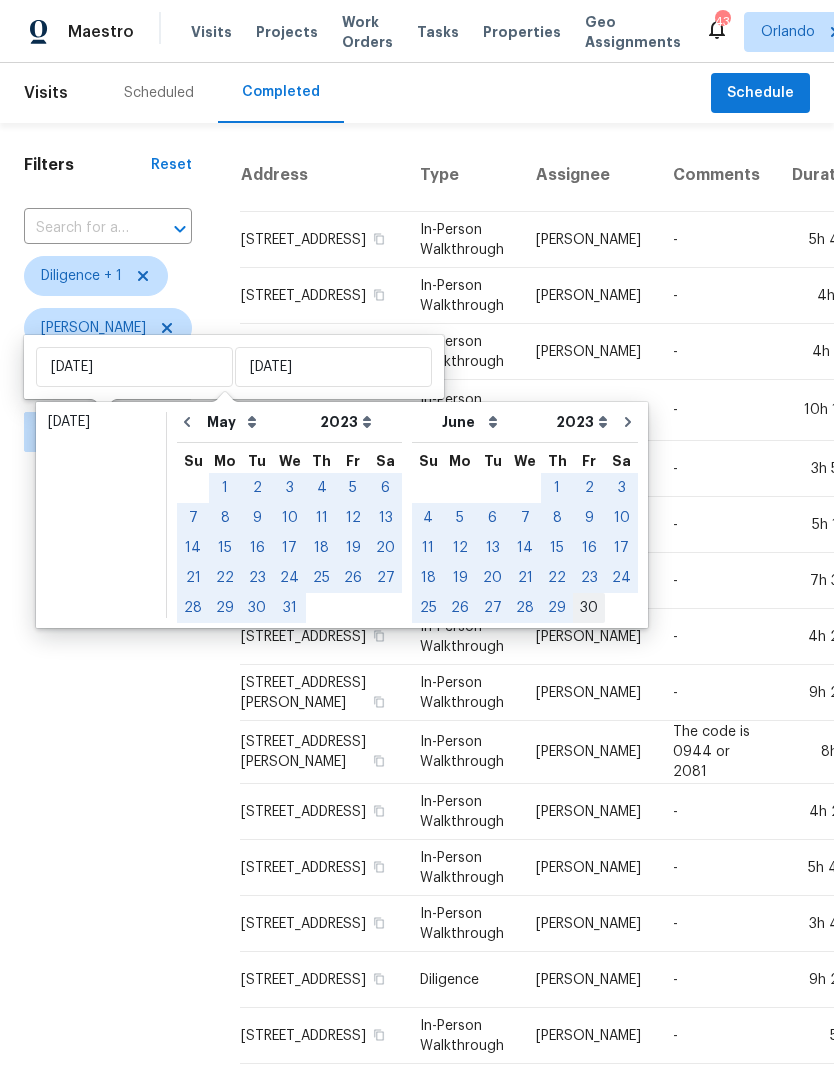 click on "30" at bounding box center (589, 608) 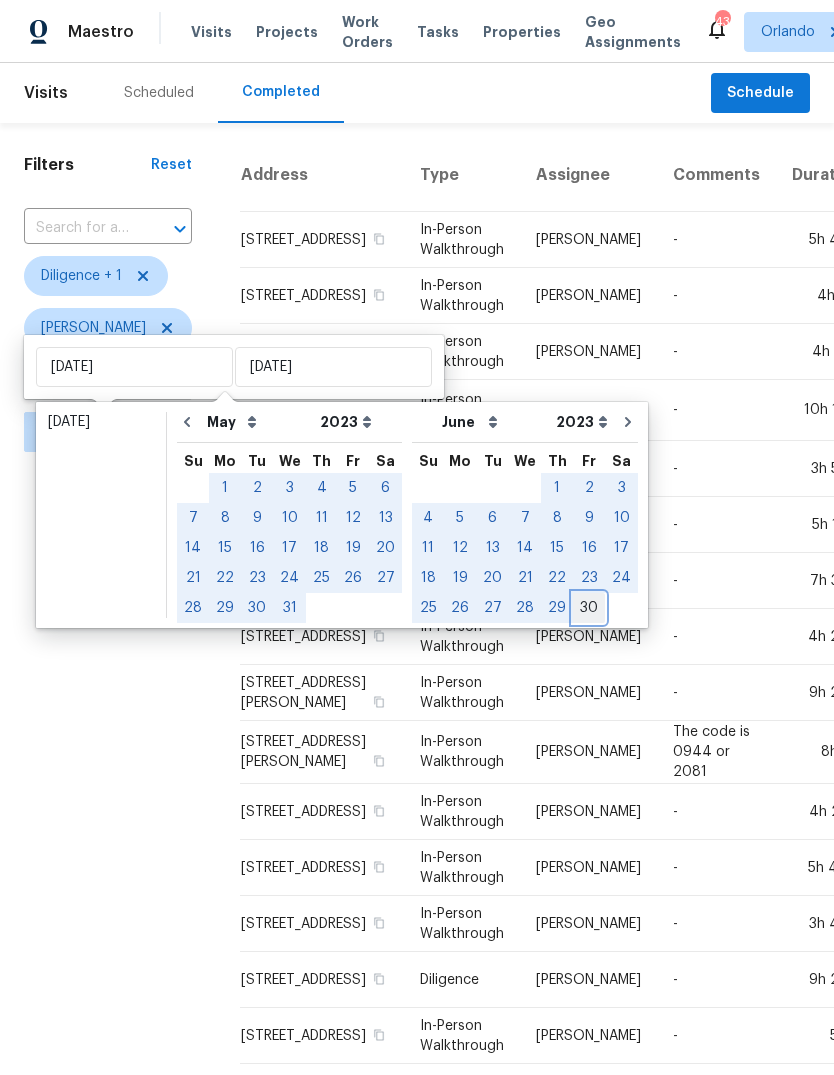type on "Fri, Jun 30" 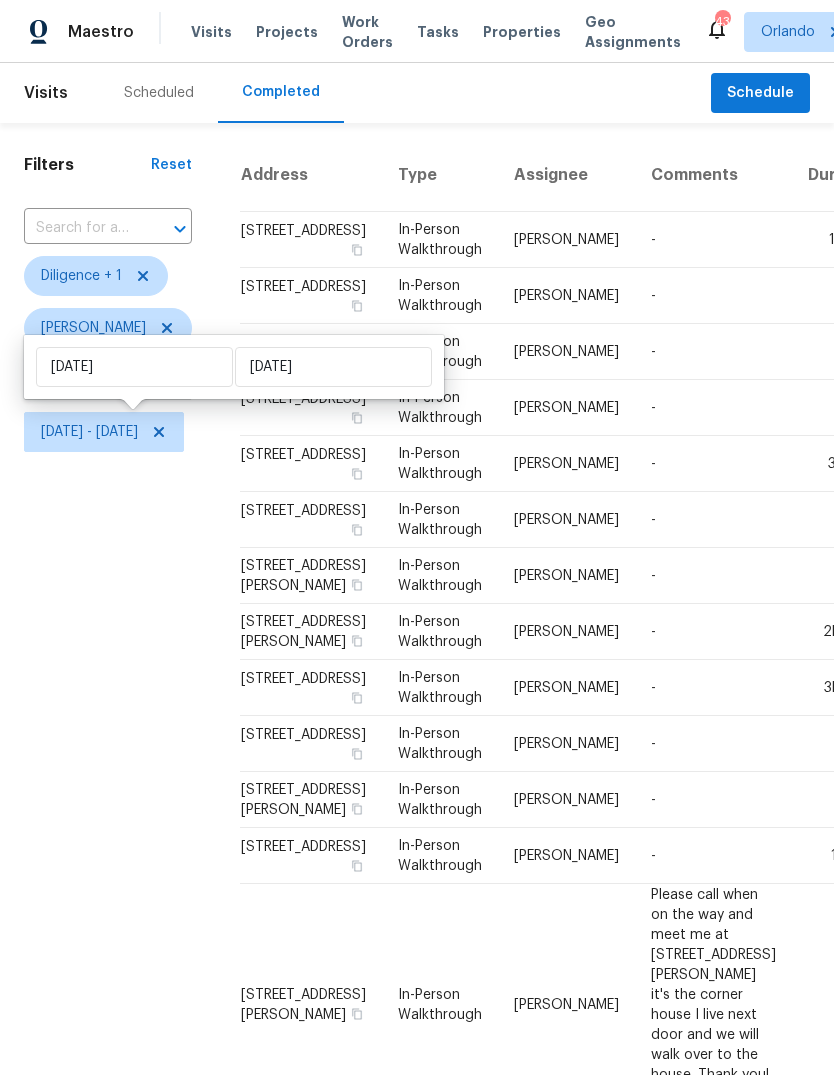 click on "Filters Reset ​ Diligence + 1 Caleb Hurst Scheduled Date Tue, Nov 01 - Fri, Jun 30" at bounding box center (108, 851) 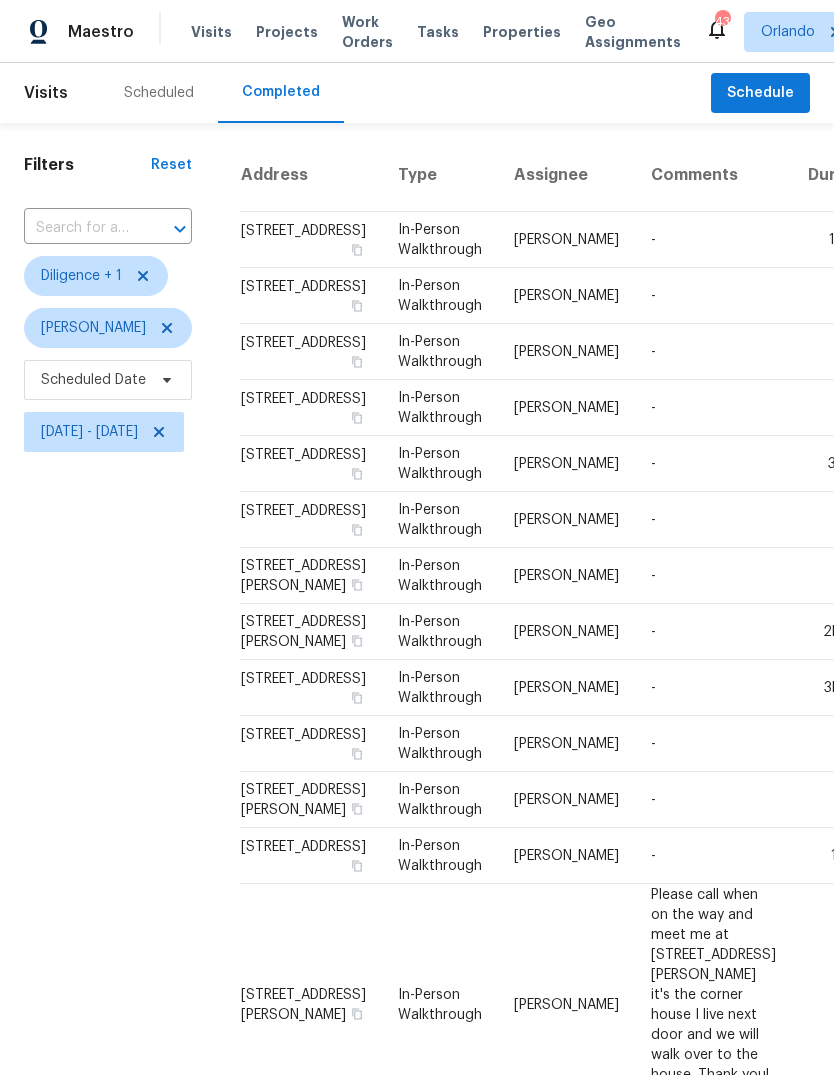 scroll, scrollTop: 0, scrollLeft: 0, axis: both 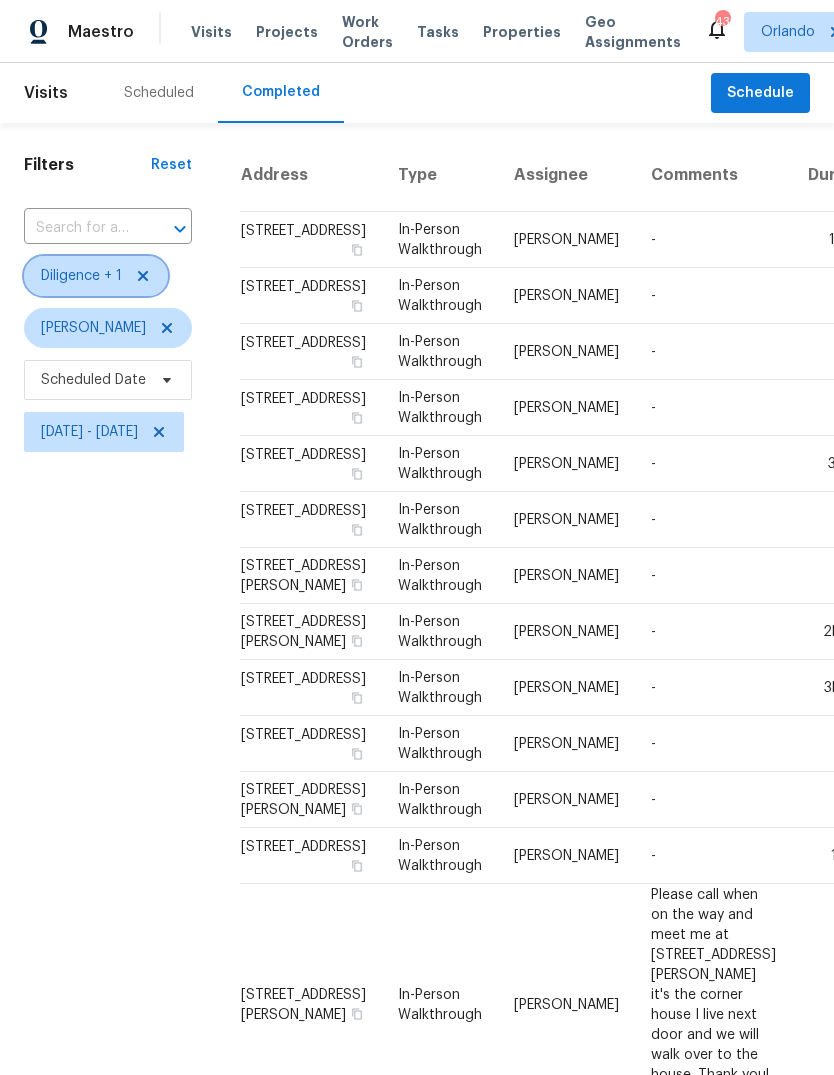 click 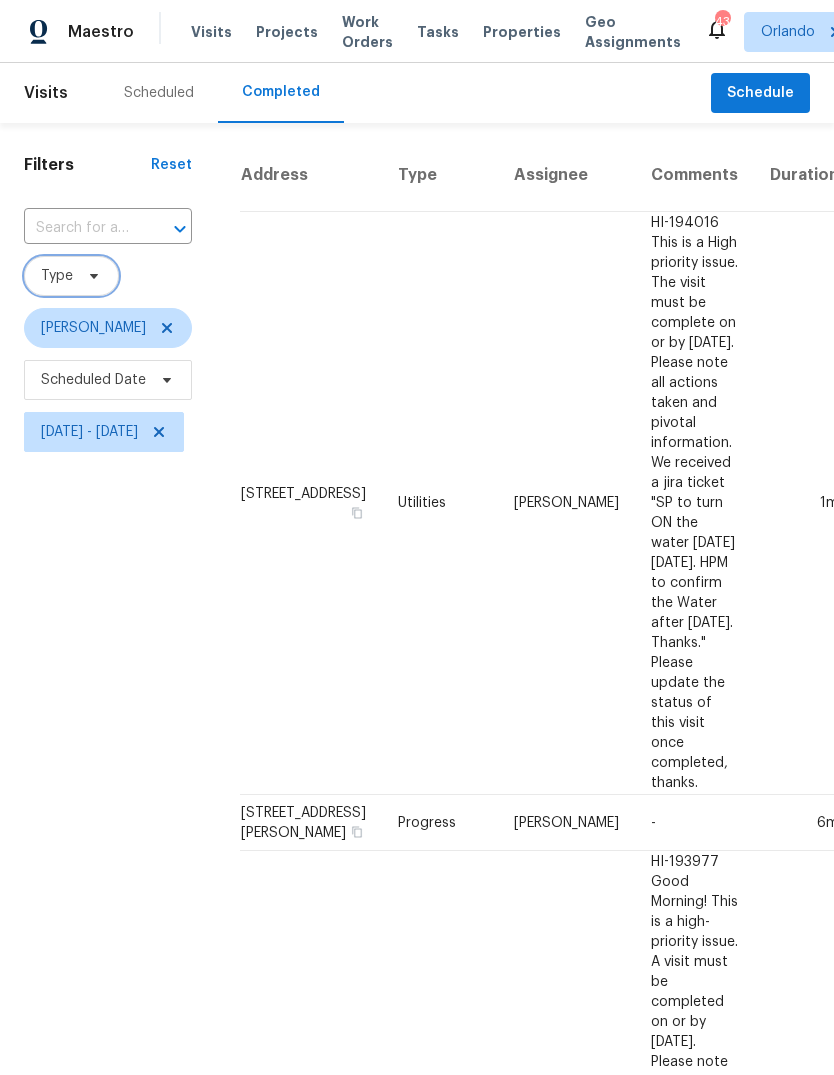 click 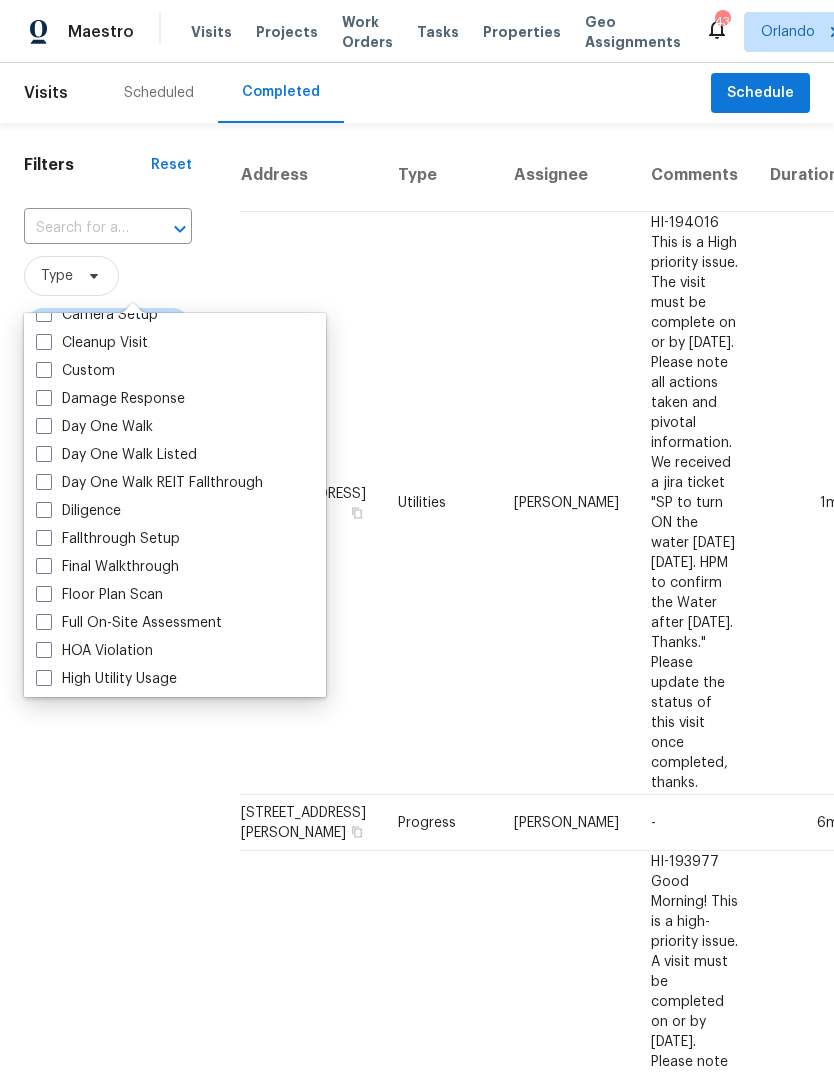 scroll, scrollTop: 245, scrollLeft: 0, axis: vertical 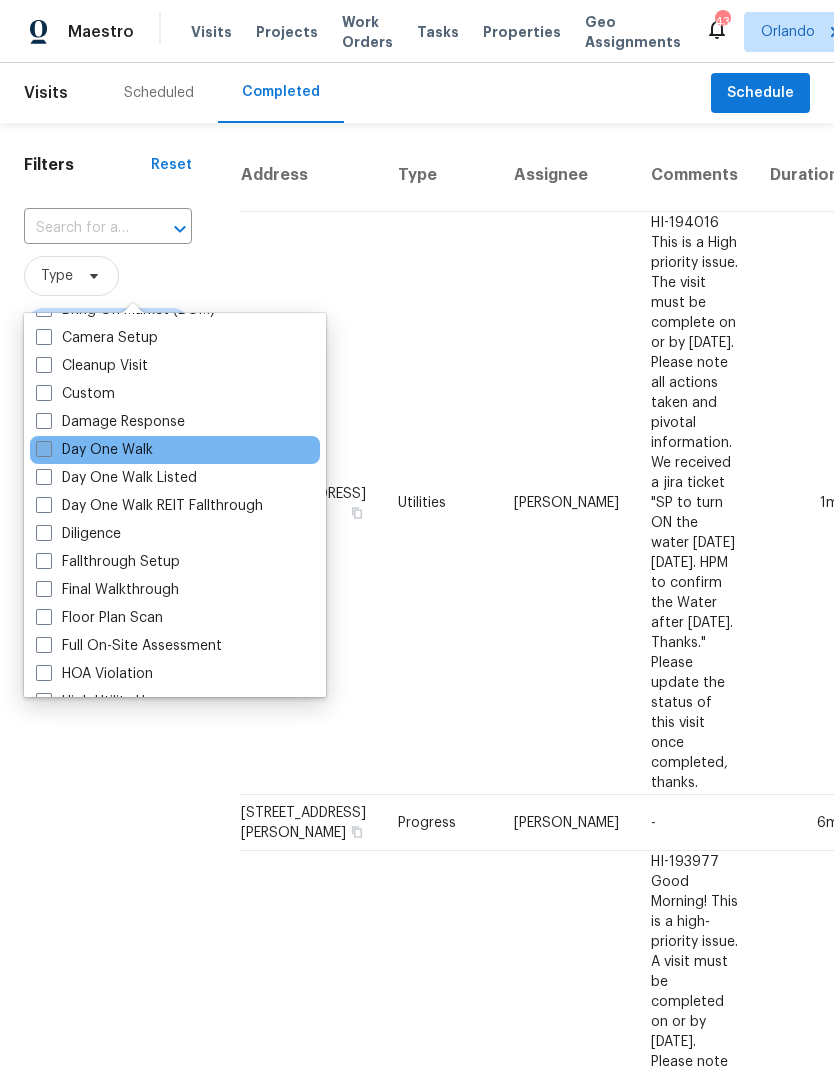 click at bounding box center (44, 449) 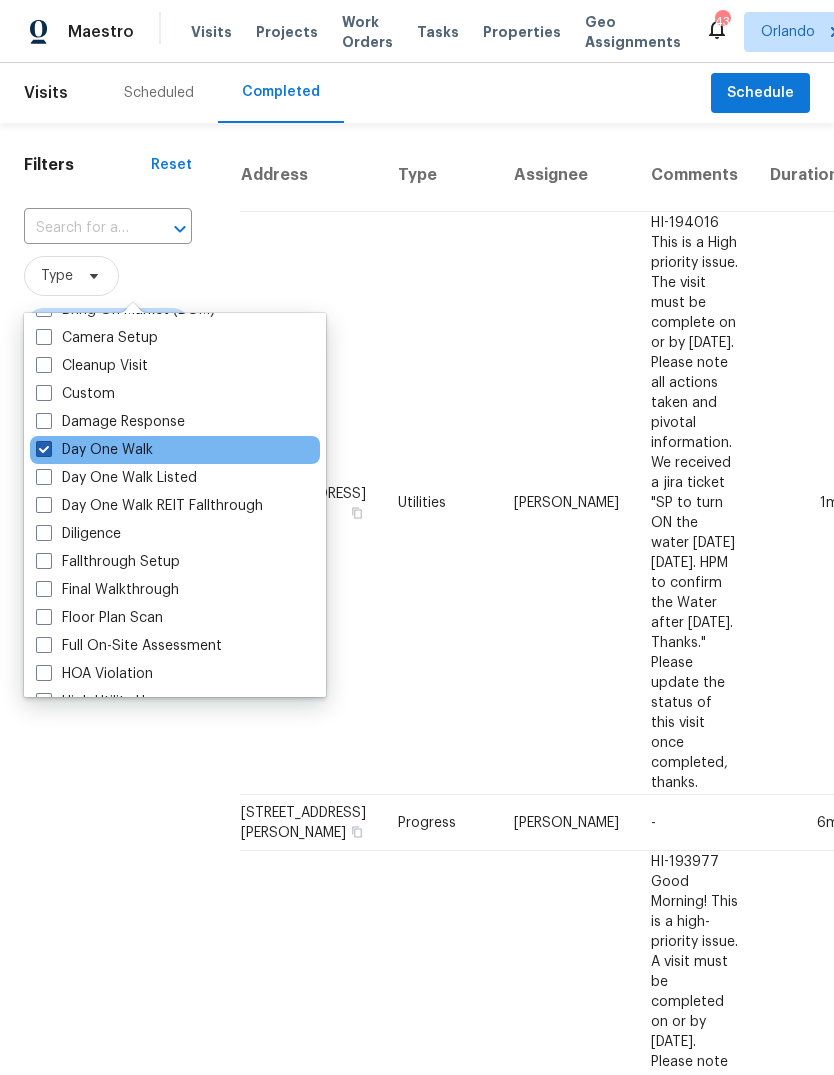checkbox on "true" 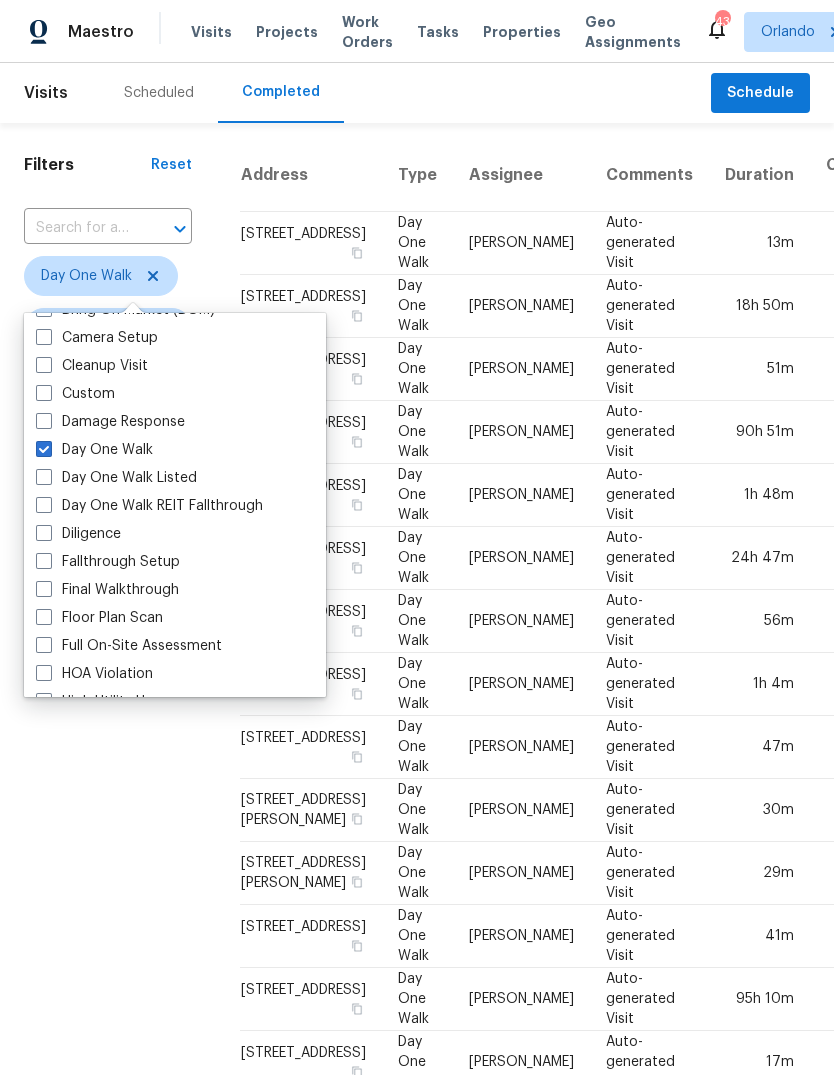 click on "Filters Reset ​ Day One Walk Caleb Hurst Scheduled Date Tue, Nov 01 - Fri, Jun 30" at bounding box center (108, 824) 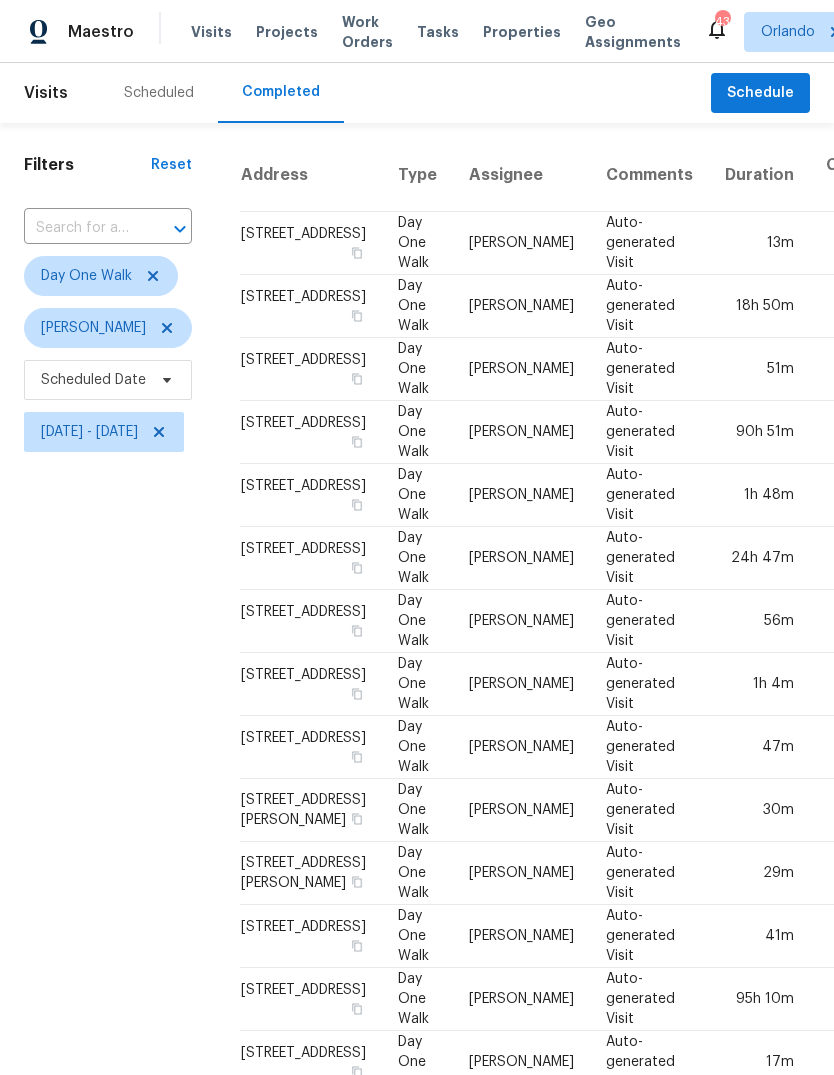 scroll, scrollTop: 0, scrollLeft: 0, axis: both 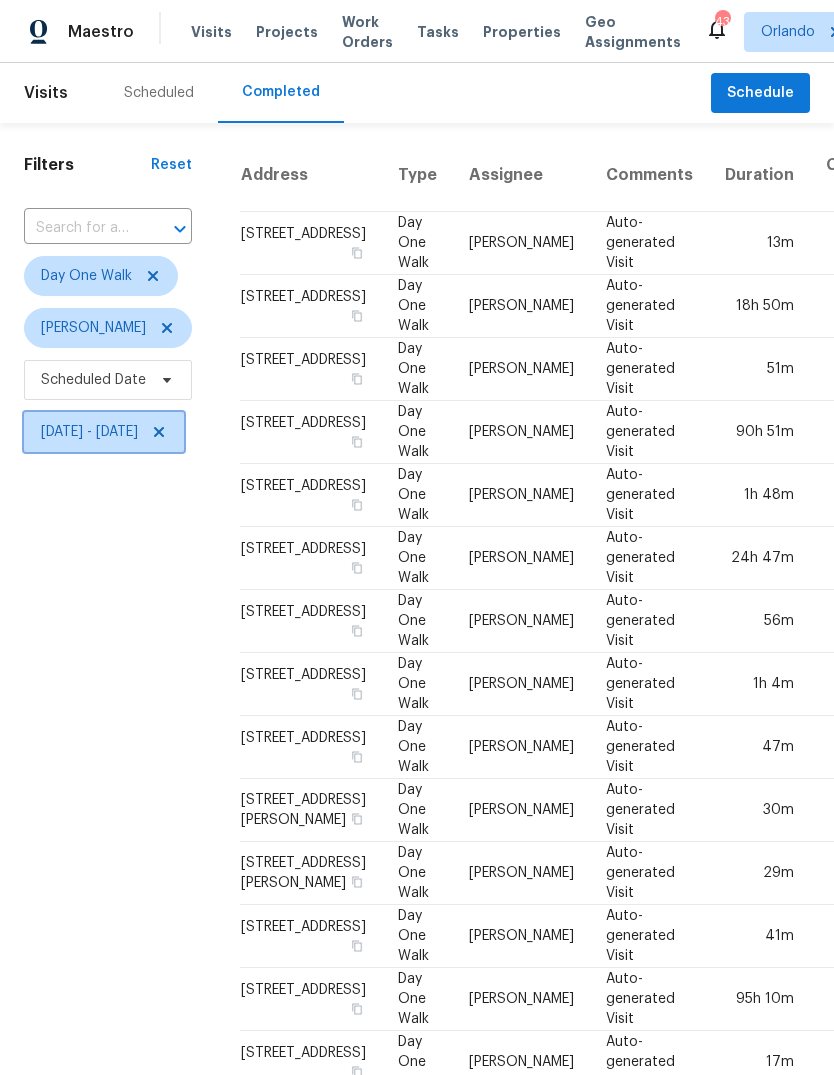 click on "Tue, Nov 01 - Fri, Jun 30" at bounding box center (89, 432) 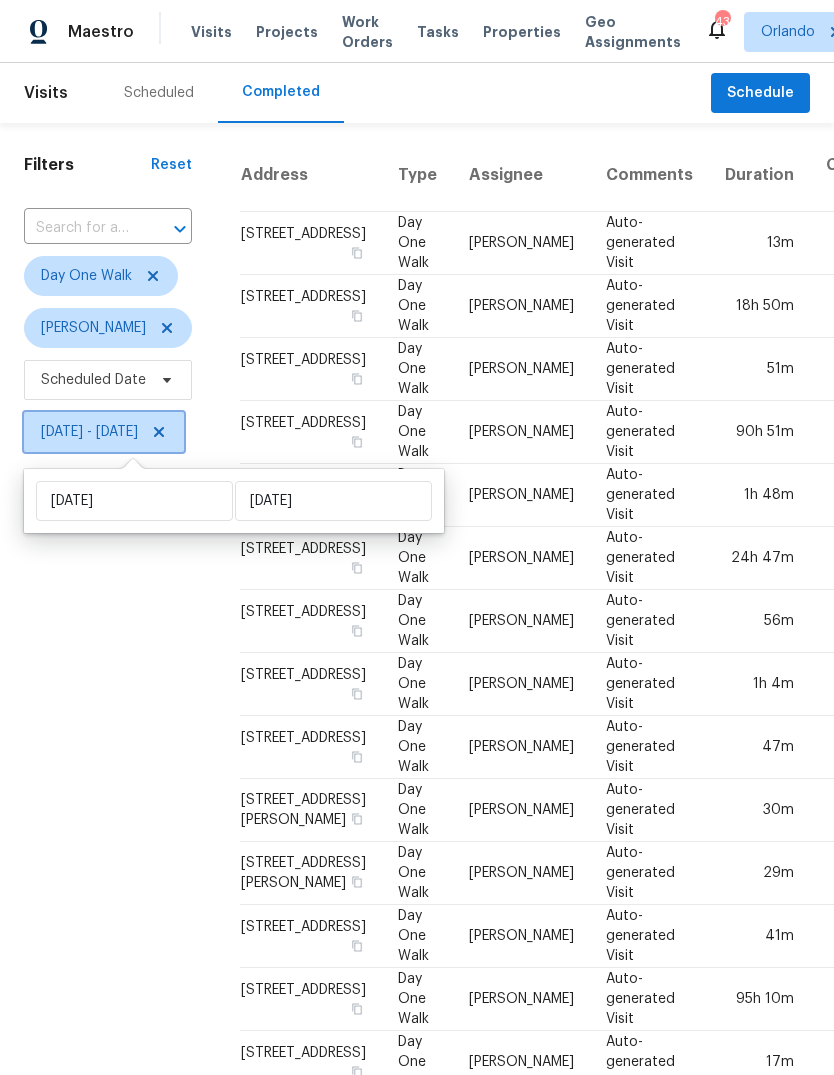 click 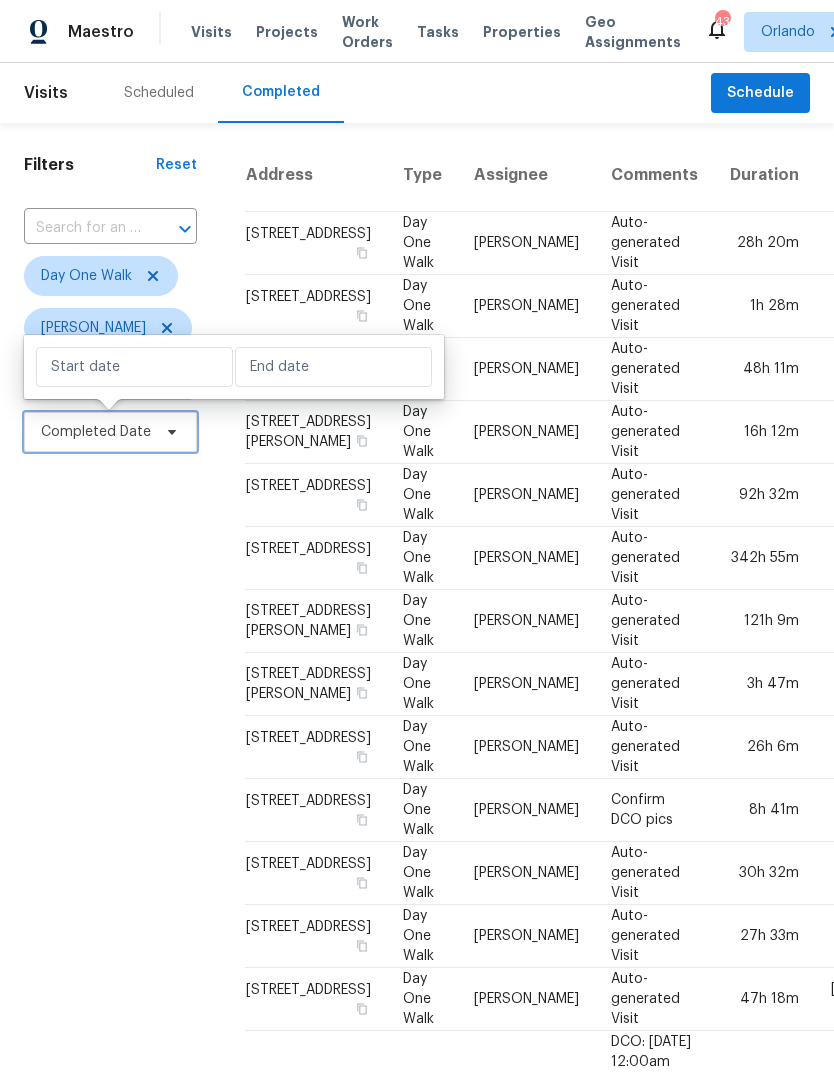 click on "Completed Date" at bounding box center [96, 432] 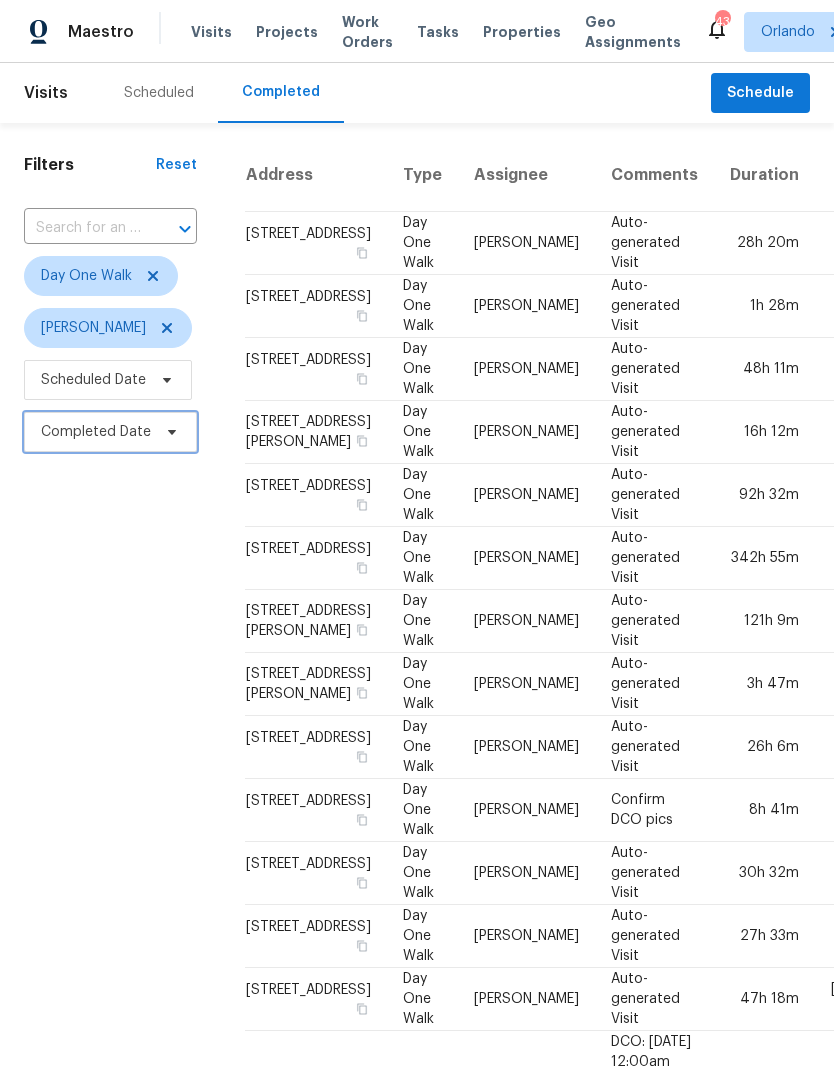 click at bounding box center [169, 432] 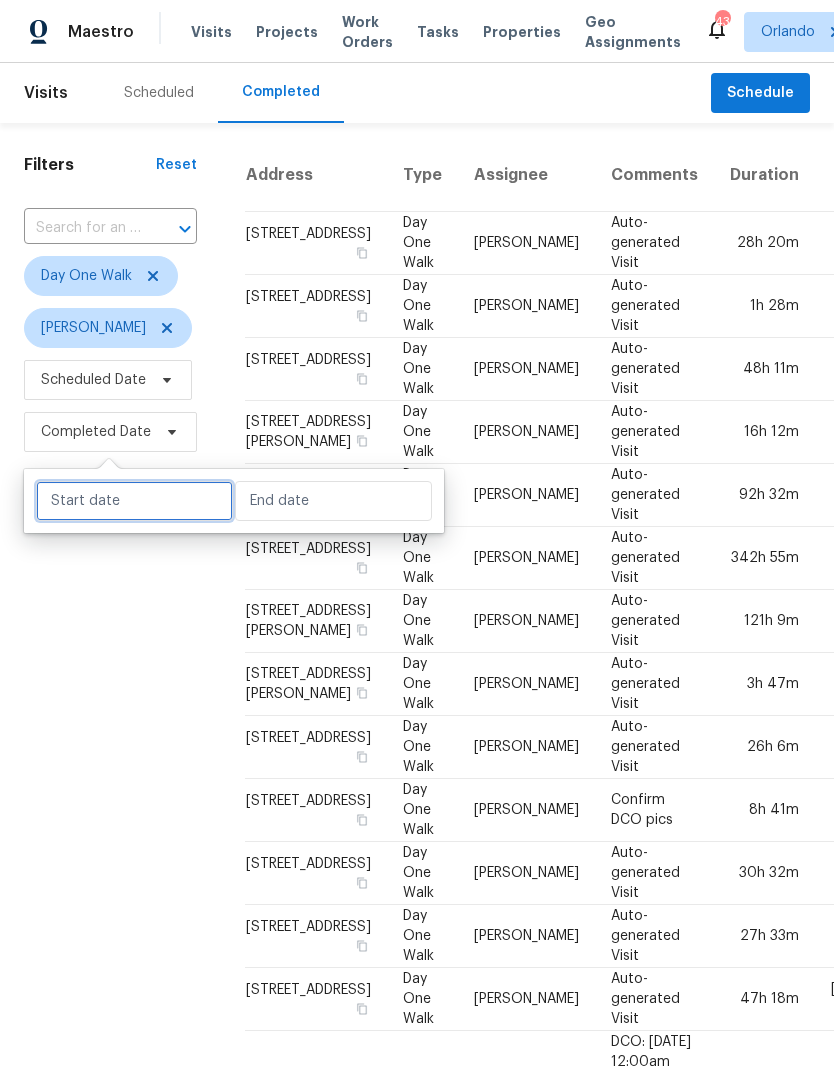 click at bounding box center (134, 501) 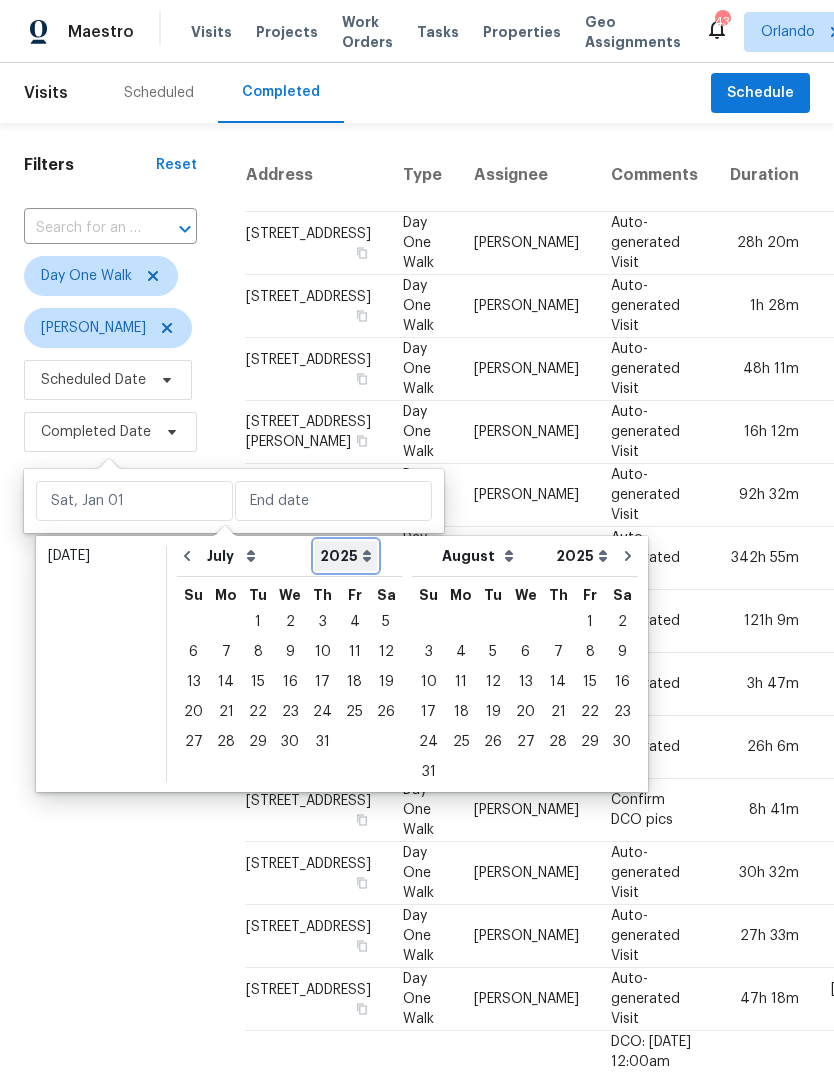 click on "2005 2006 2007 2008 2009 2010 2011 2012 2013 2014 2015 2016 2017 2018 2019 2020 2021 2022 2023 2024 2025 2026" at bounding box center [346, 556] 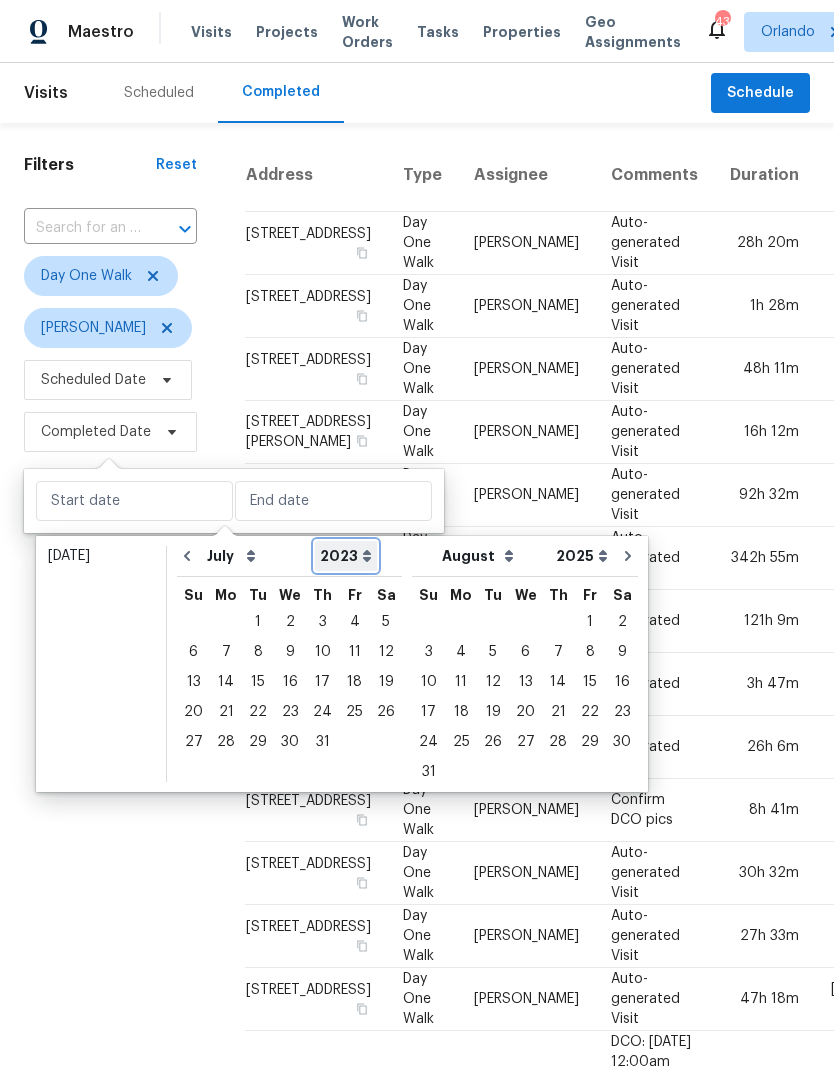 select on "2023" 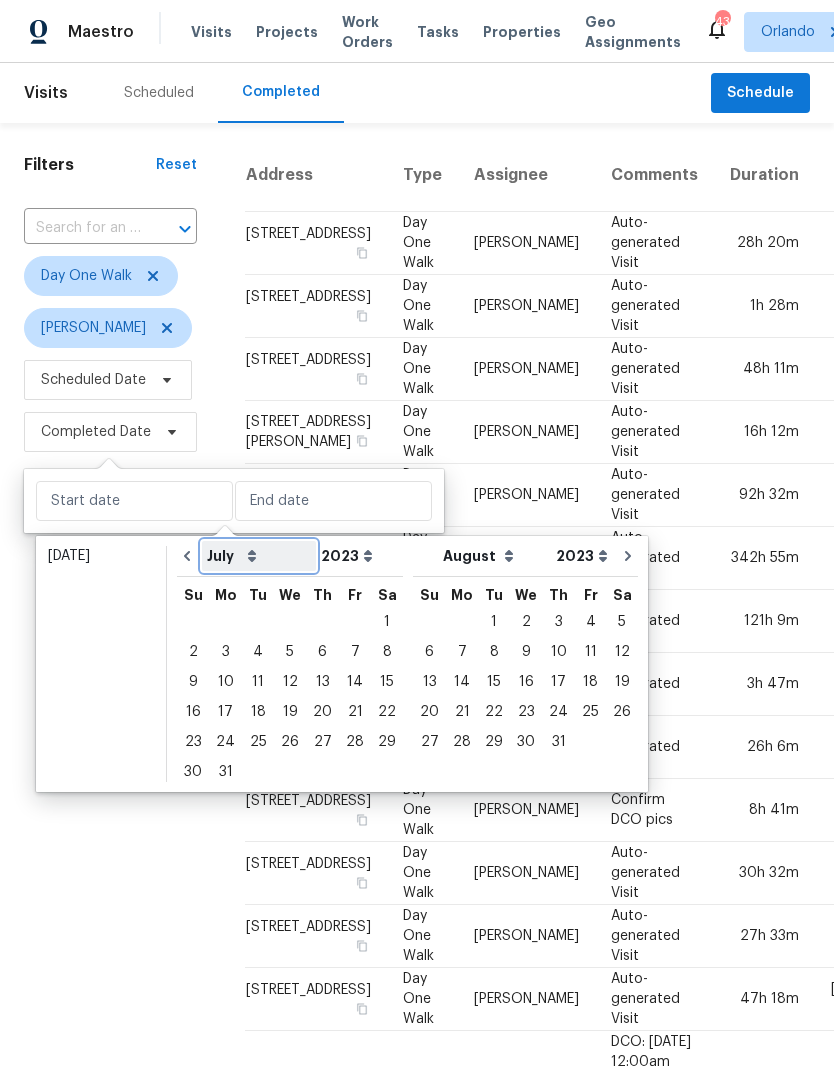 click on "January February March April May June July August September October November December" at bounding box center [259, 556] 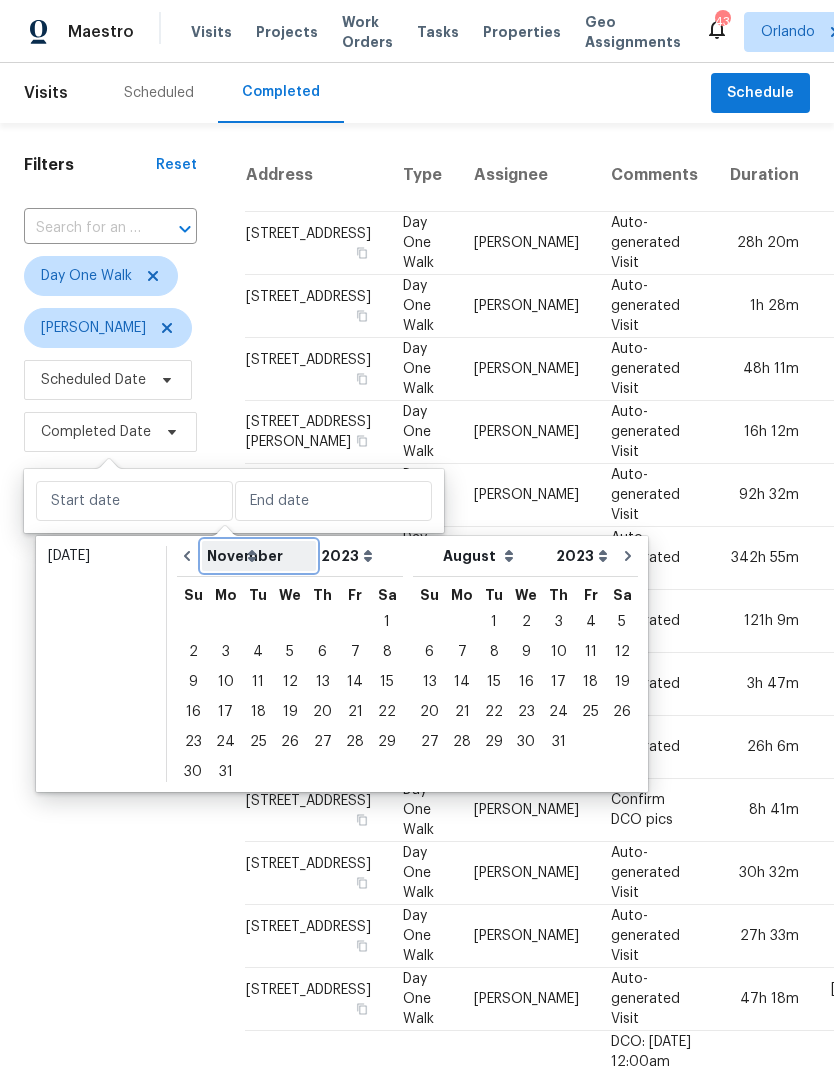 select on "10" 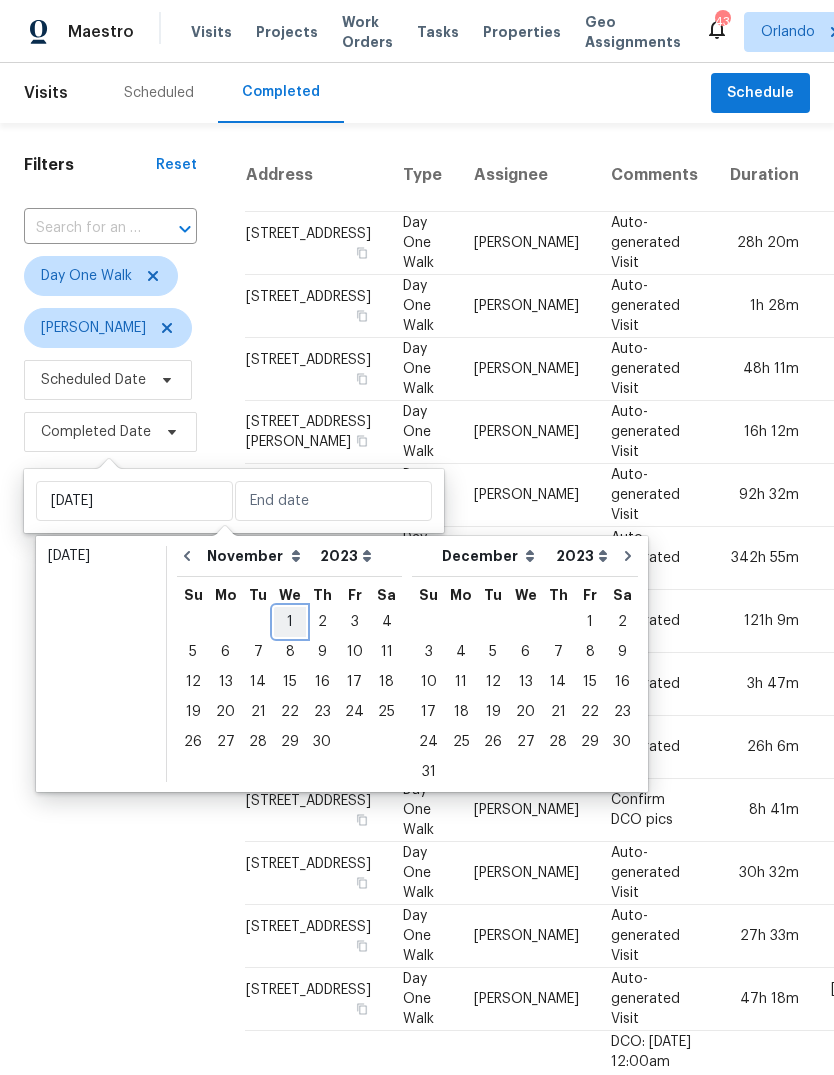 click on "1" at bounding box center [290, 622] 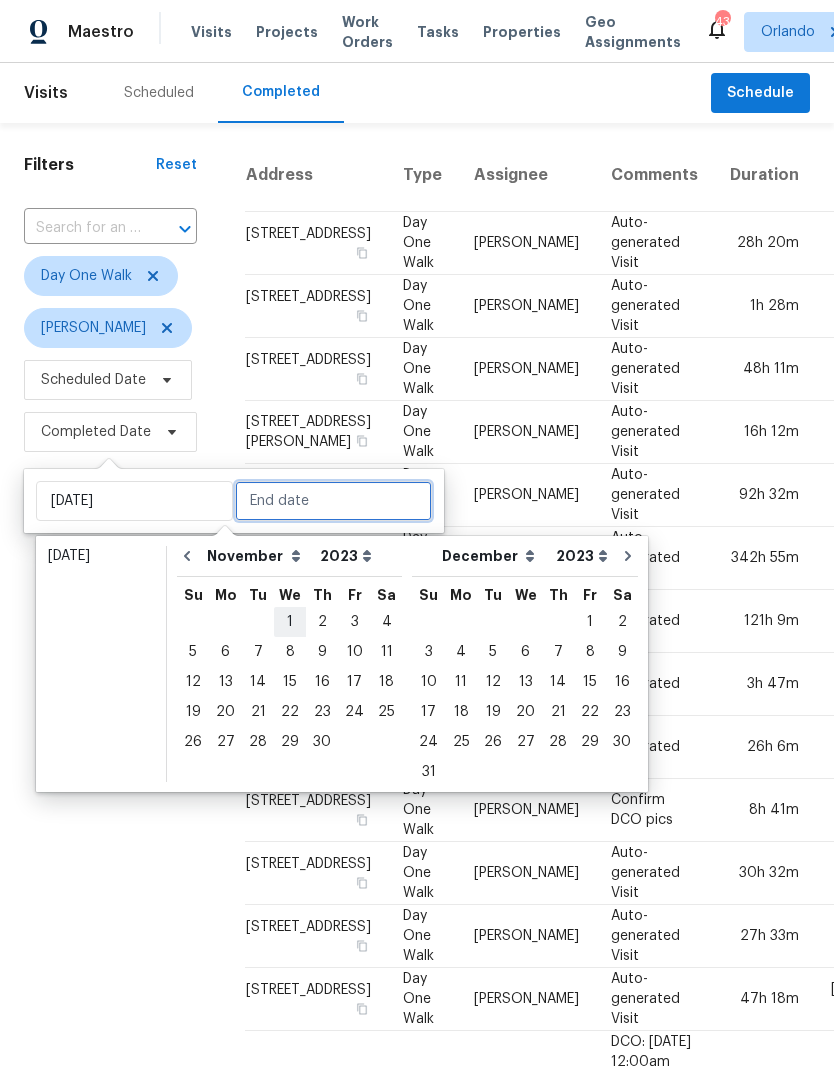 type on "Wed, Nov 01" 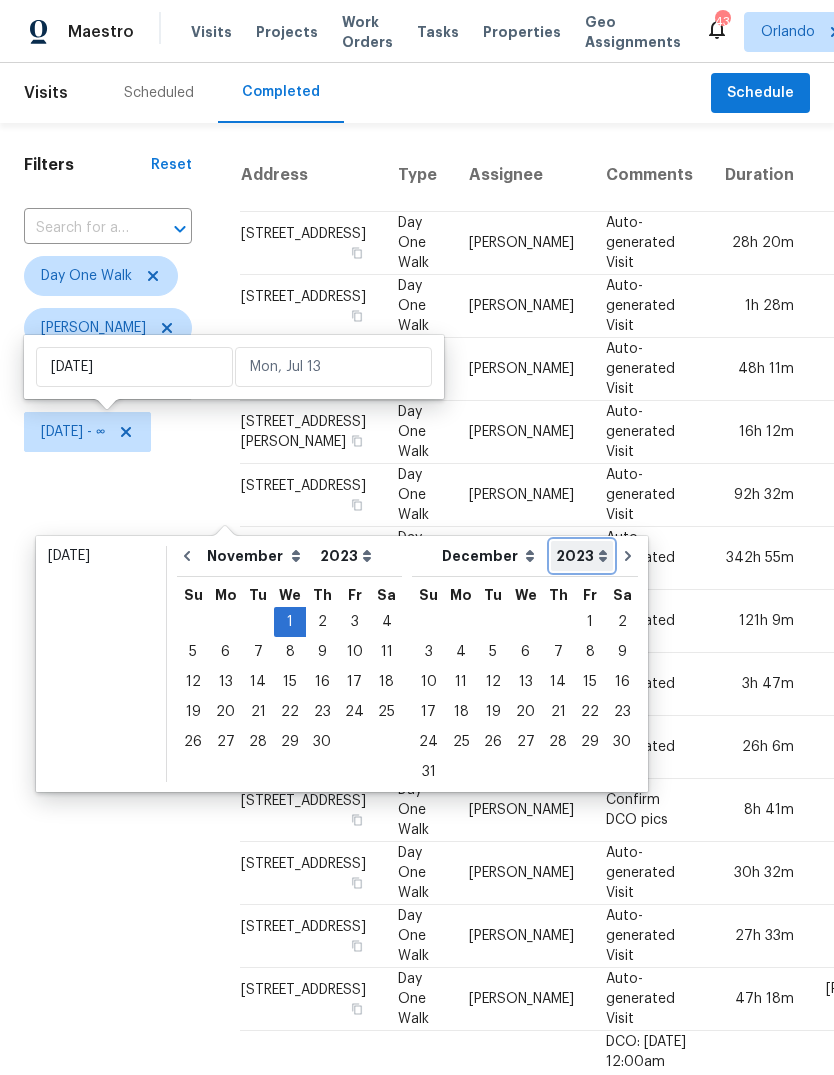 click on "2005 2006 2007 2008 2009 2010 2011 2012 2013 2014 2015 2016 2017 2018 2019 2020 2021 2022 2023 2024 2025 2026" at bounding box center [582, 556] 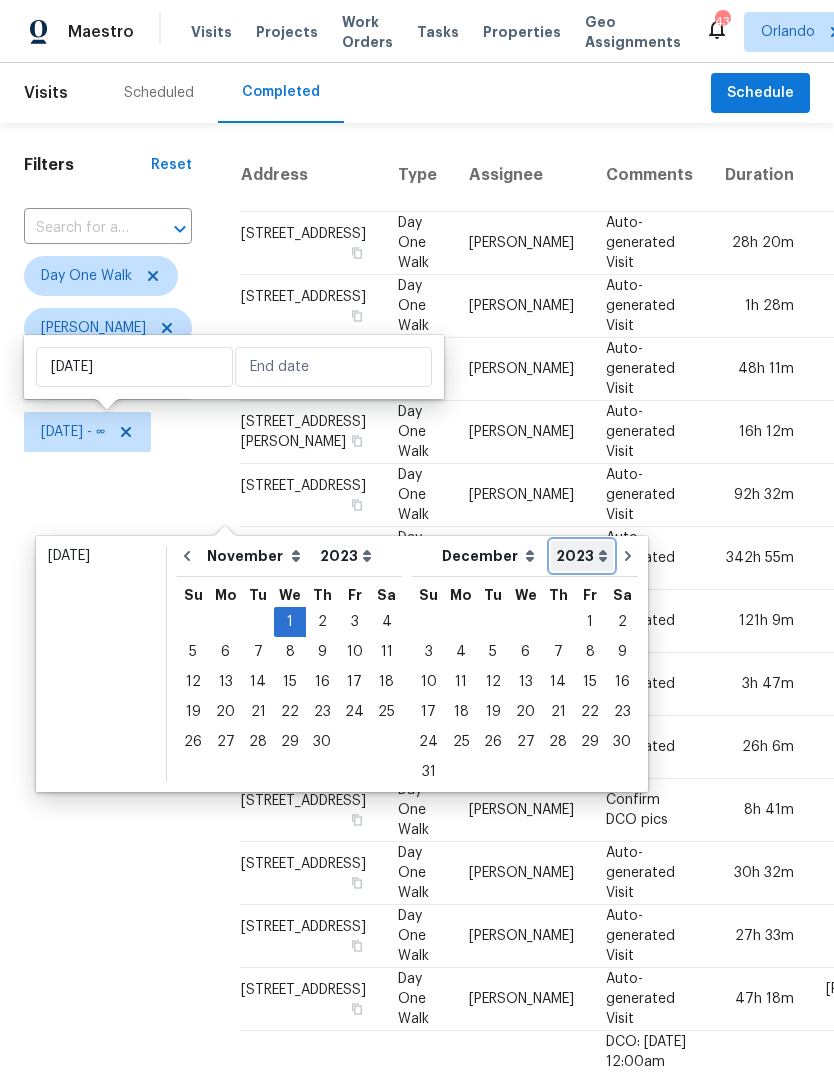select on "2024" 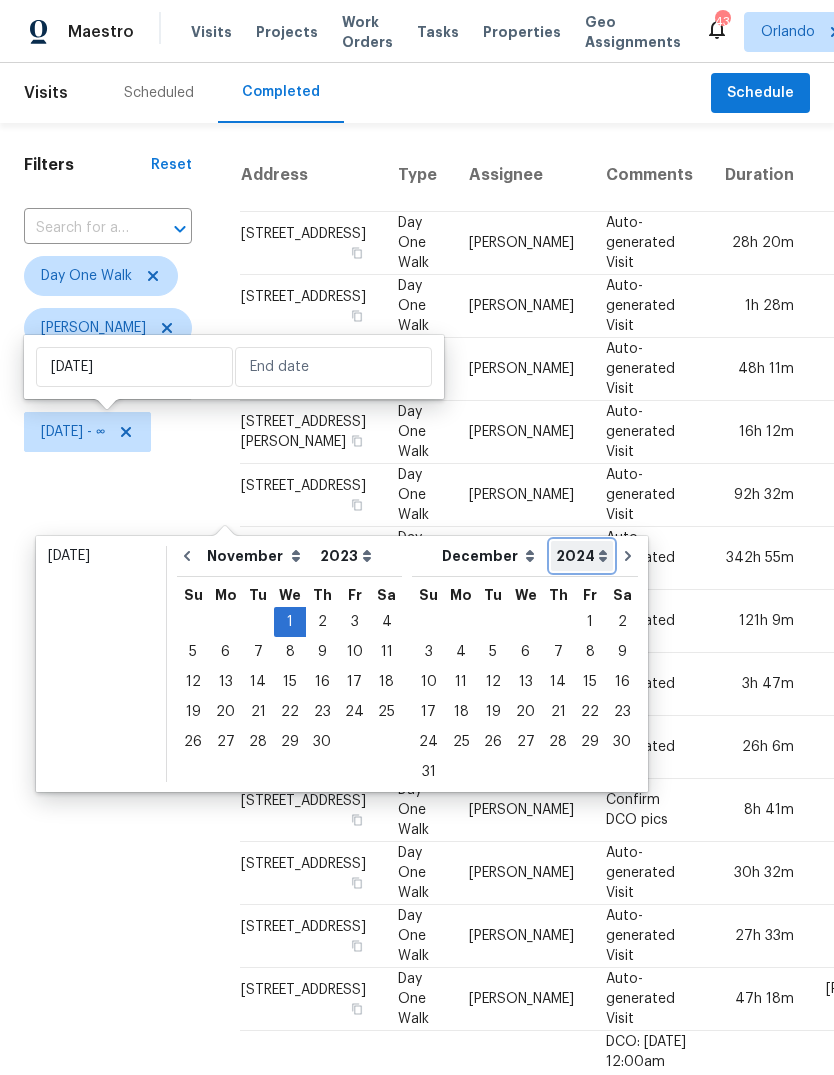 select on "2024" 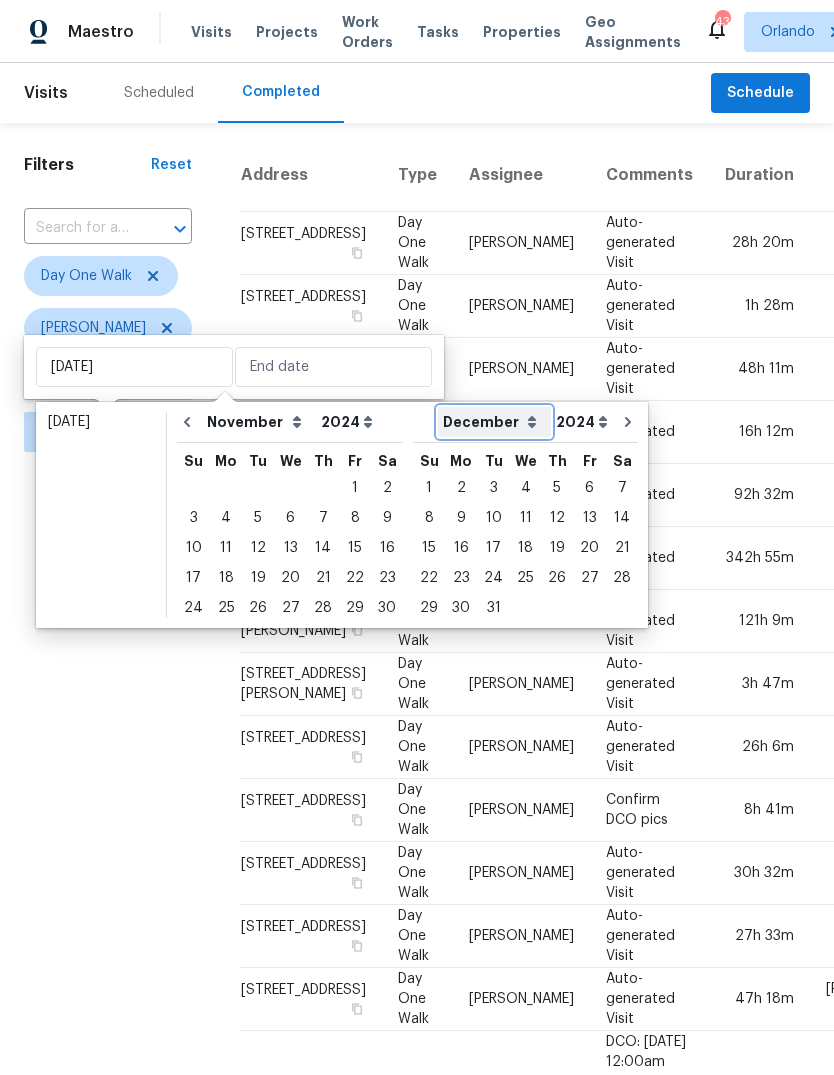 click on "January February March April May June July August September October November December" at bounding box center [494, 422] 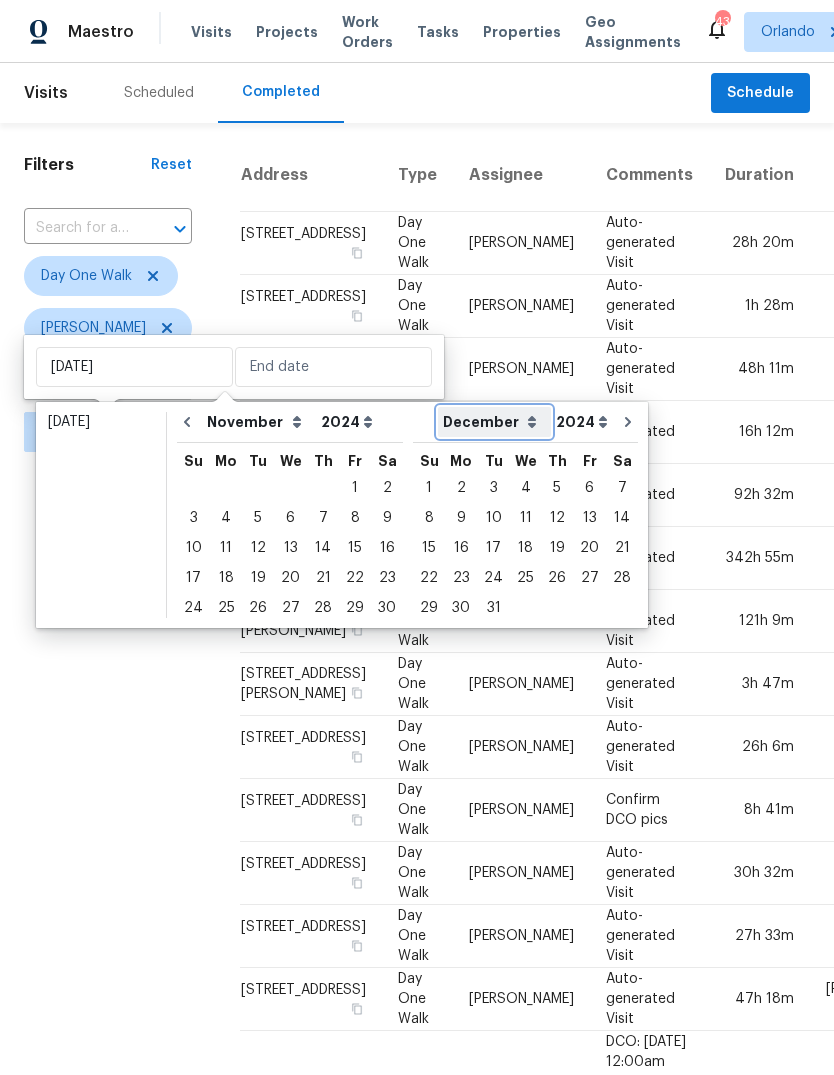 select on "5" 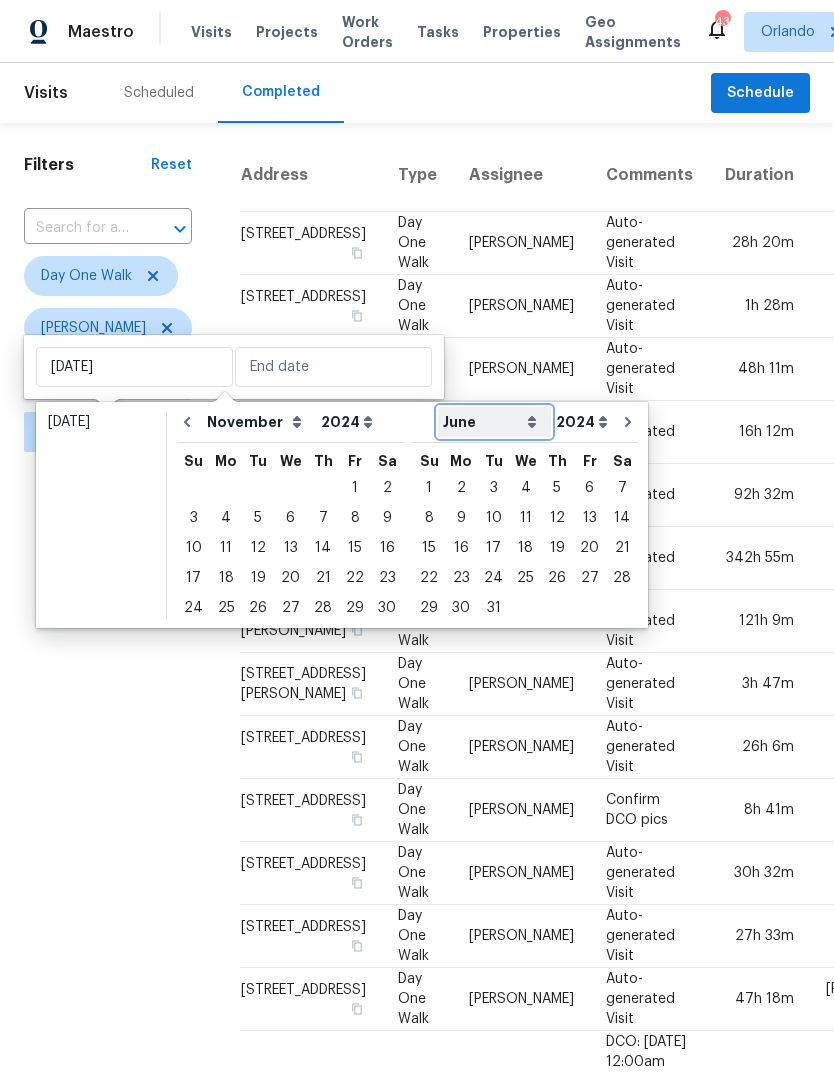 select on "4" 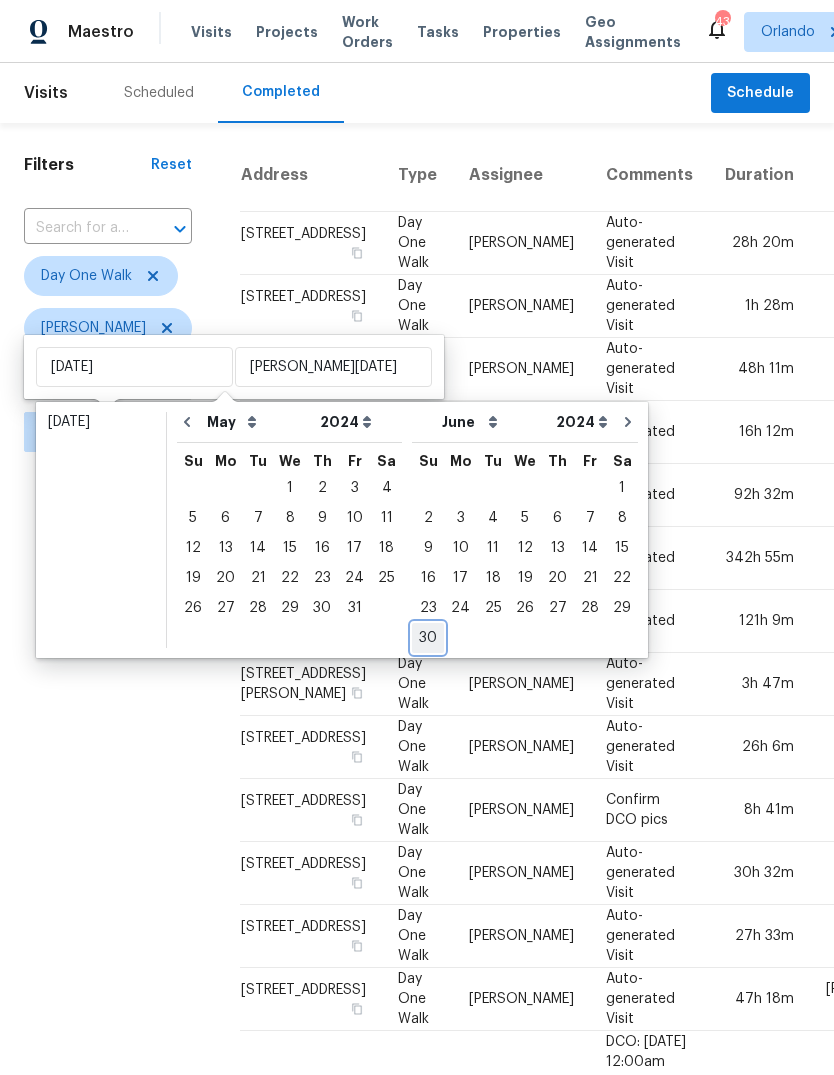 click on "30" at bounding box center [428, 638] 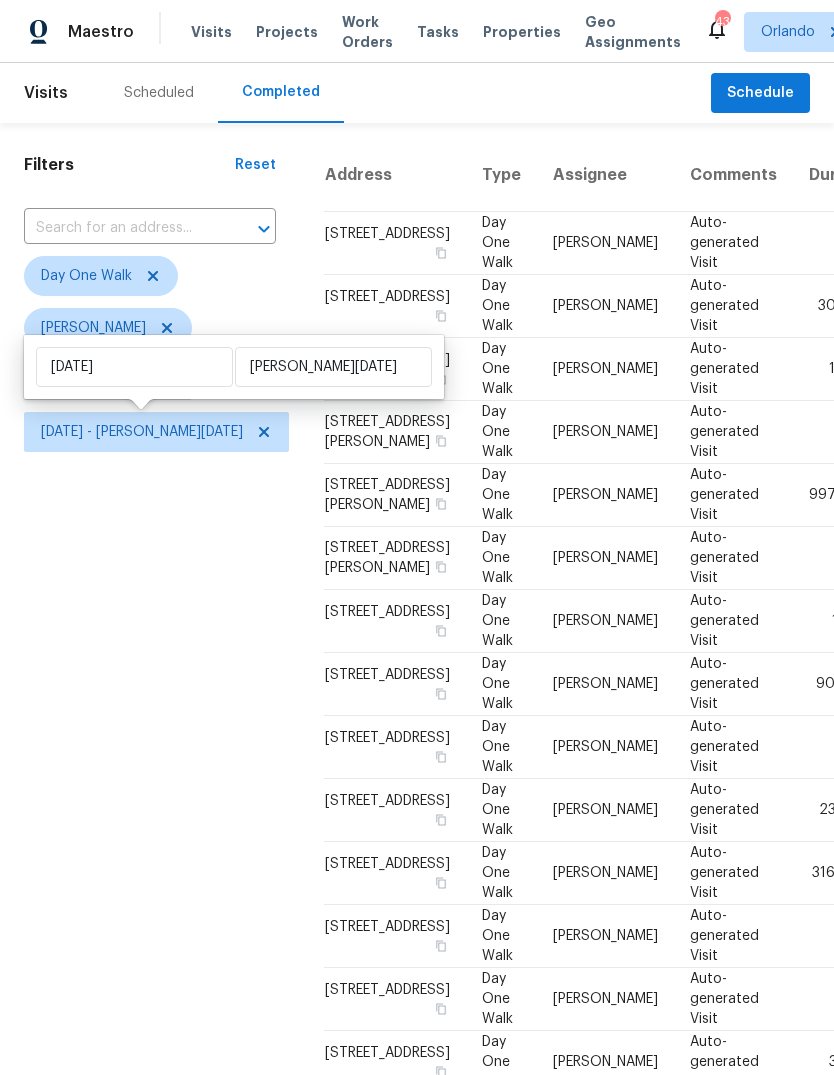 click on "Filters Reset ​ Day One Walk Caleb Hurst Scheduled Date Wed, Nov 01 - Sun, Jun 30" at bounding box center [150, 824] 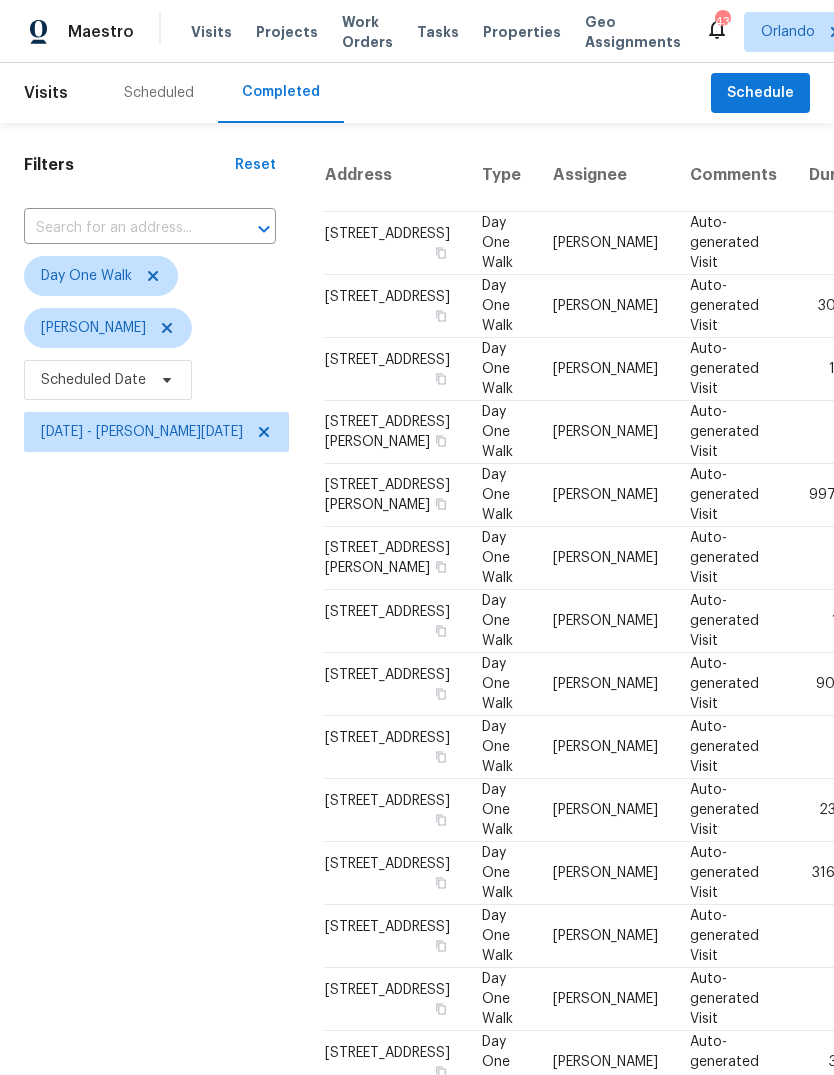 scroll, scrollTop: 0, scrollLeft: 0, axis: both 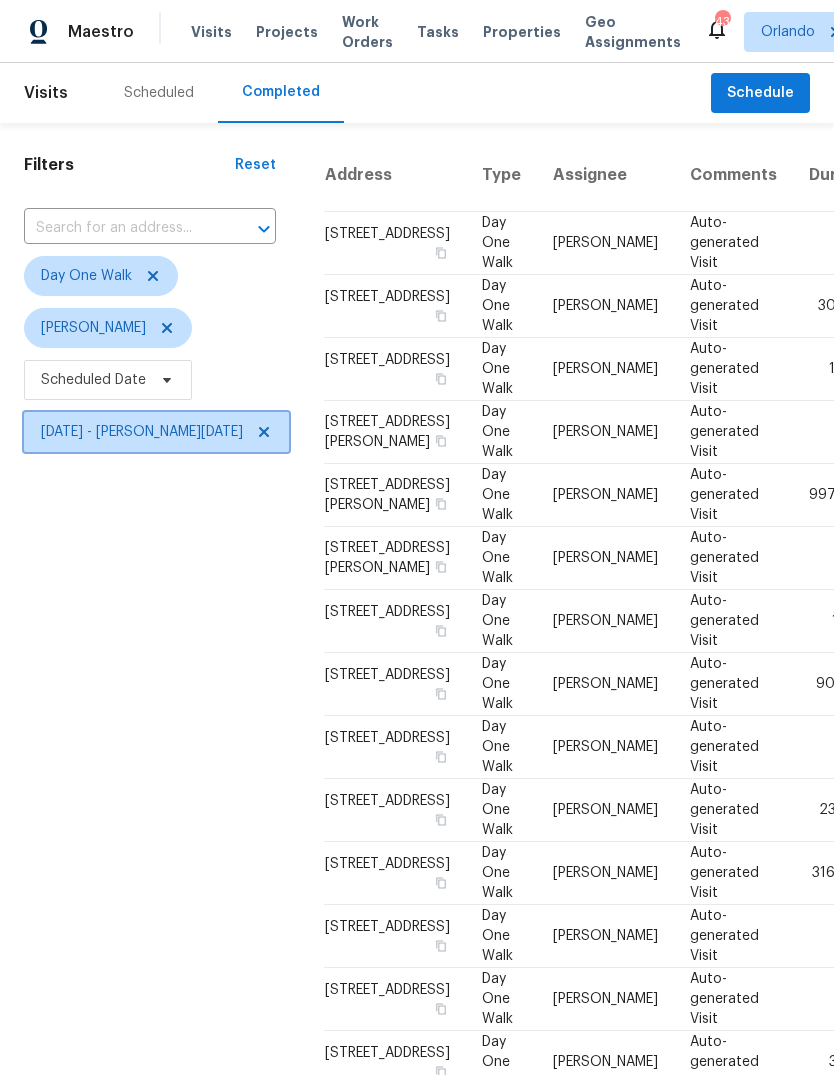 click 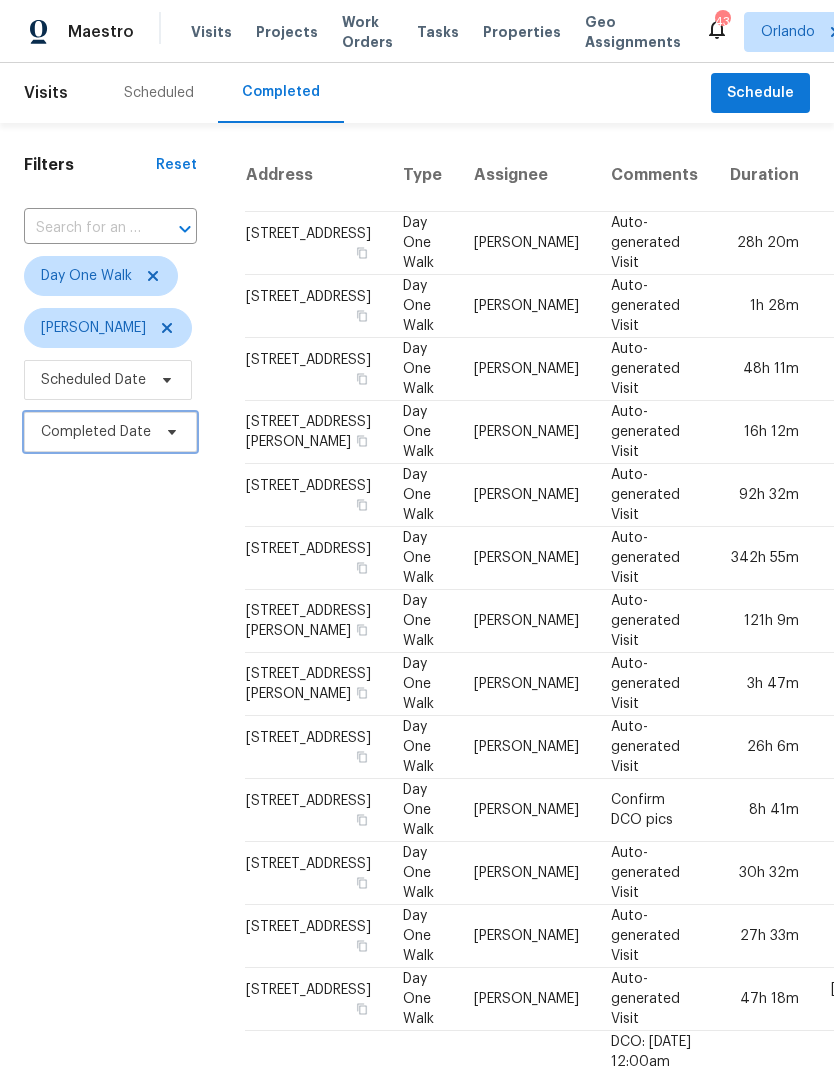 click on "Completed Date" at bounding box center (110, 432) 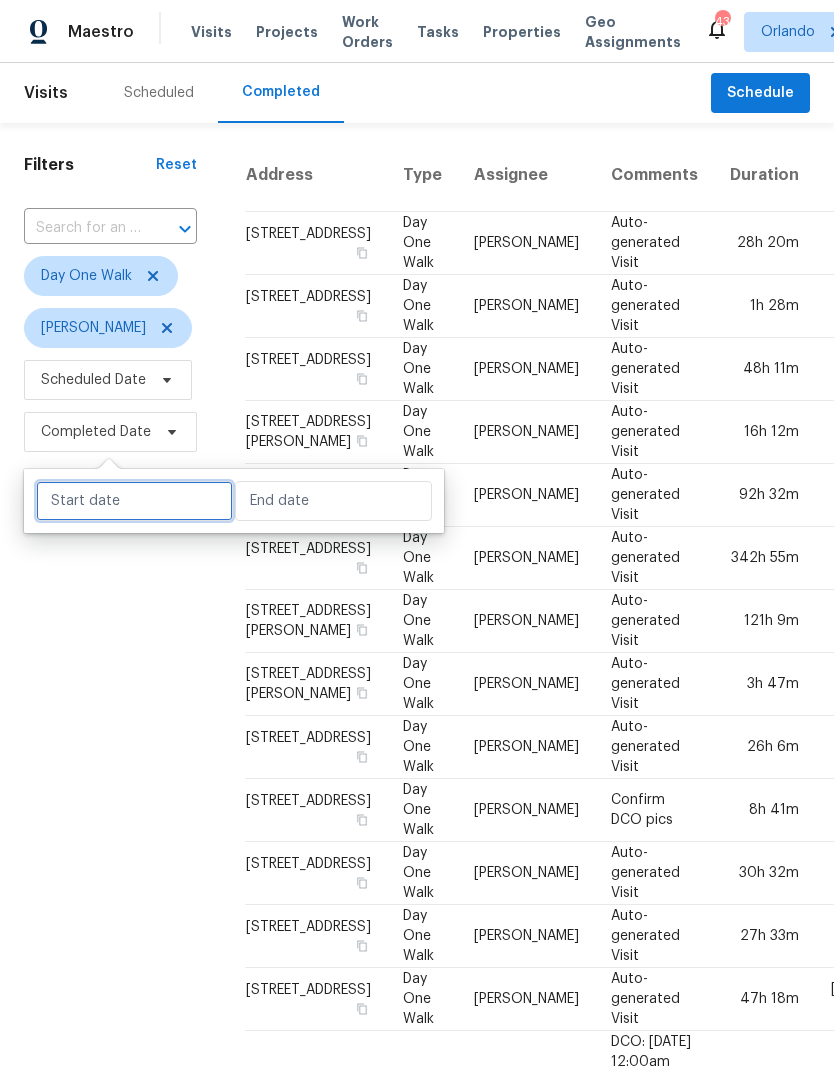 click at bounding box center [134, 501] 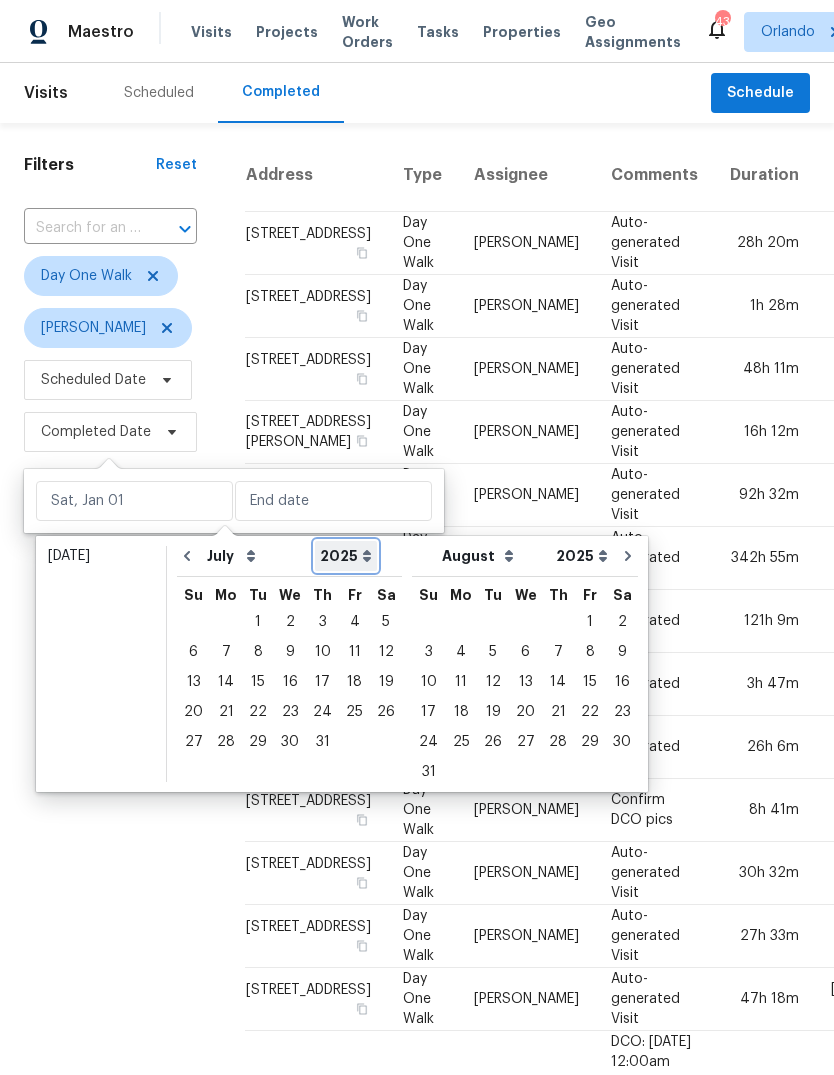 click on "2005 2006 2007 2008 2009 2010 2011 2012 2013 2014 2015 2016 2017 2018 2019 2020 2021 2022 2023 2024 2025 2026" at bounding box center (346, 556) 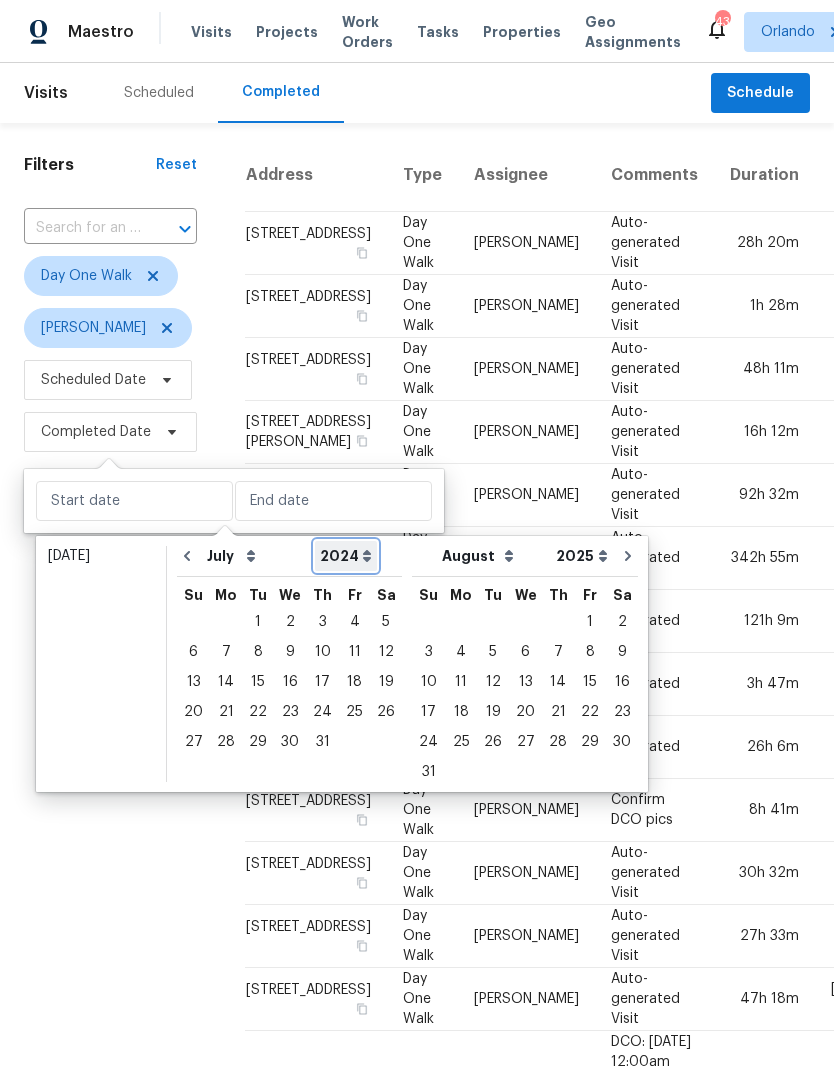 select on "2024" 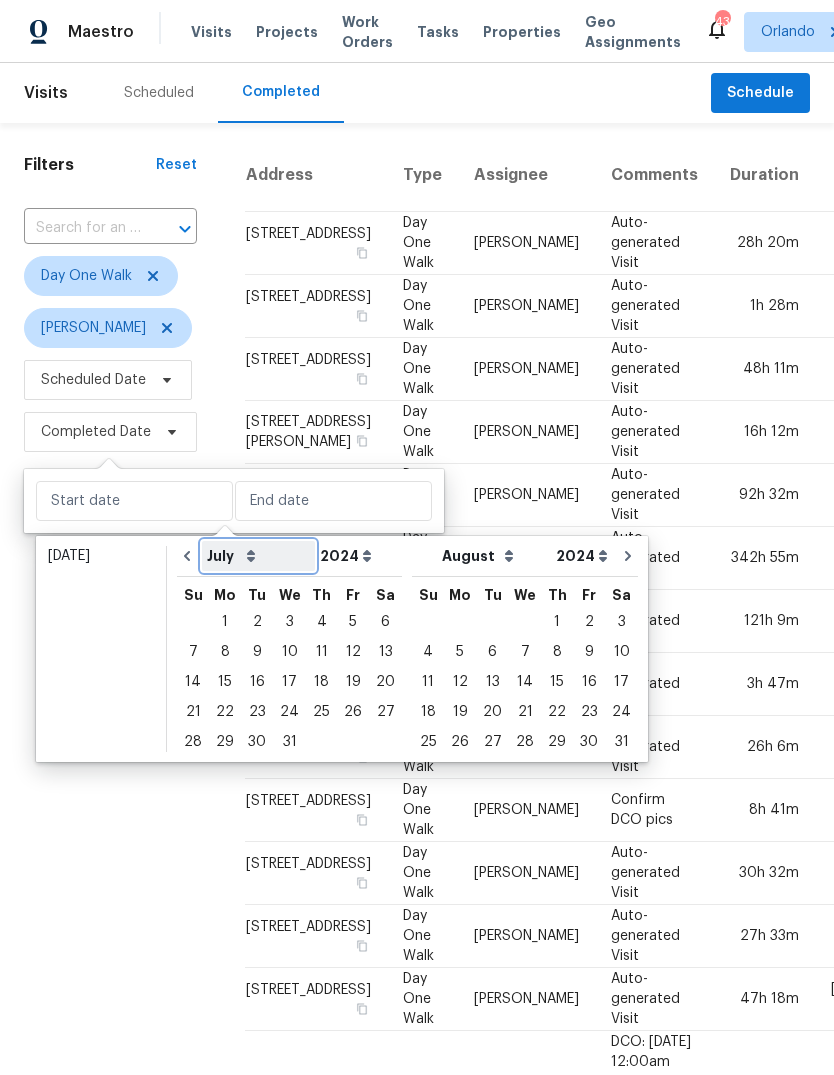 click on "January February March April May June July August September October November December" at bounding box center (258, 556) 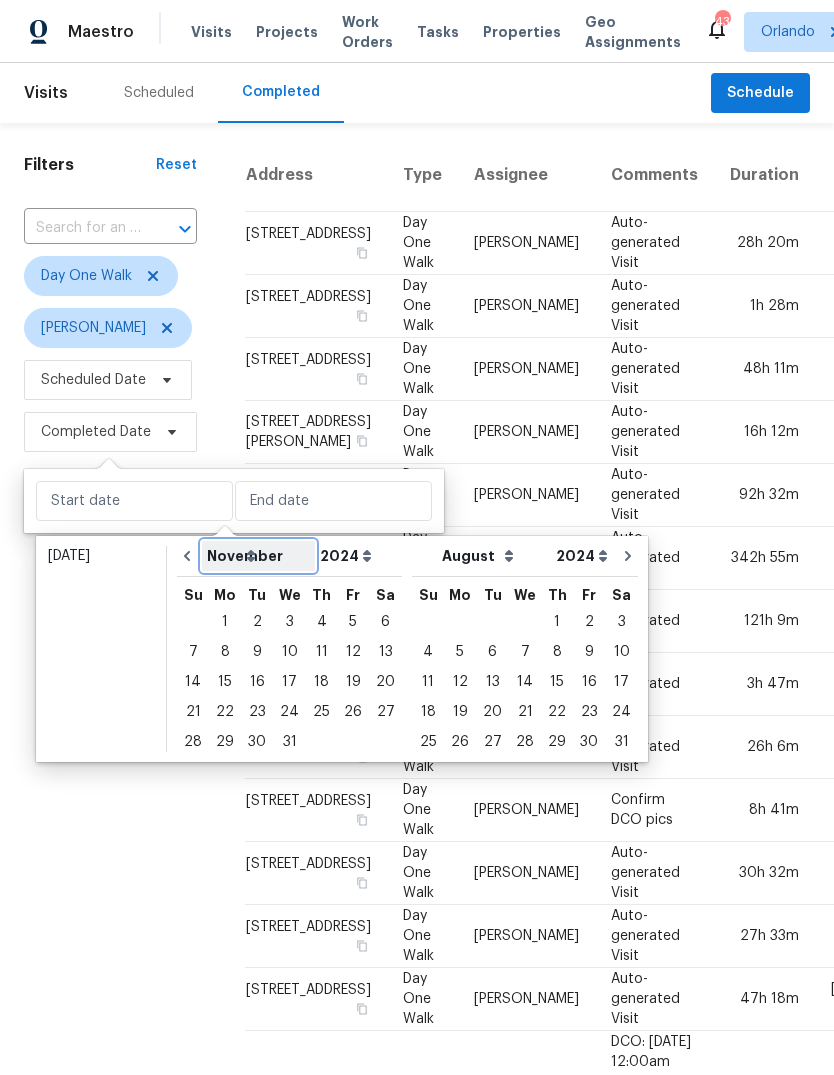 select on "10" 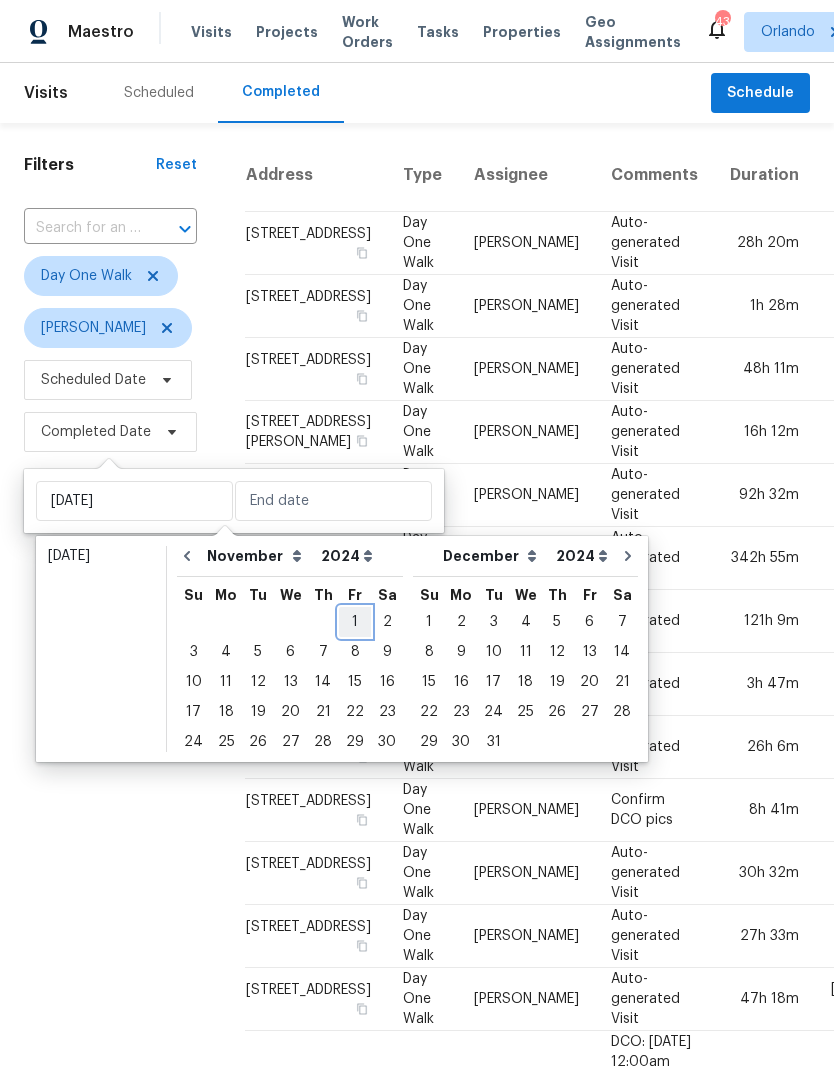 click on "1" at bounding box center (355, 622) 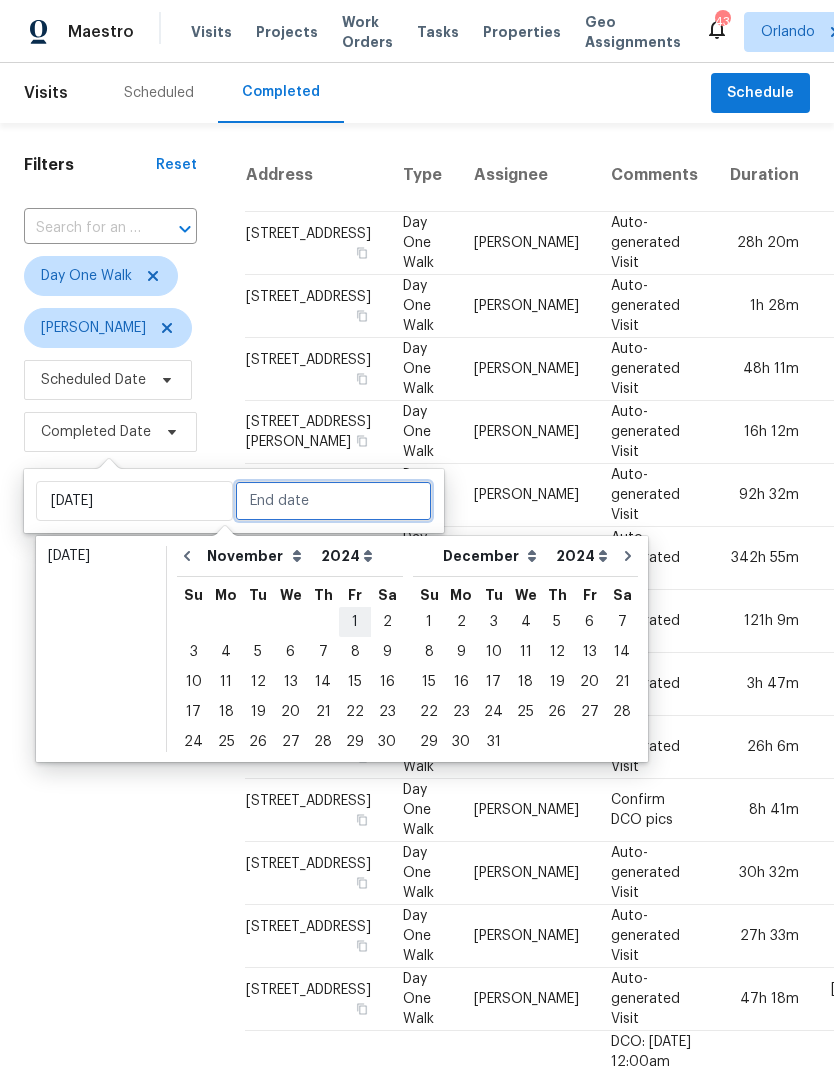 type on "Fri, Nov 01" 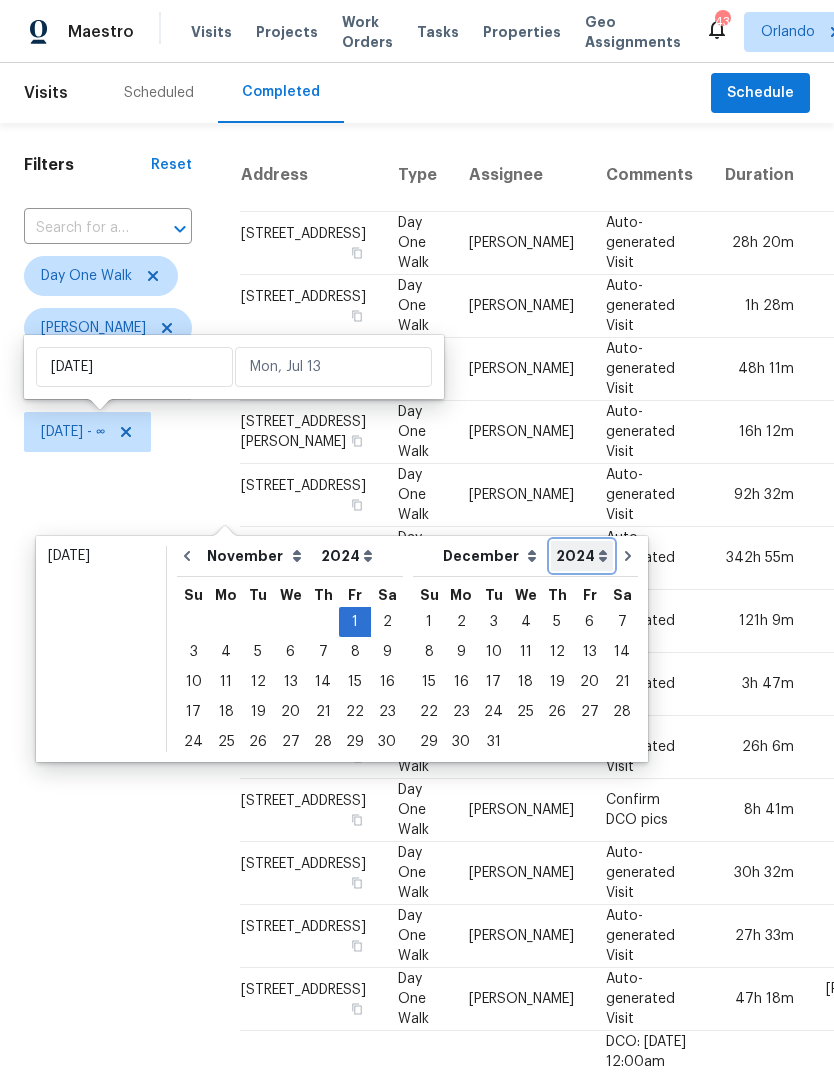 click on "2005 2006 2007 2008 2009 2010 2011 2012 2013 2014 2015 2016 2017 2018 2019 2020 2021 2022 2023 2024 2025 2026" at bounding box center [582, 556] 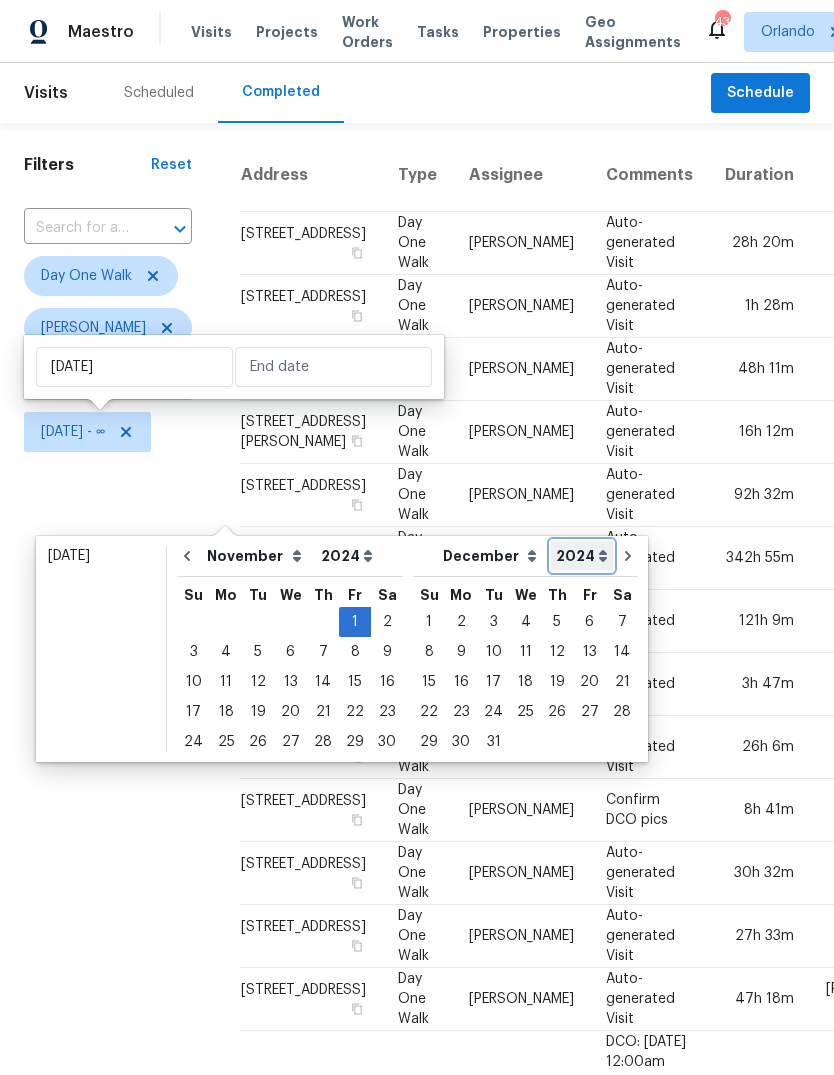 select on "2025" 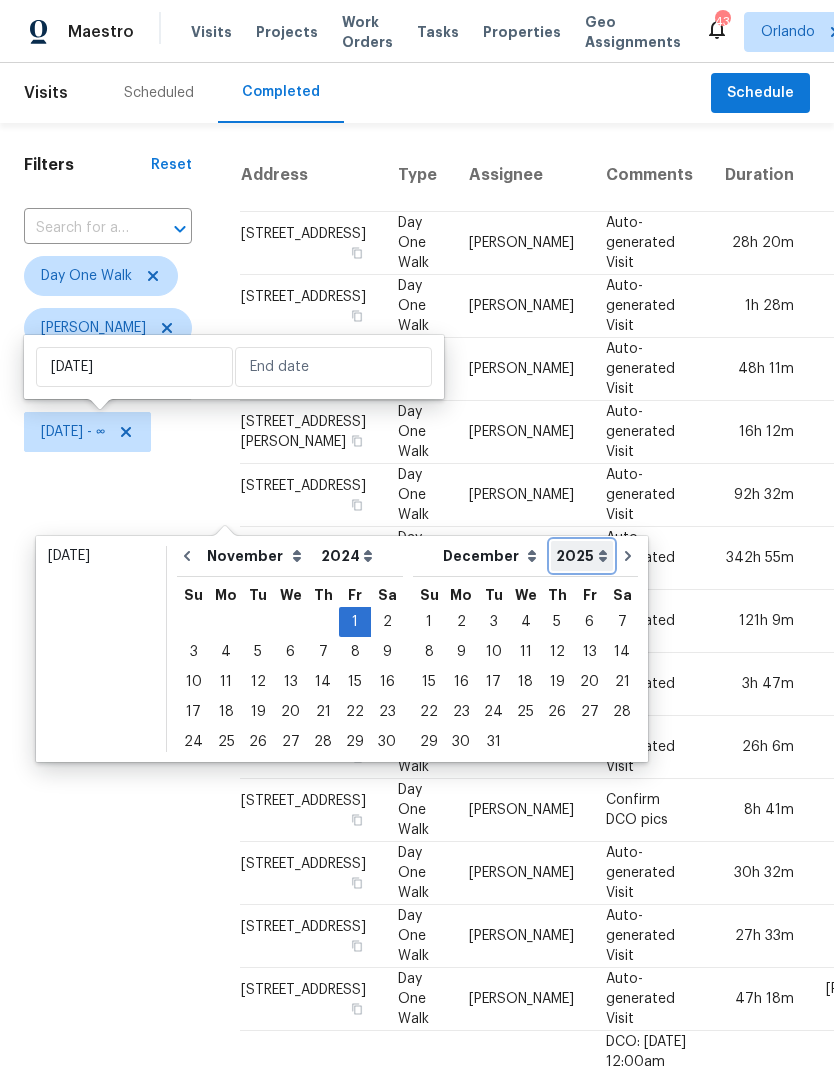 select on "2025" 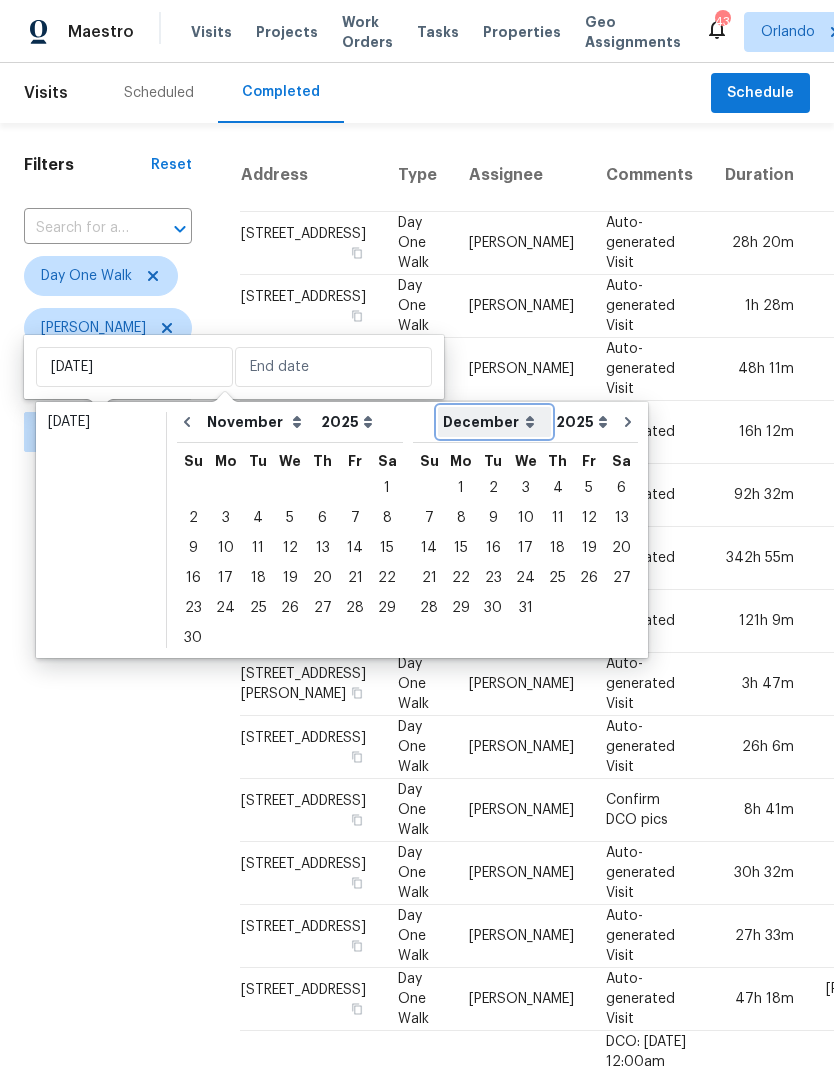 click on "January February March April May June July August September October November December" at bounding box center [494, 422] 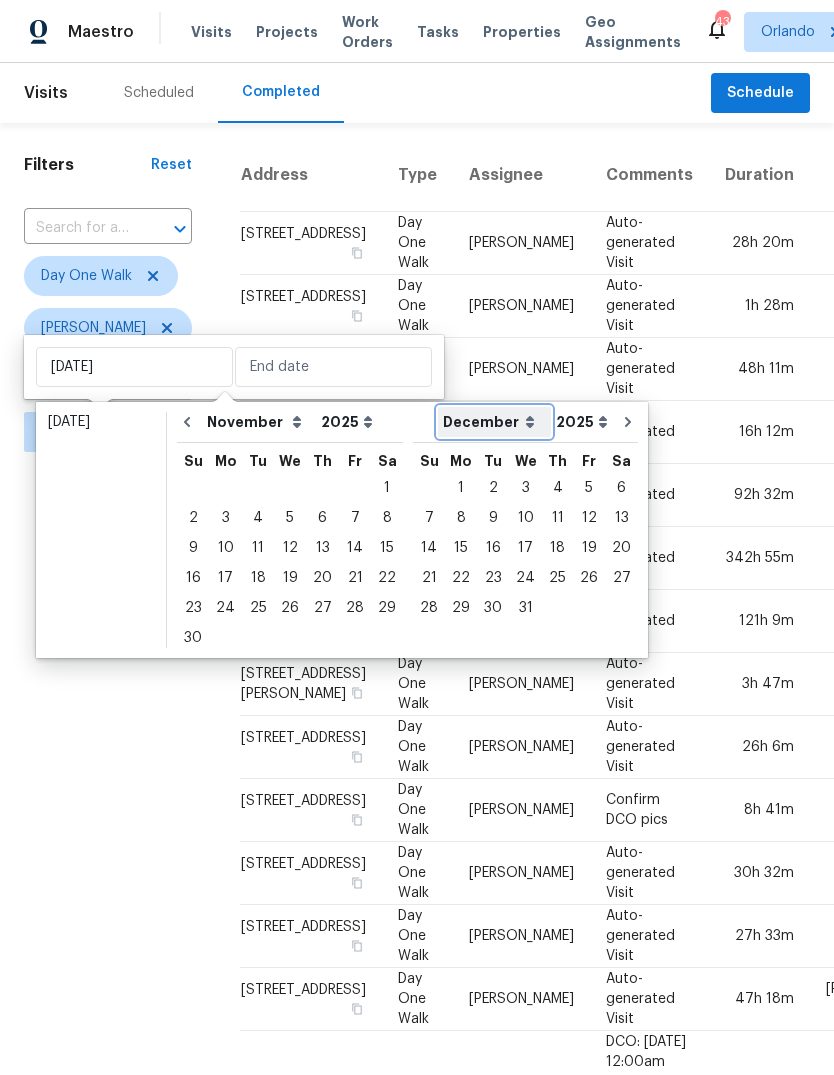 select on "5" 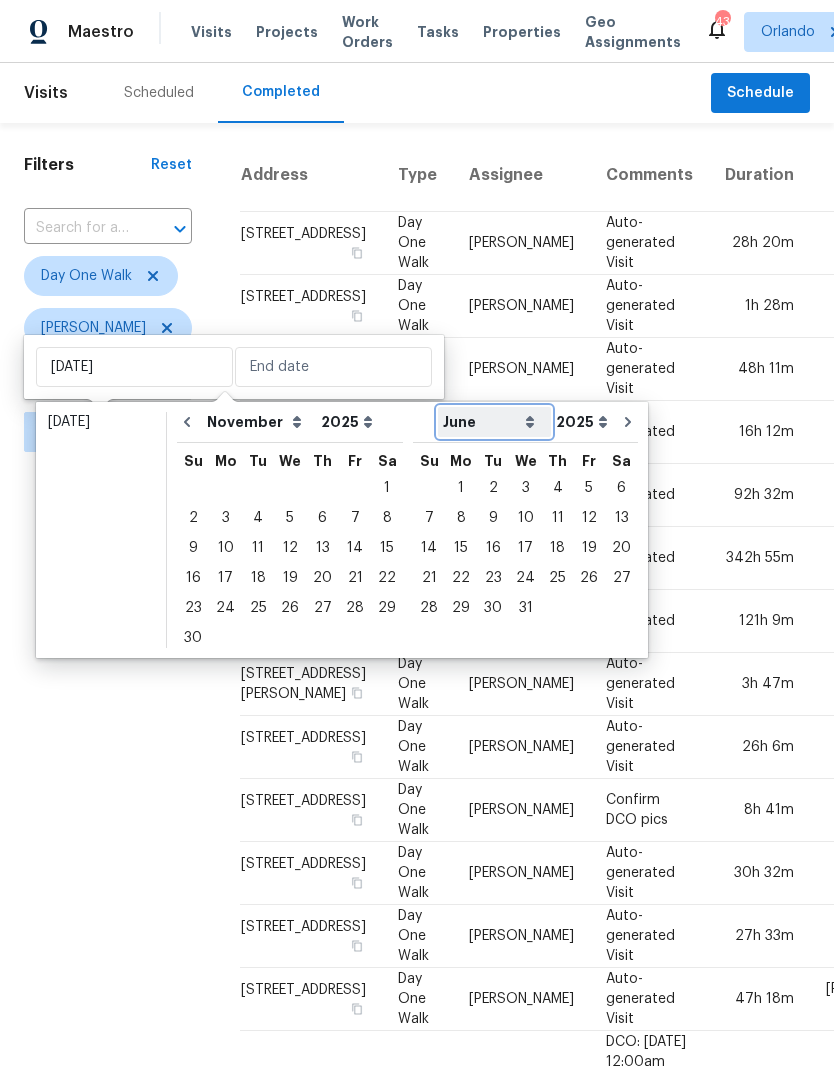 select on "4" 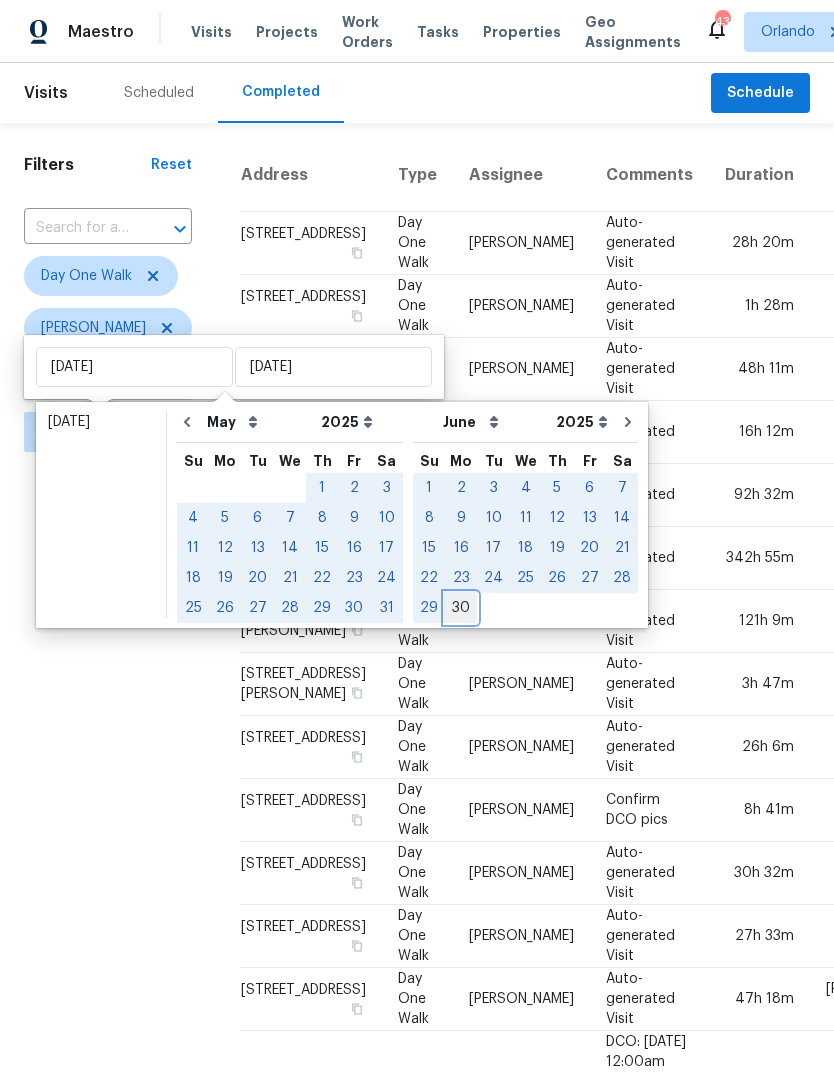 click on "30" at bounding box center [461, 608] 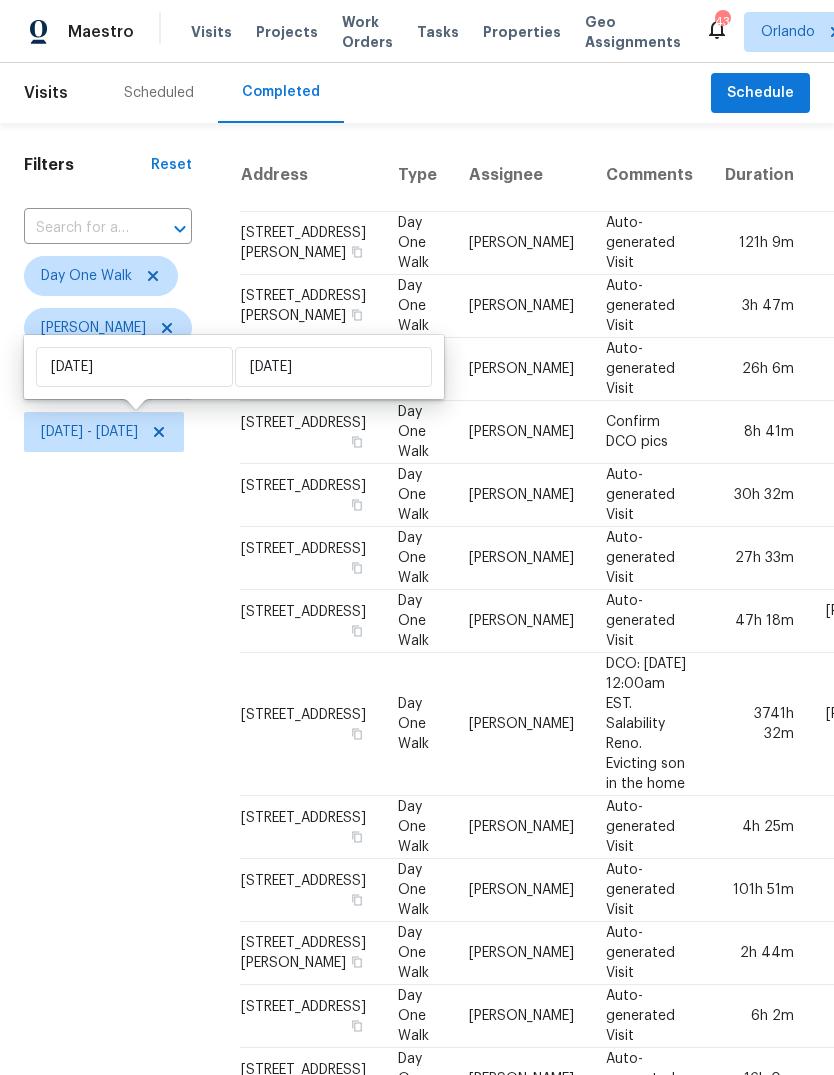 click on "Filters Reset ​ Day One Walk Caleb Hurst Scheduled Date Fri, Nov 01 - Mon, Jun 30" at bounding box center [108, 864] 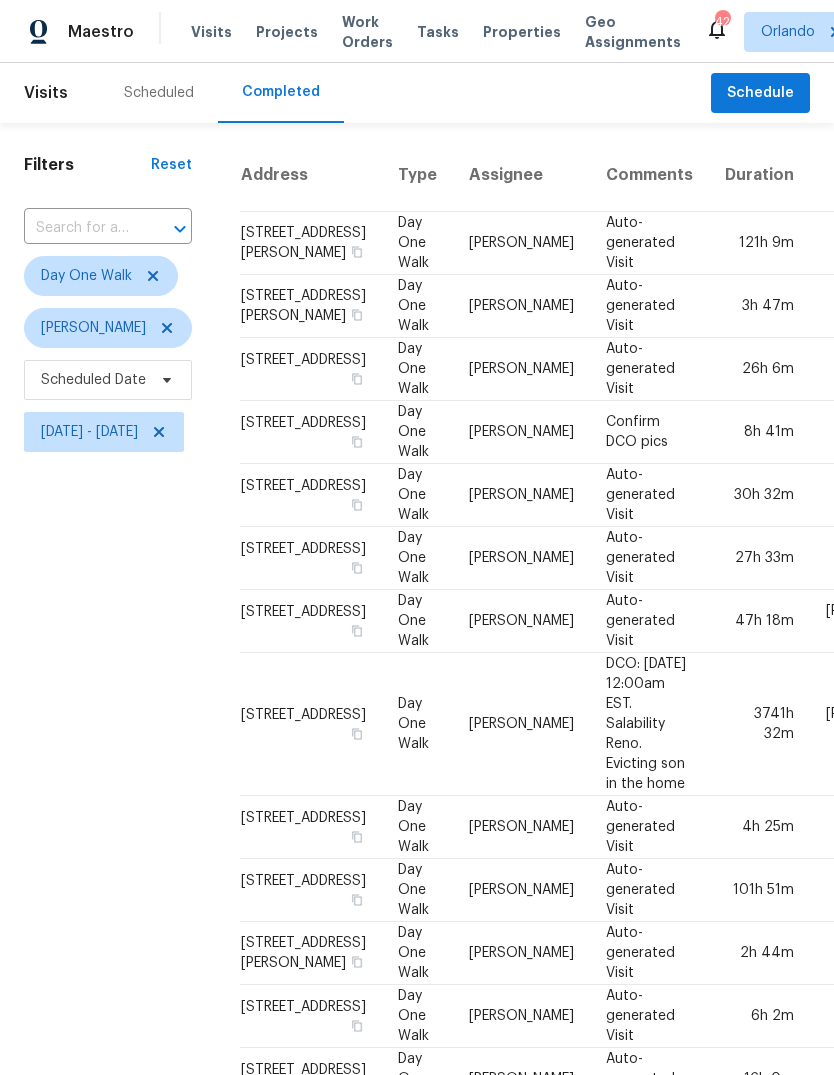 scroll, scrollTop: 0, scrollLeft: 0, axis: both 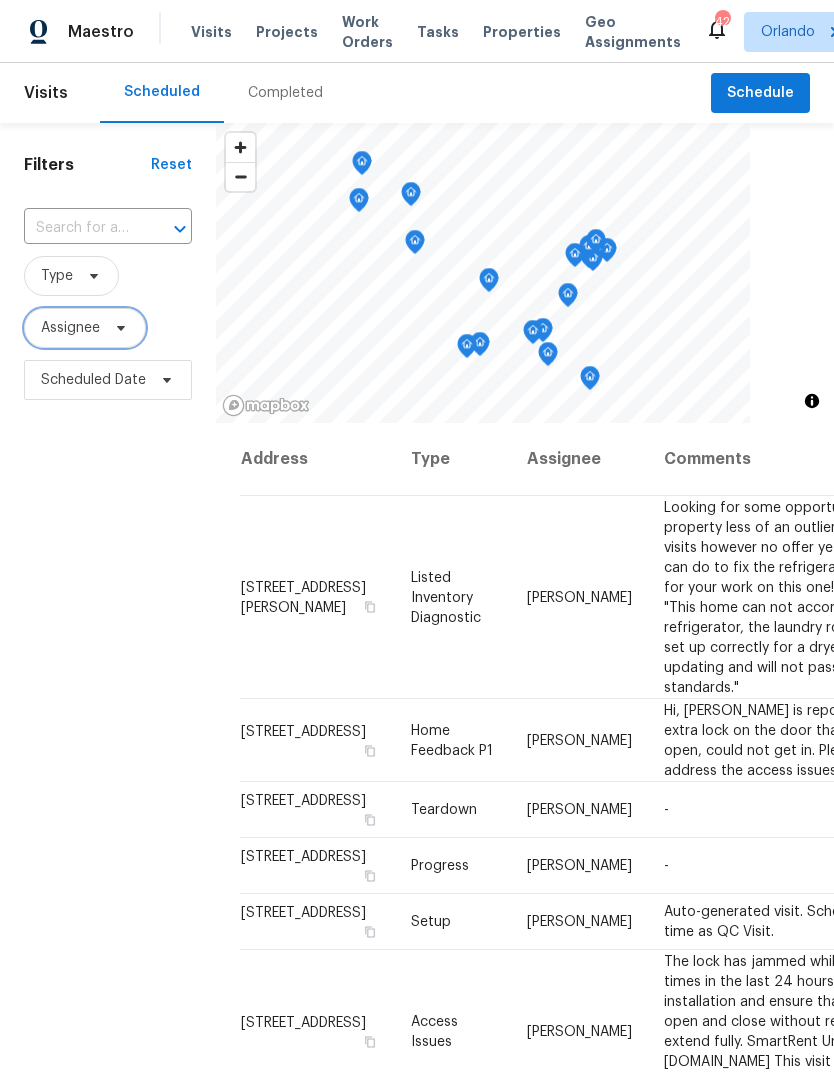 click 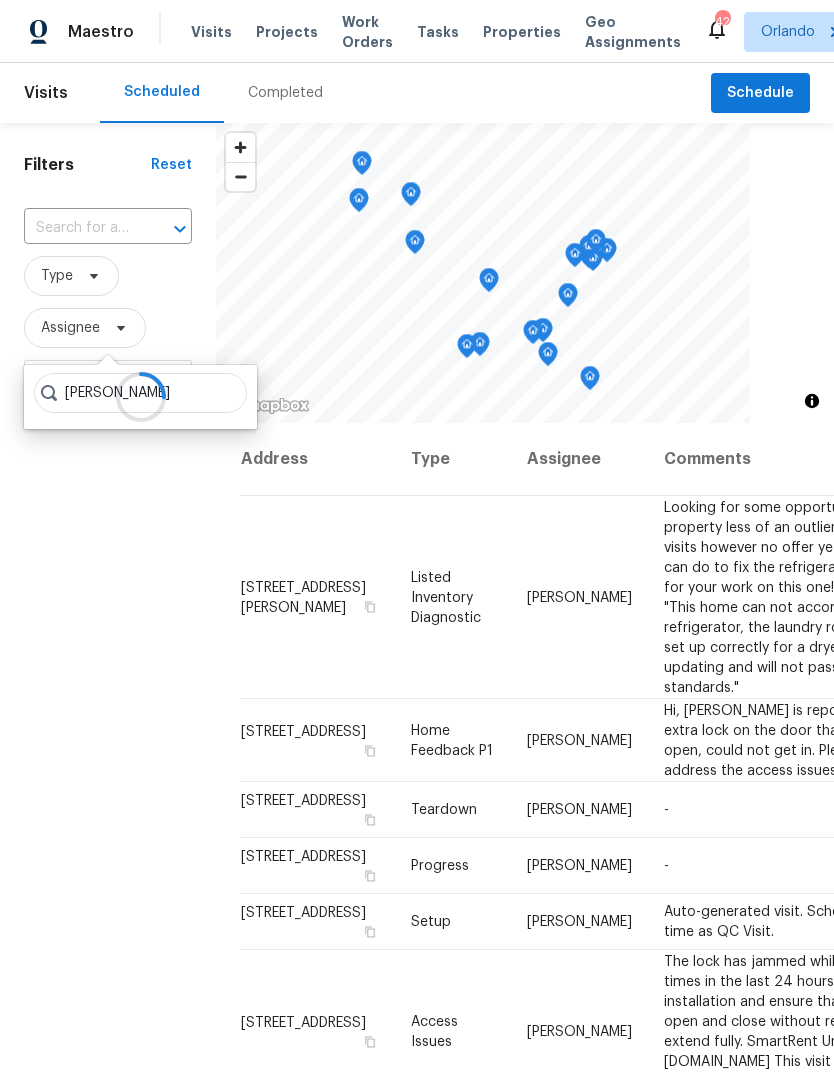 type on "Caleb hurst" 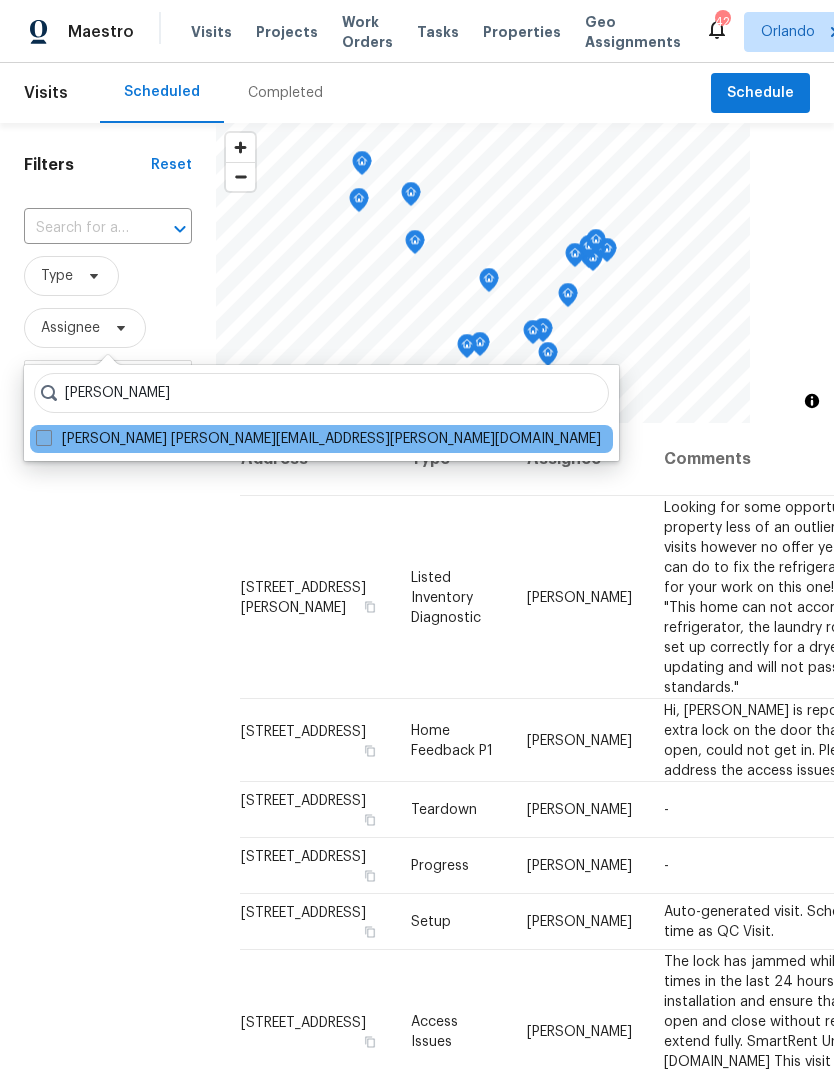 click on "Caleb Hurst
caleb.hurst@opendoor.com" at bounding box center (318, 439) 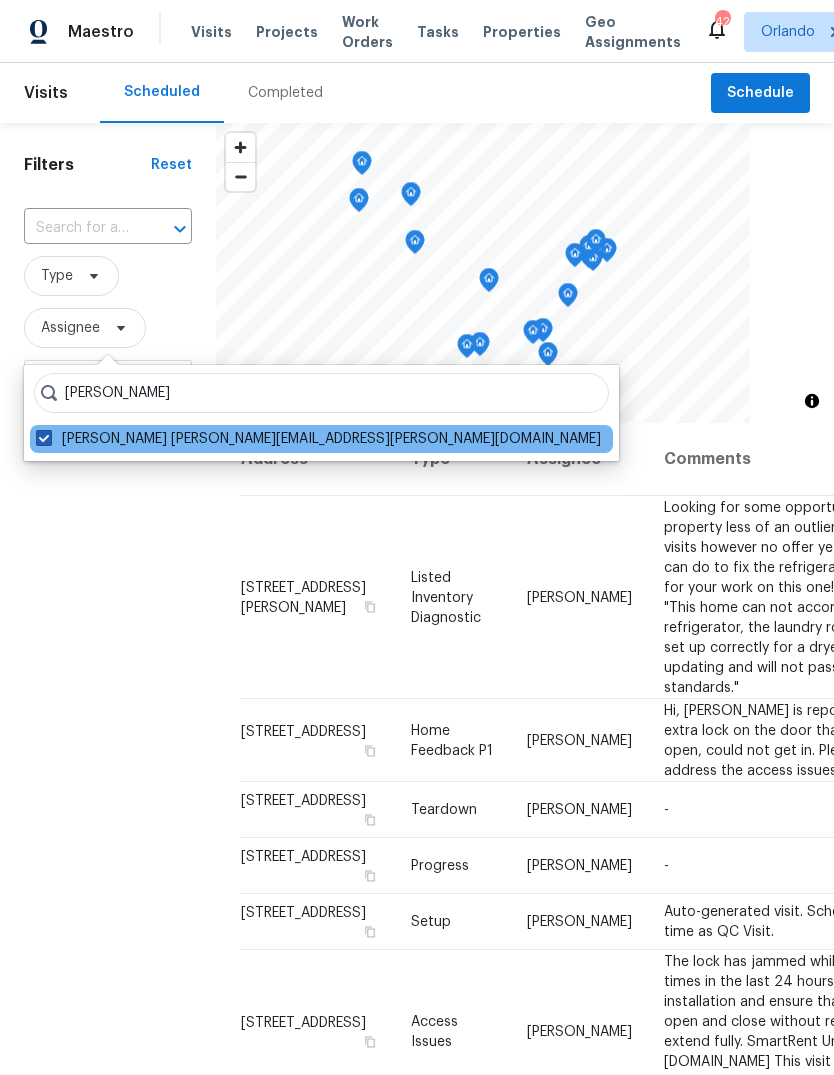 checkbox on "true" 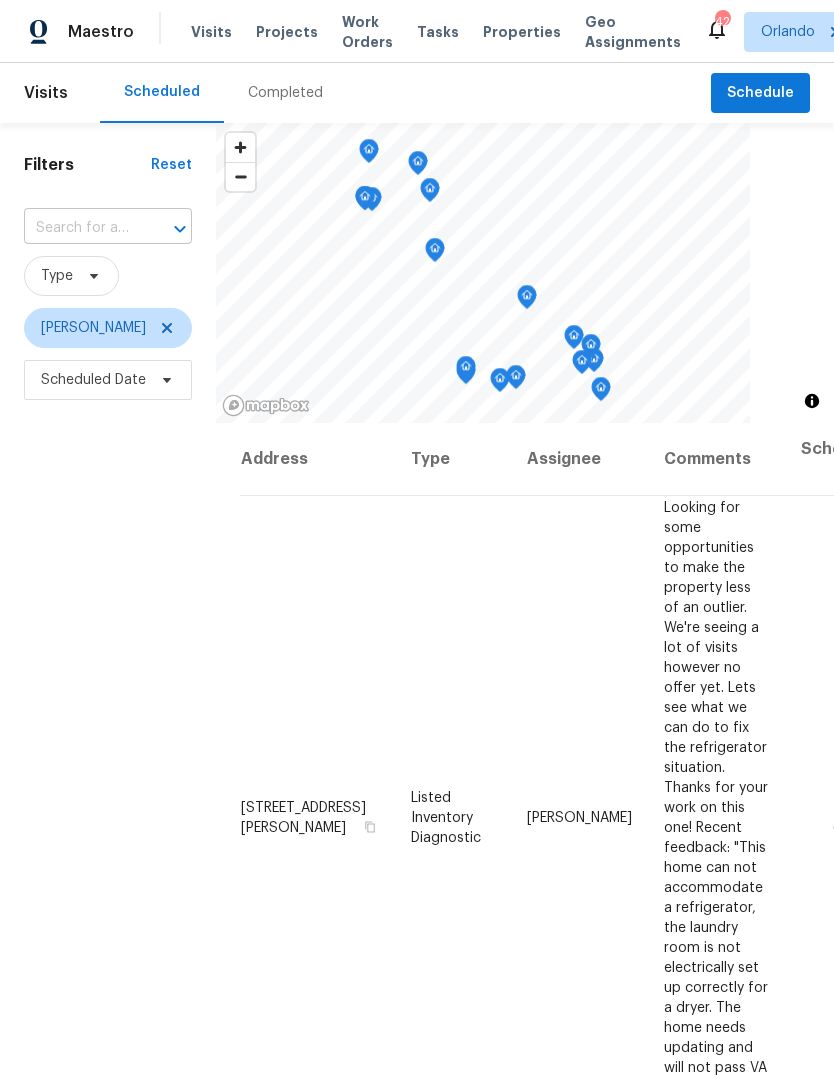 click at bounding box center (80, 228) 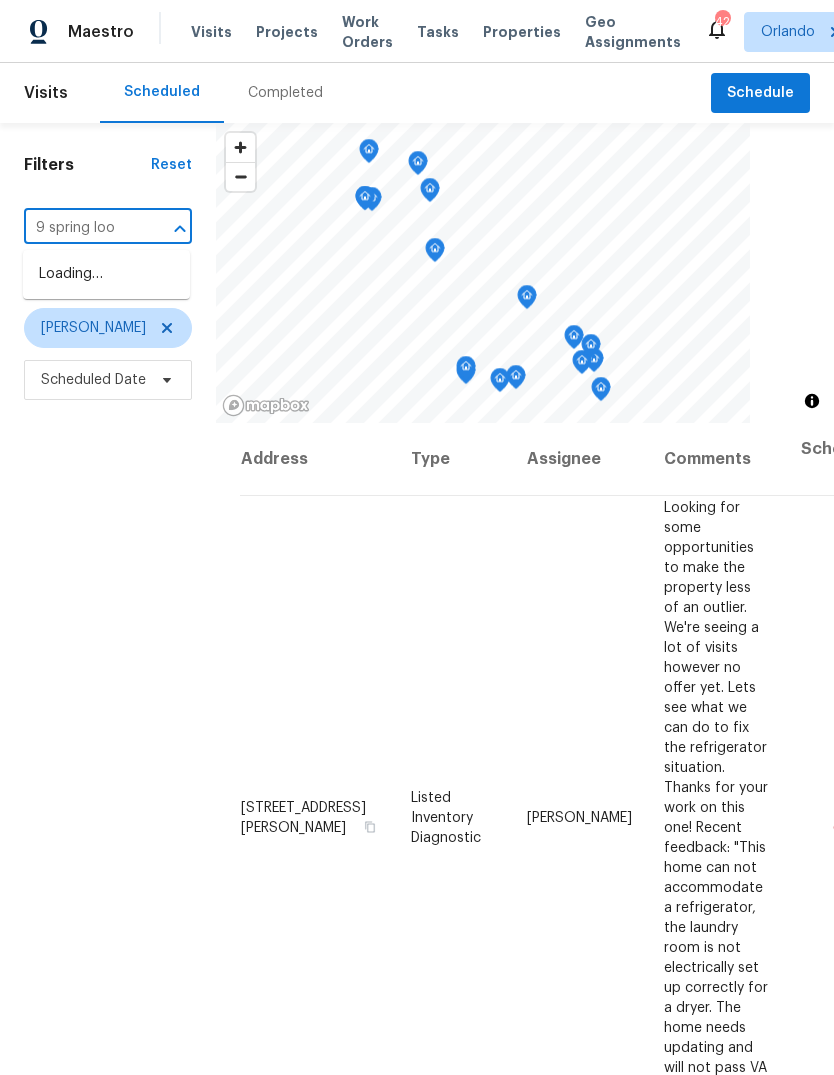 type on "9 spring loop" 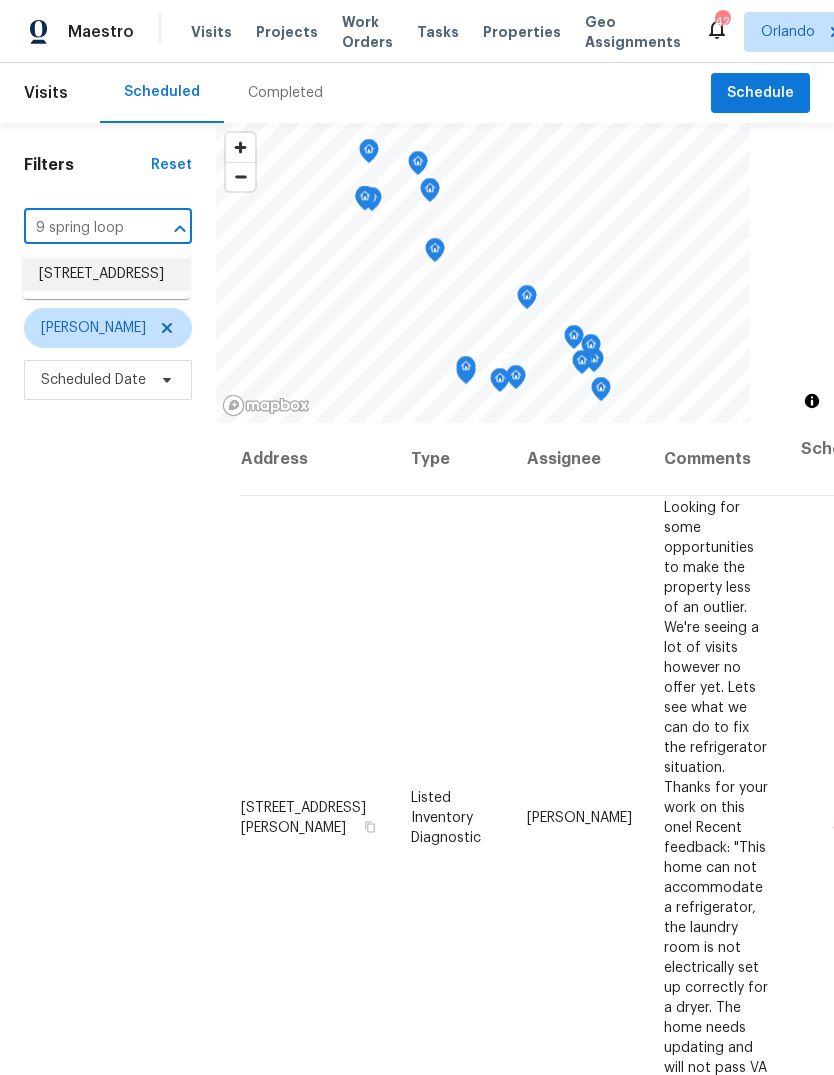 click on "[STREET_ADDRESS]" at bounding box center [106, 274] 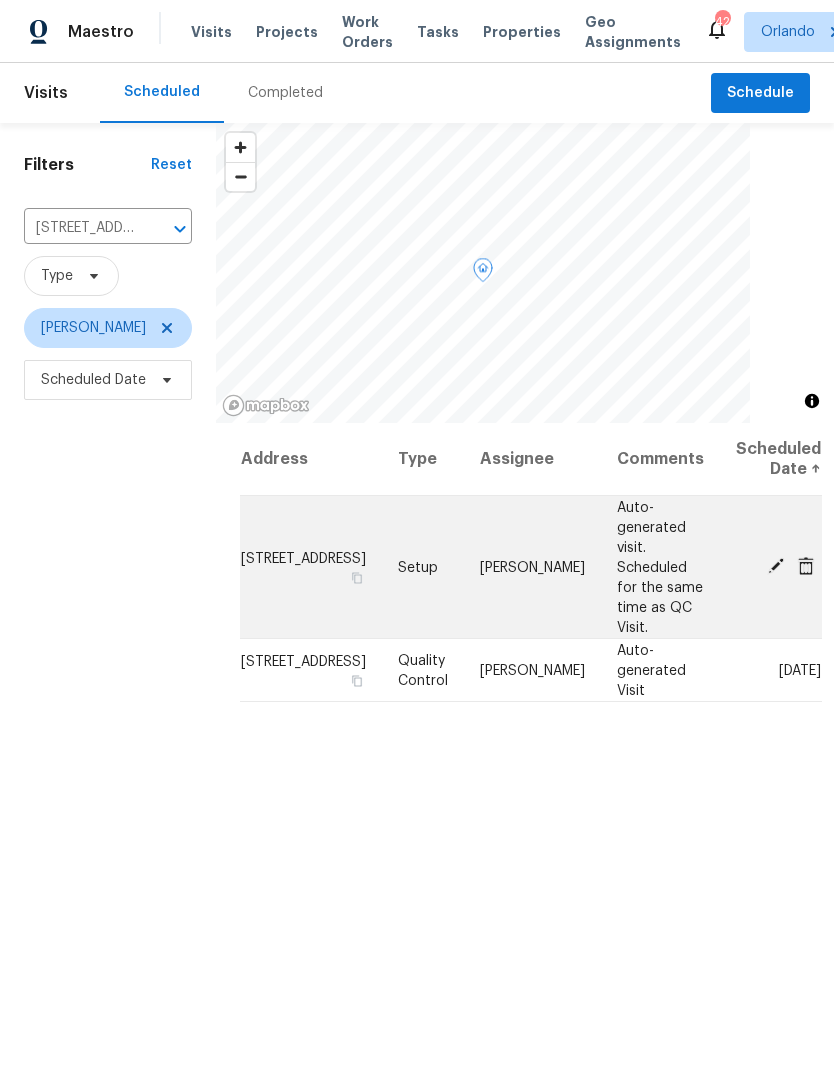 click 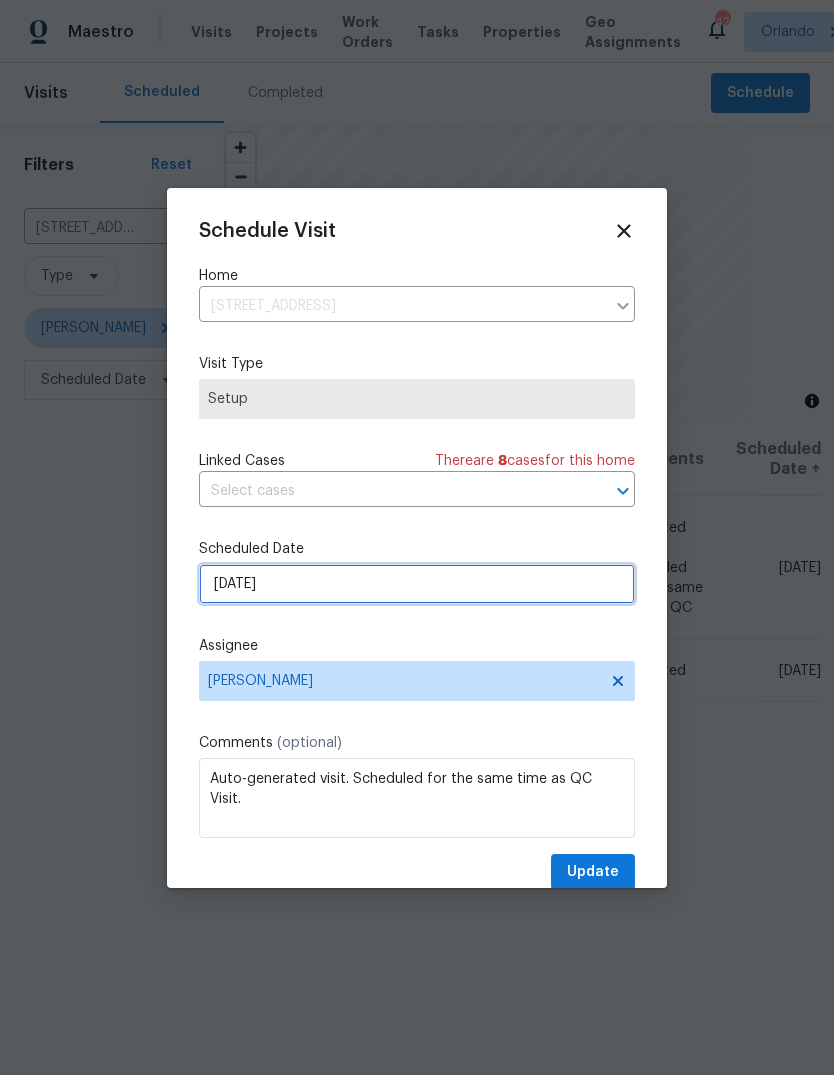 click on "[DATE]" at bounding box center [417, 584] 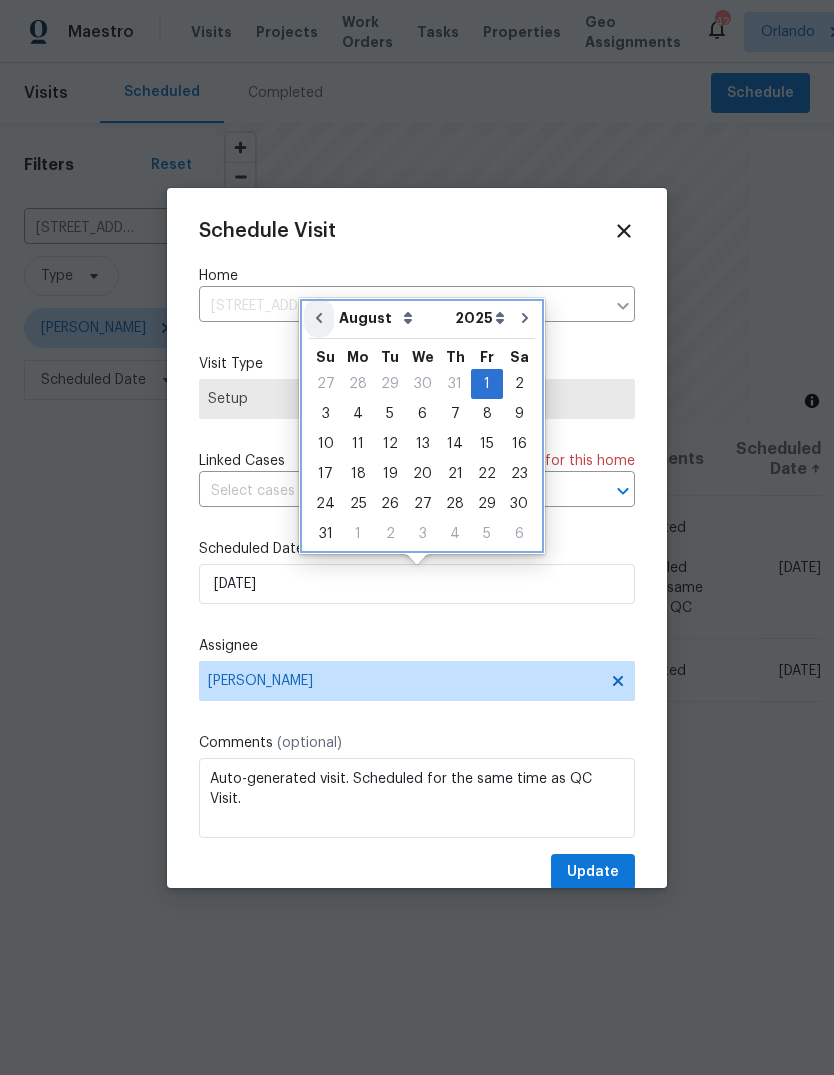 click 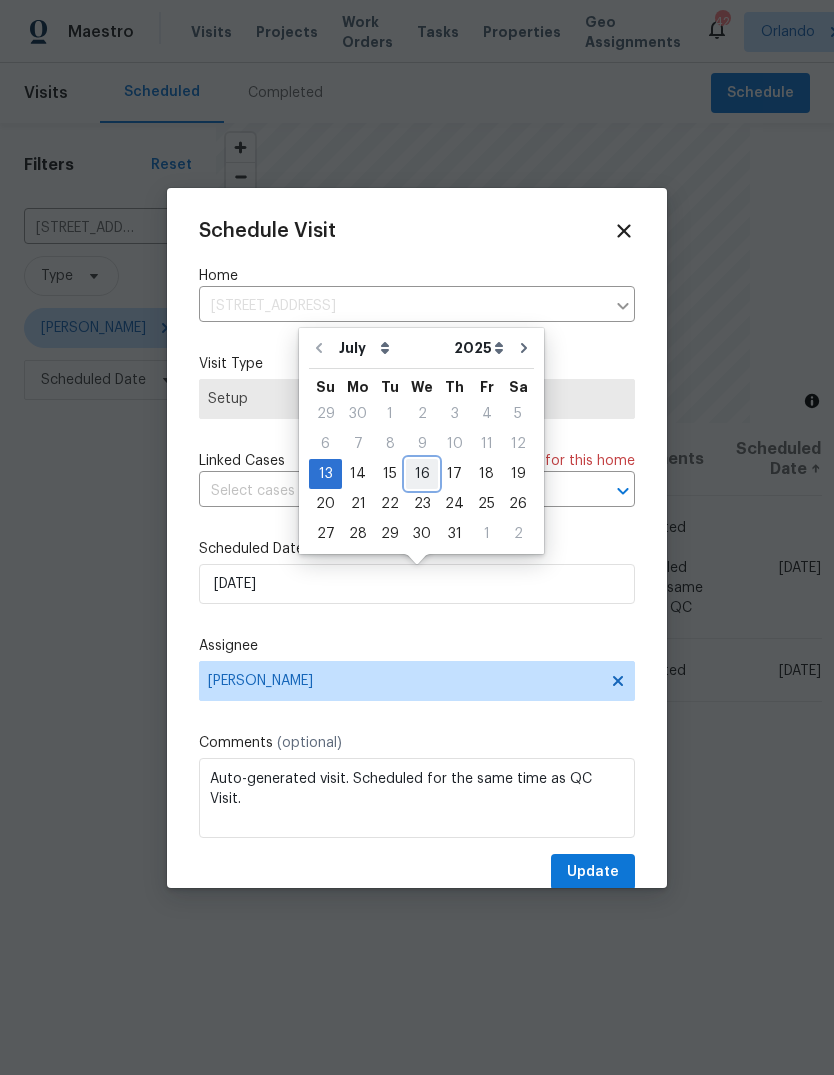 click on "16" at bounding box center [422, 474] 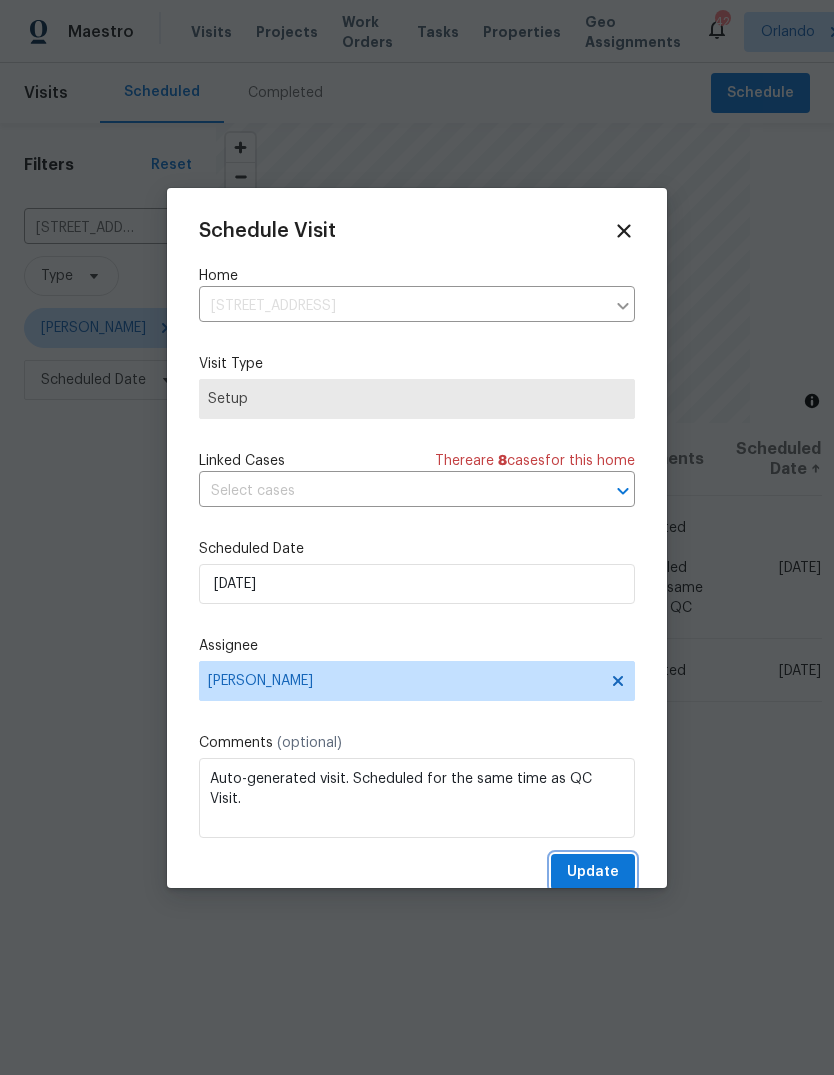 click on "Update" at bounding box center [593, 872] 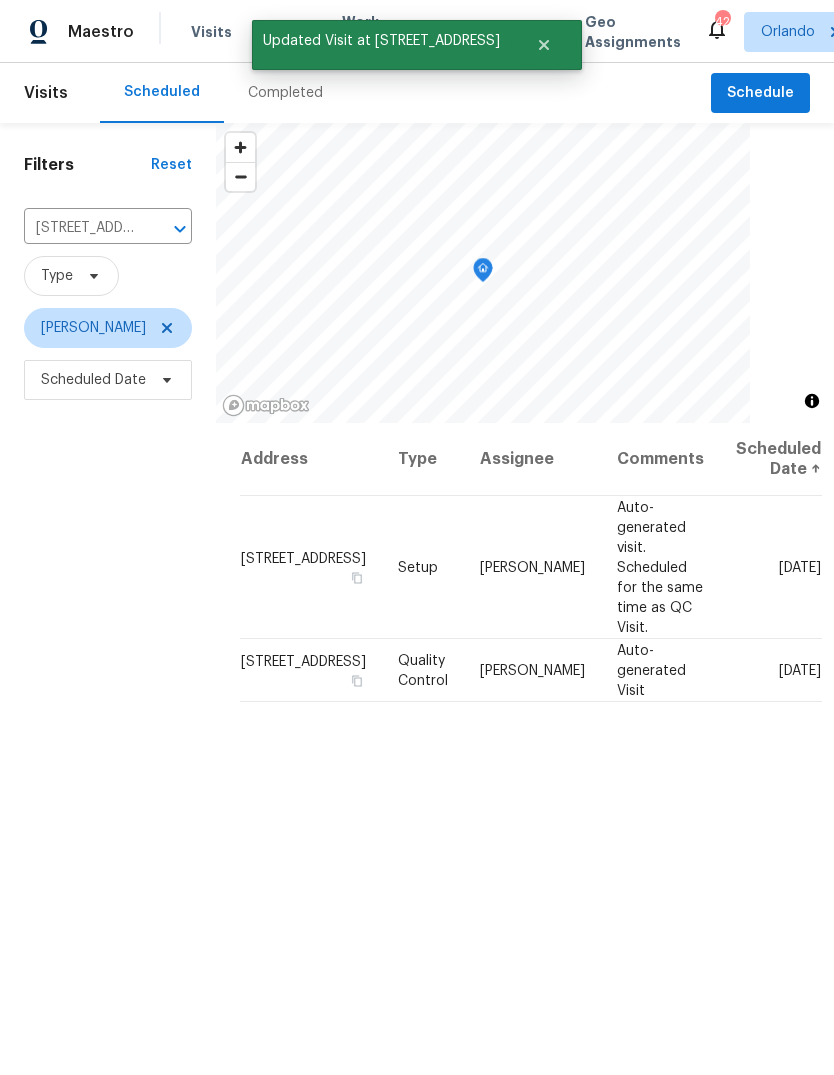 scroll, scrollTop: 3, scrollLeft: 0, axis: vertical 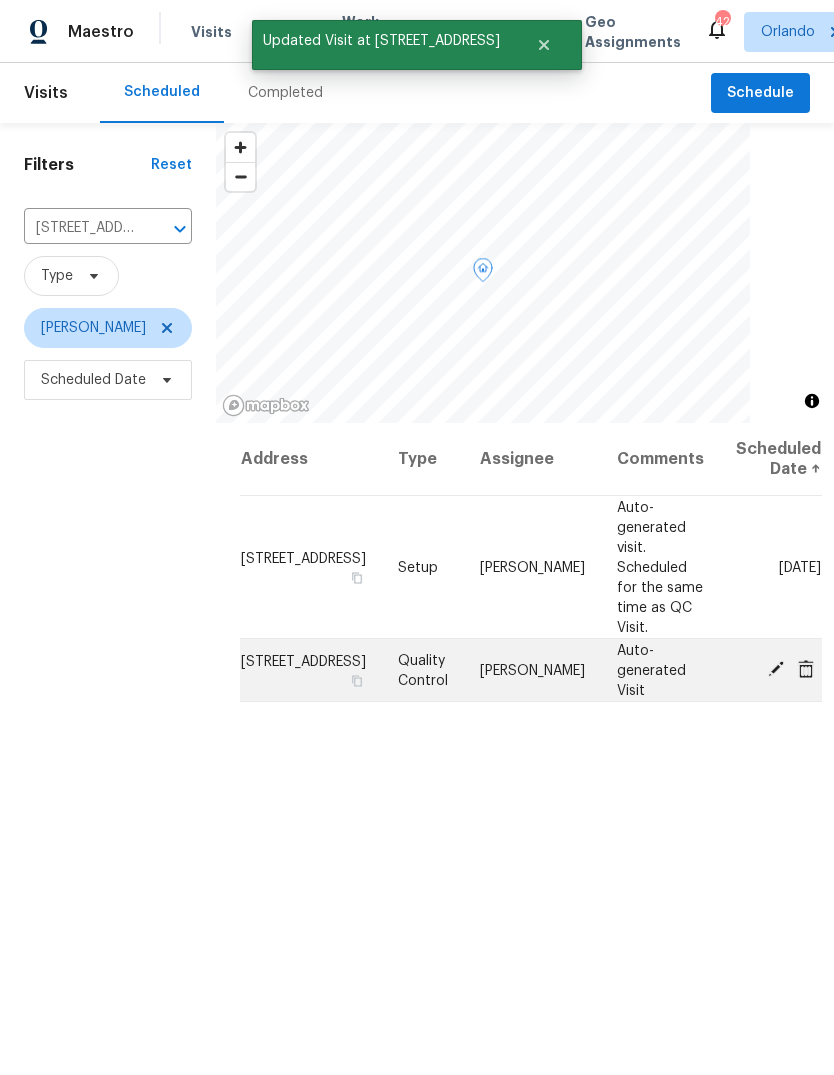 click 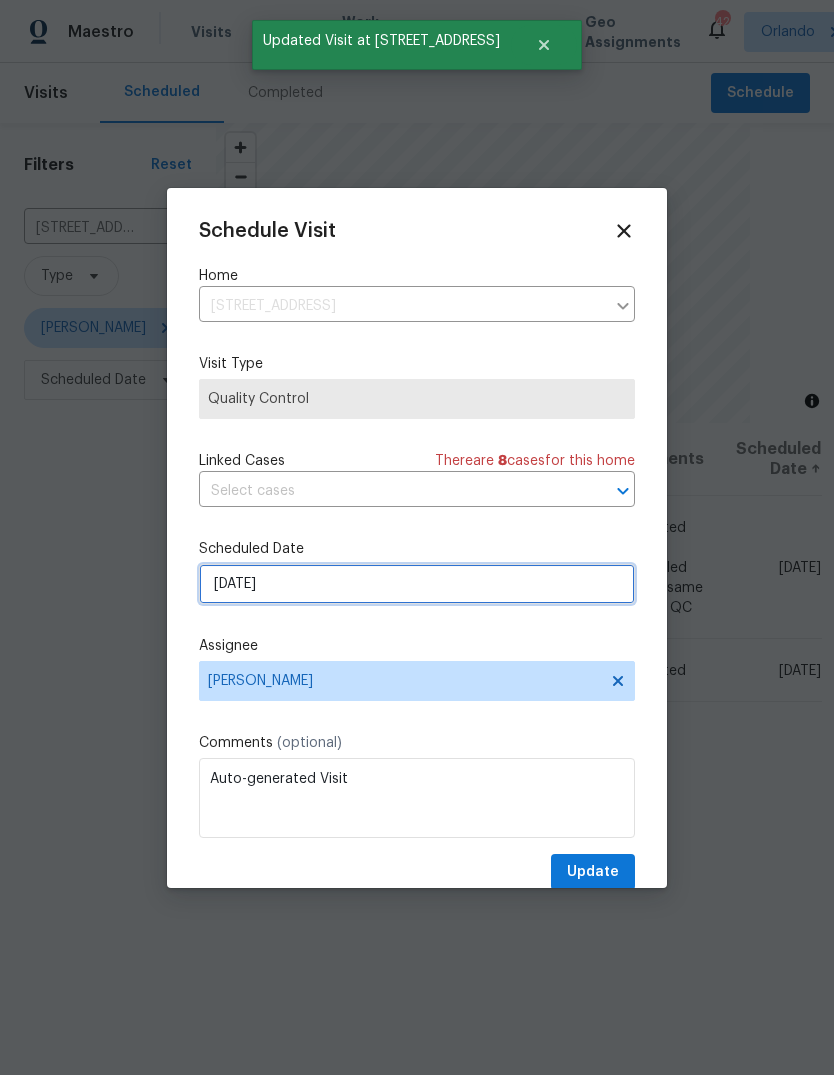 click on "[DATE]" at bounding box center [417, 584] 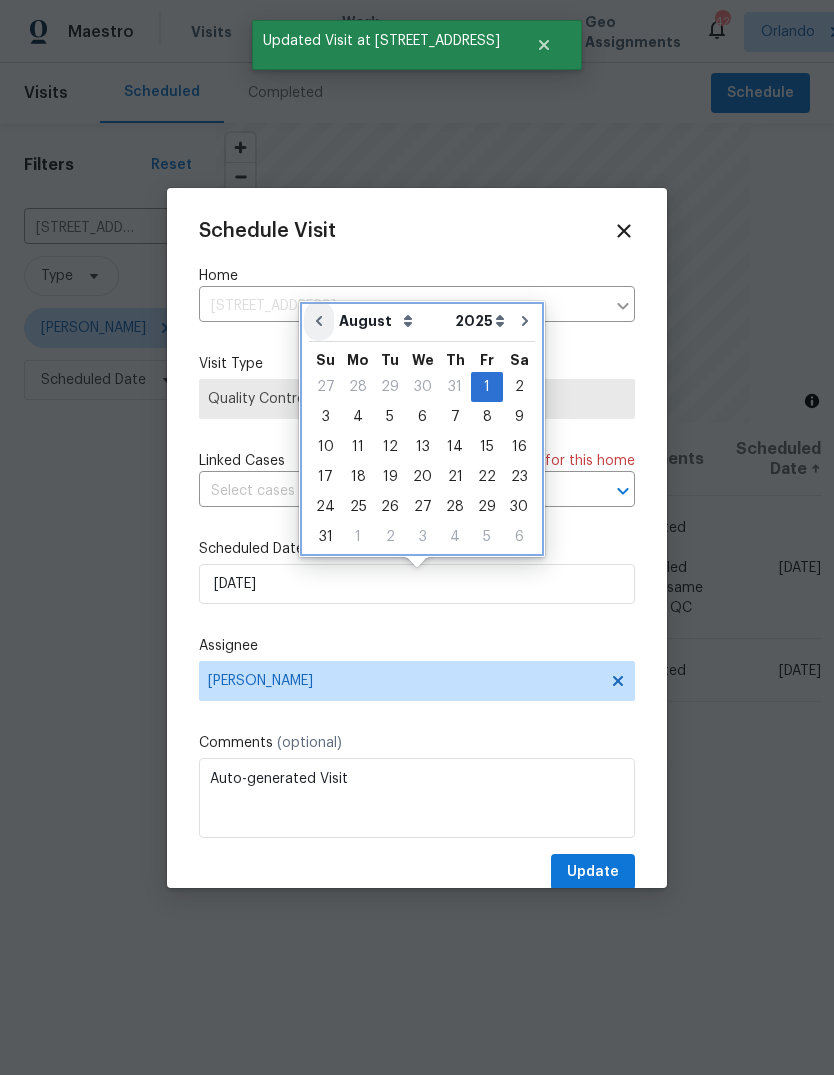 click 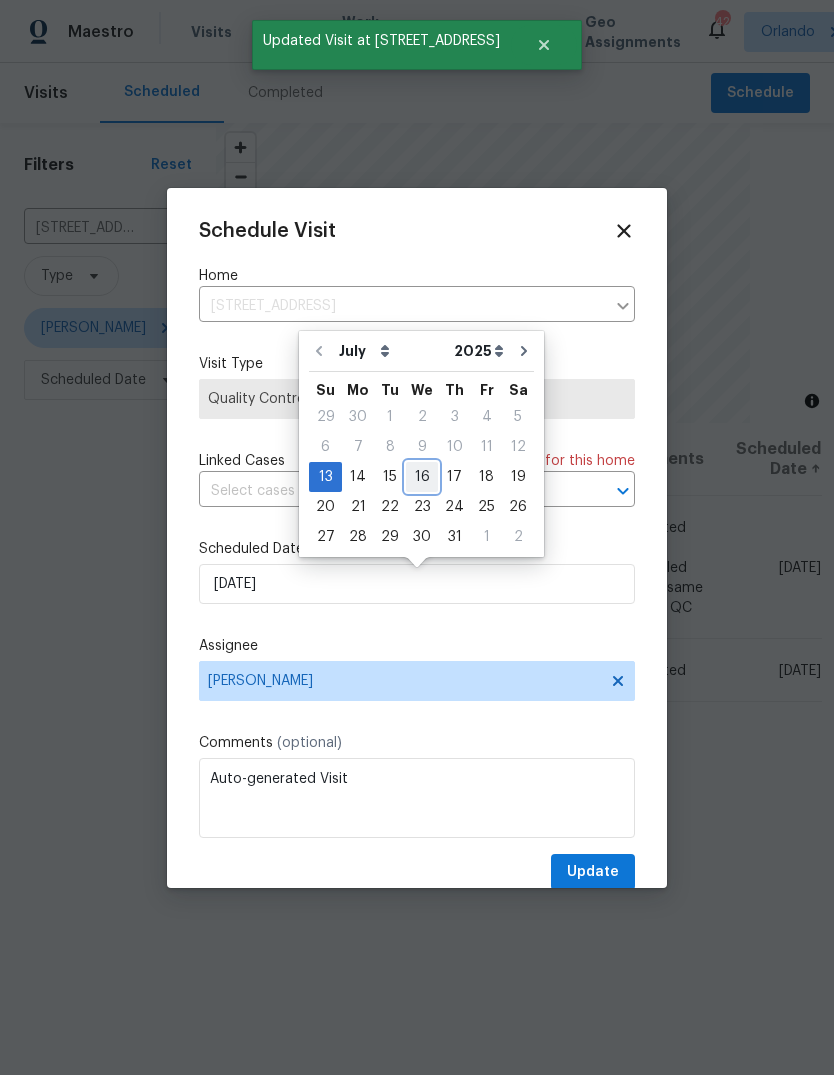 click on "16" at bounding box center (422, 477) 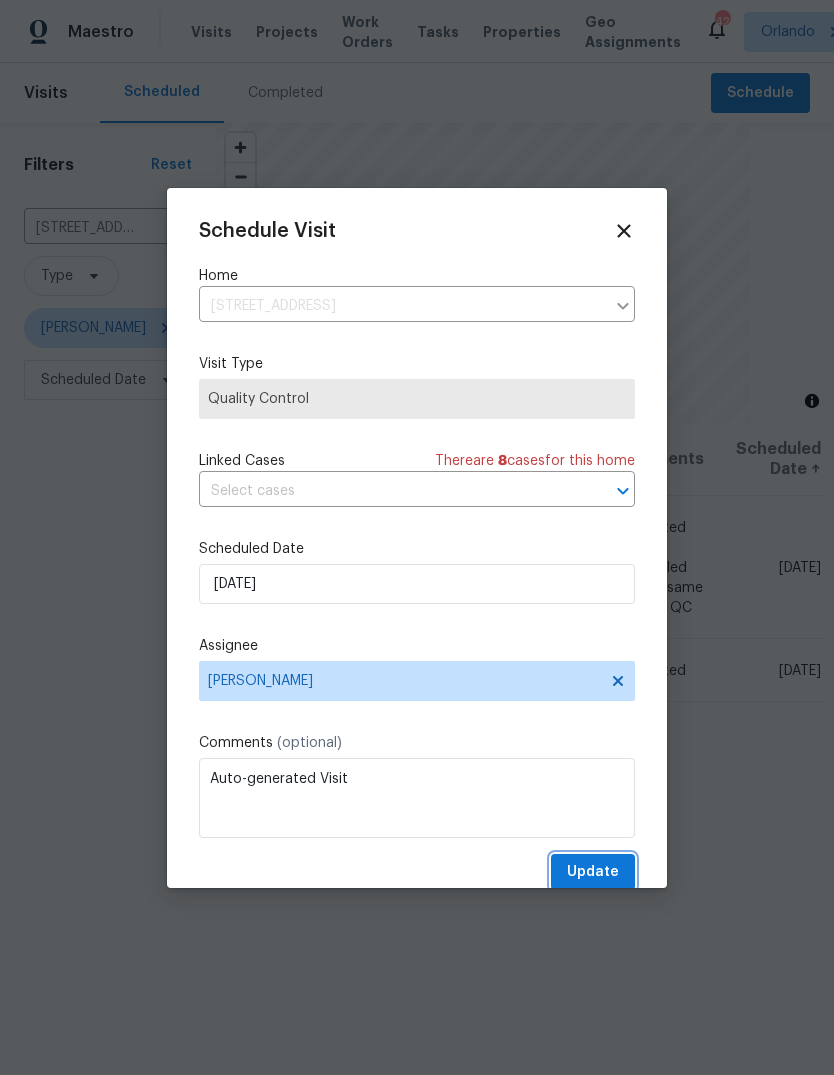 click on "Update" at bounding box center (593, 872) 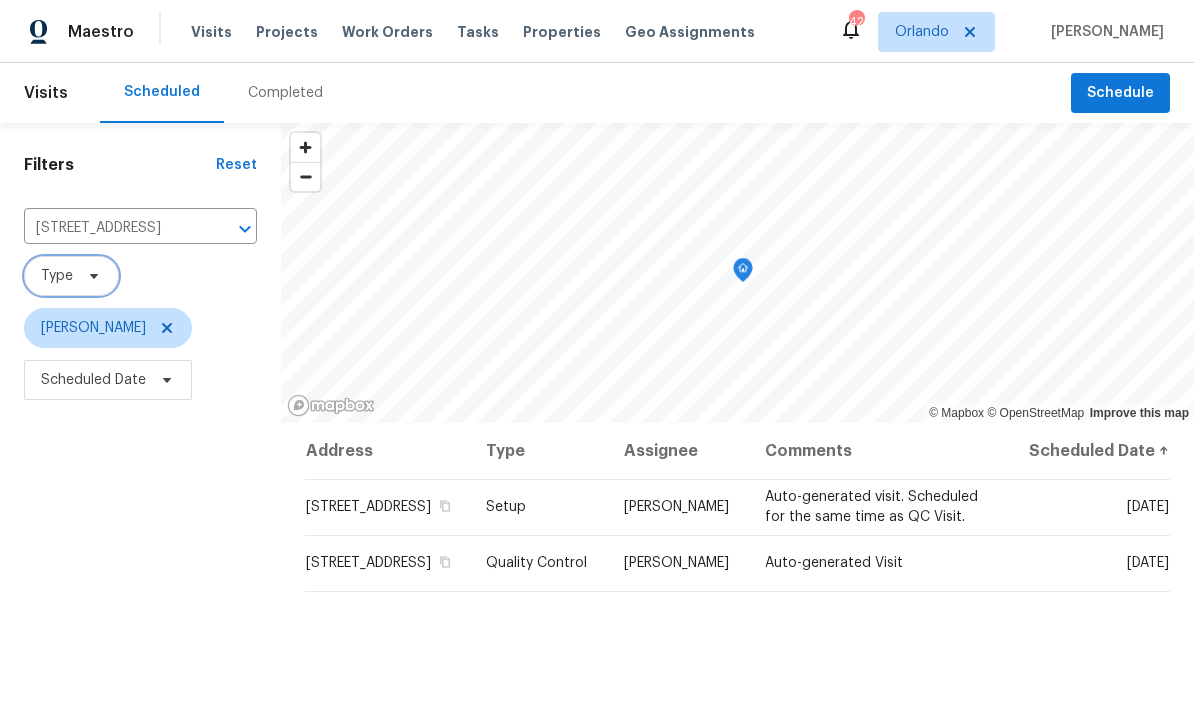 click on "Type" at bounding box center [57, 276] 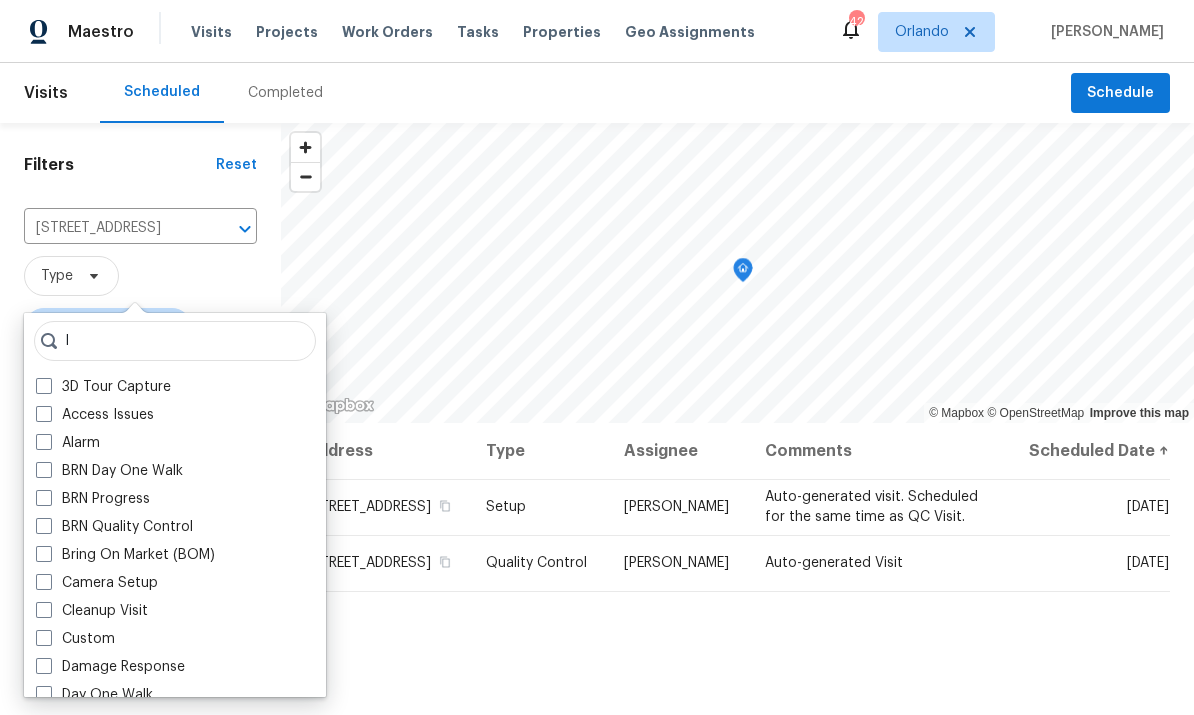 type on "In" 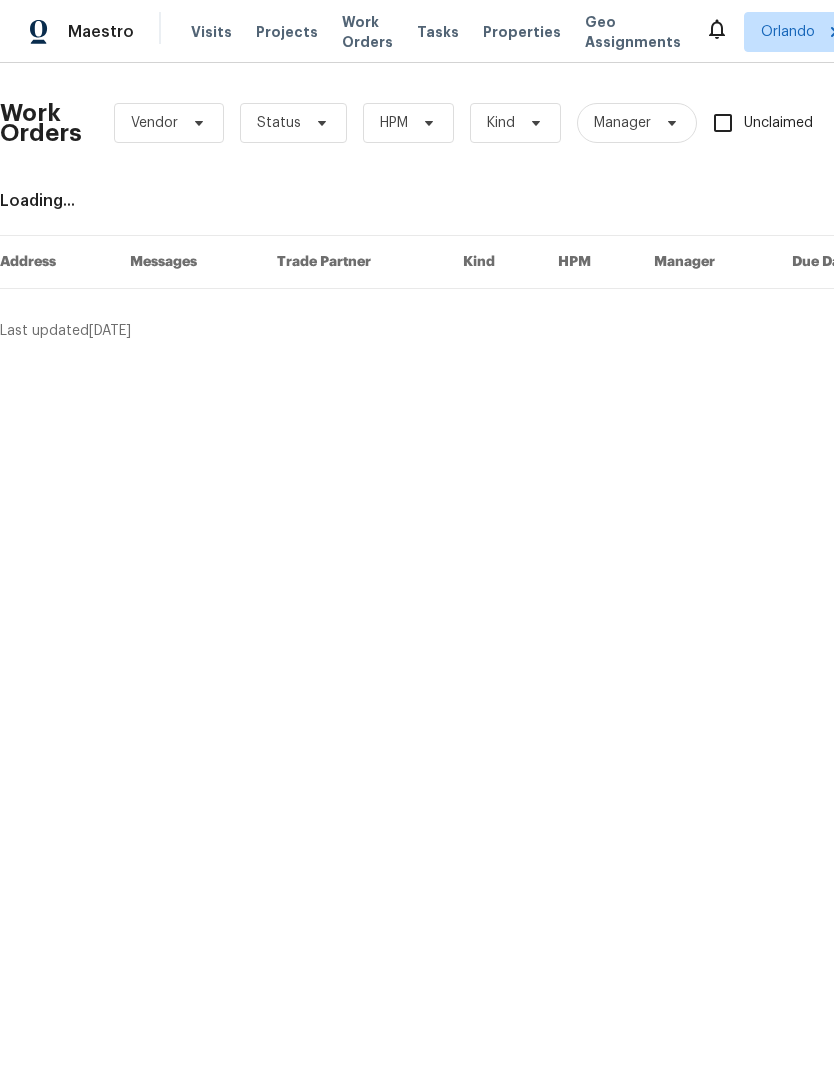 scroll, scrollTop: 0, scrollLeft: 0, axis: both 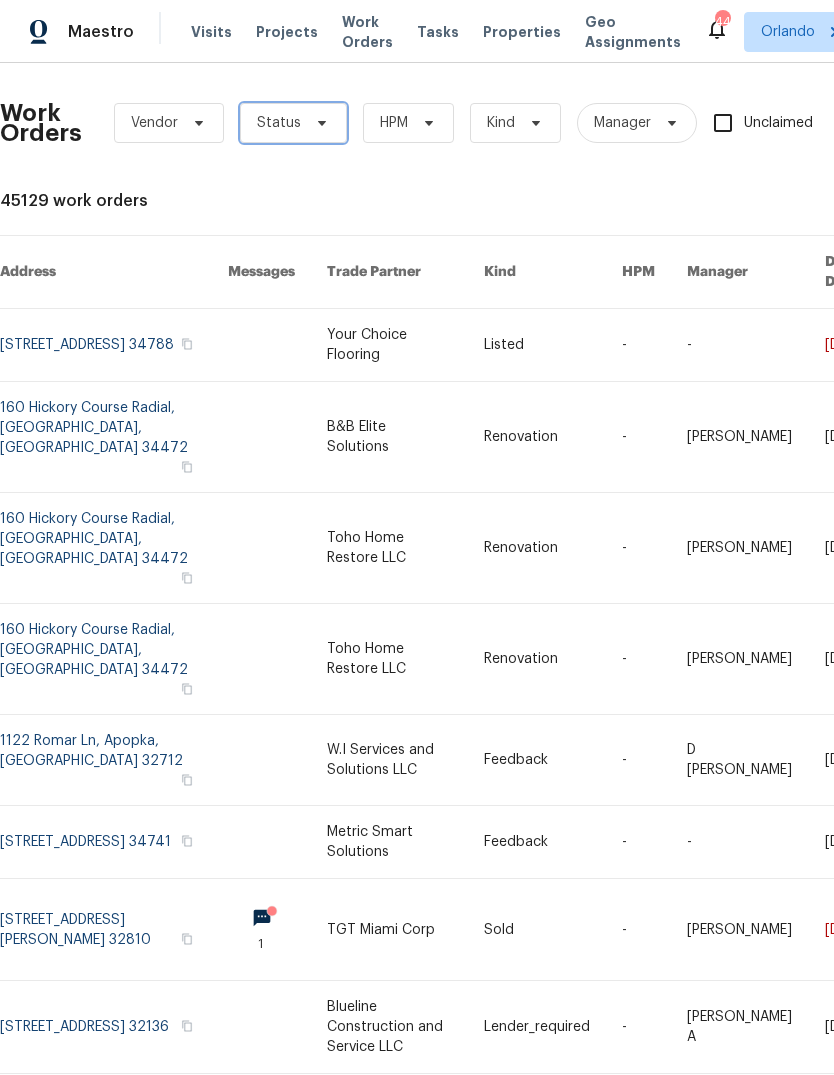 click 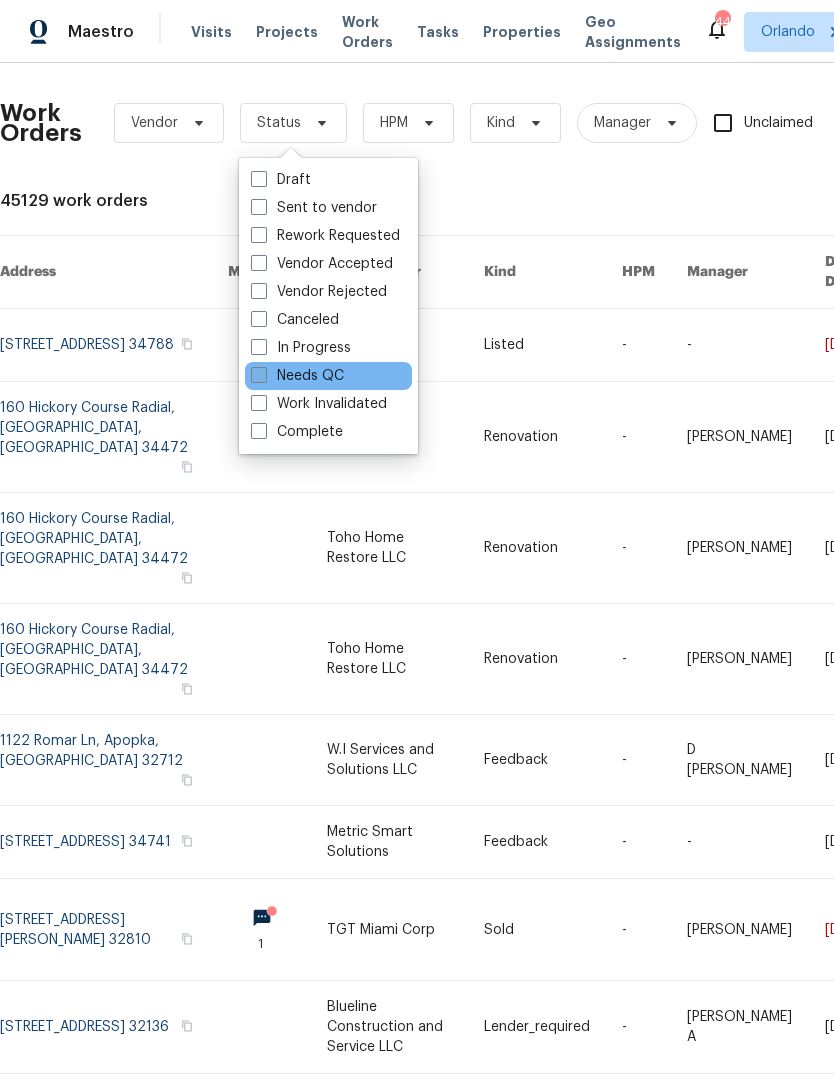 click on "Needs QC" at bounding box center (297, 376) 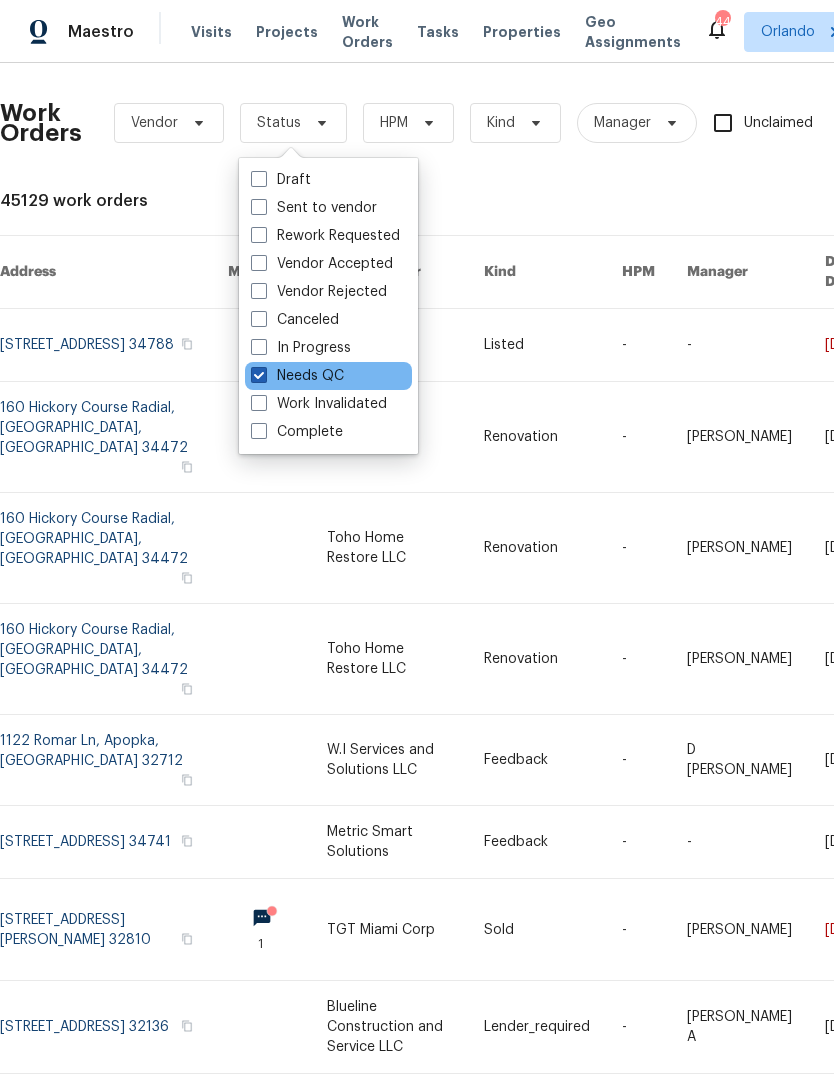 checkbox on "true" 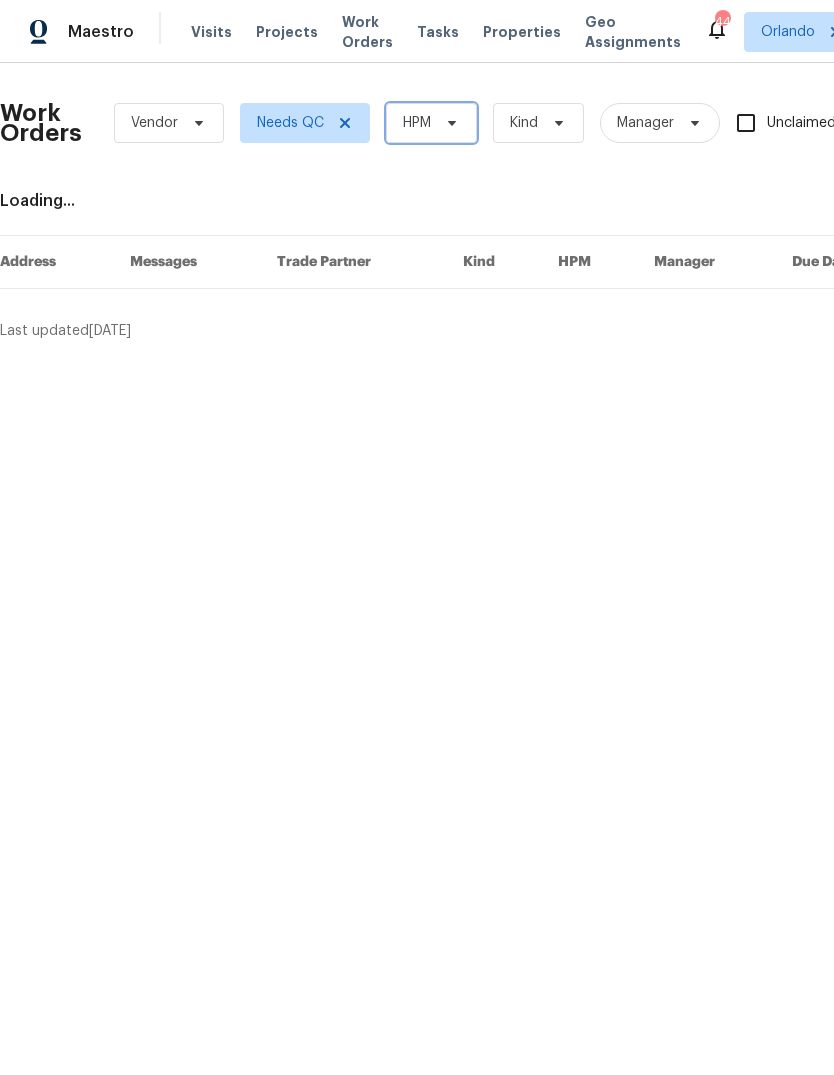 click on "HPM" at bounding box center (417, 123) 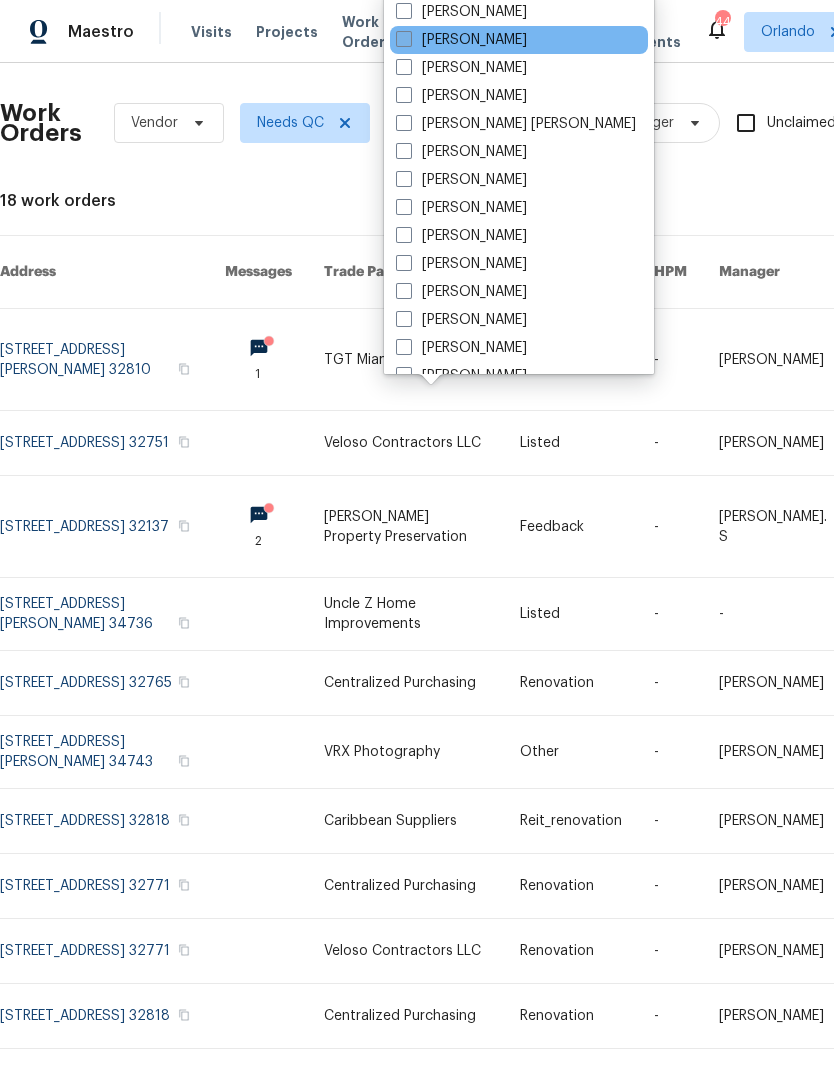 click on "[PERSON_NAME]" at bounding box center (461, 40) 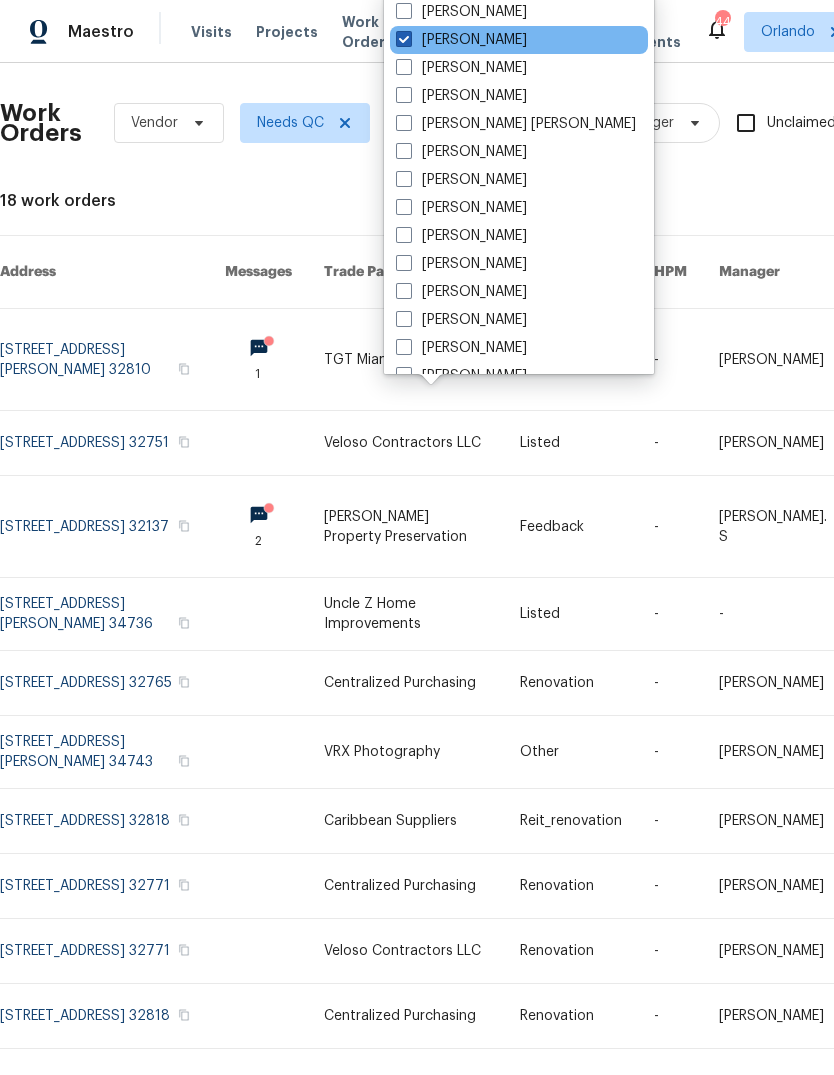 checkbox on "true" 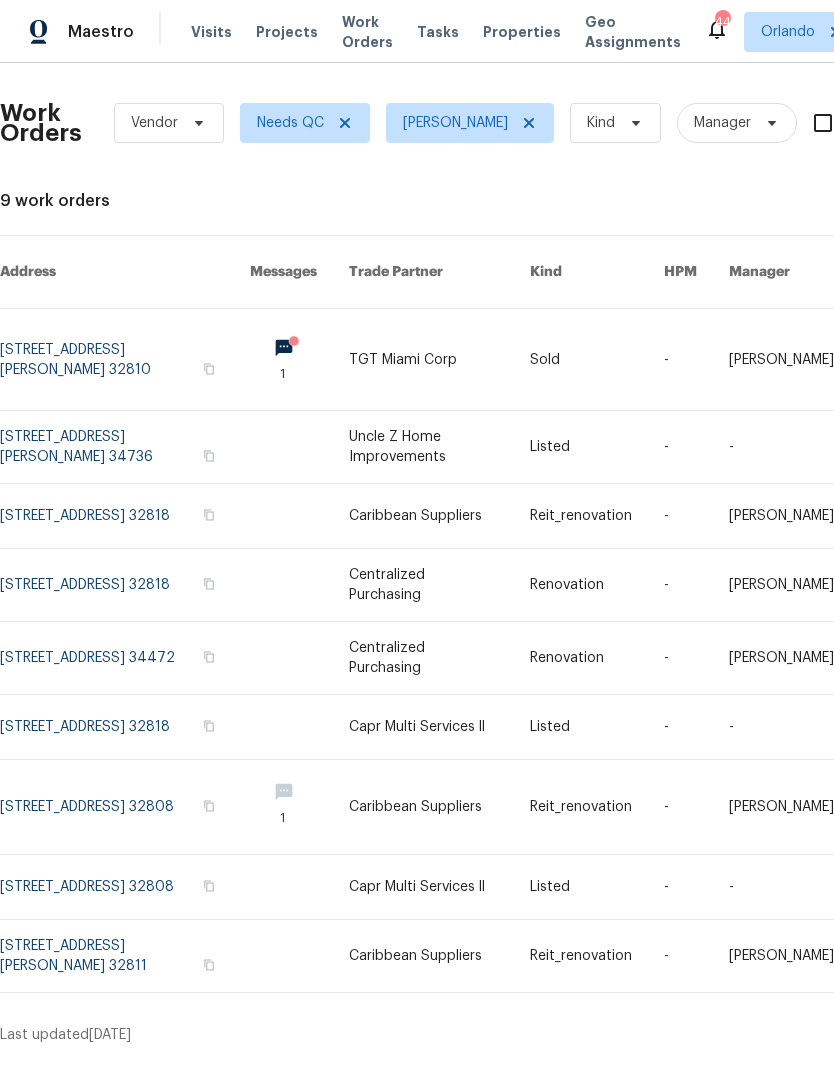 scroll, scrollTop: 0, scrollLeft: 0, axis: both 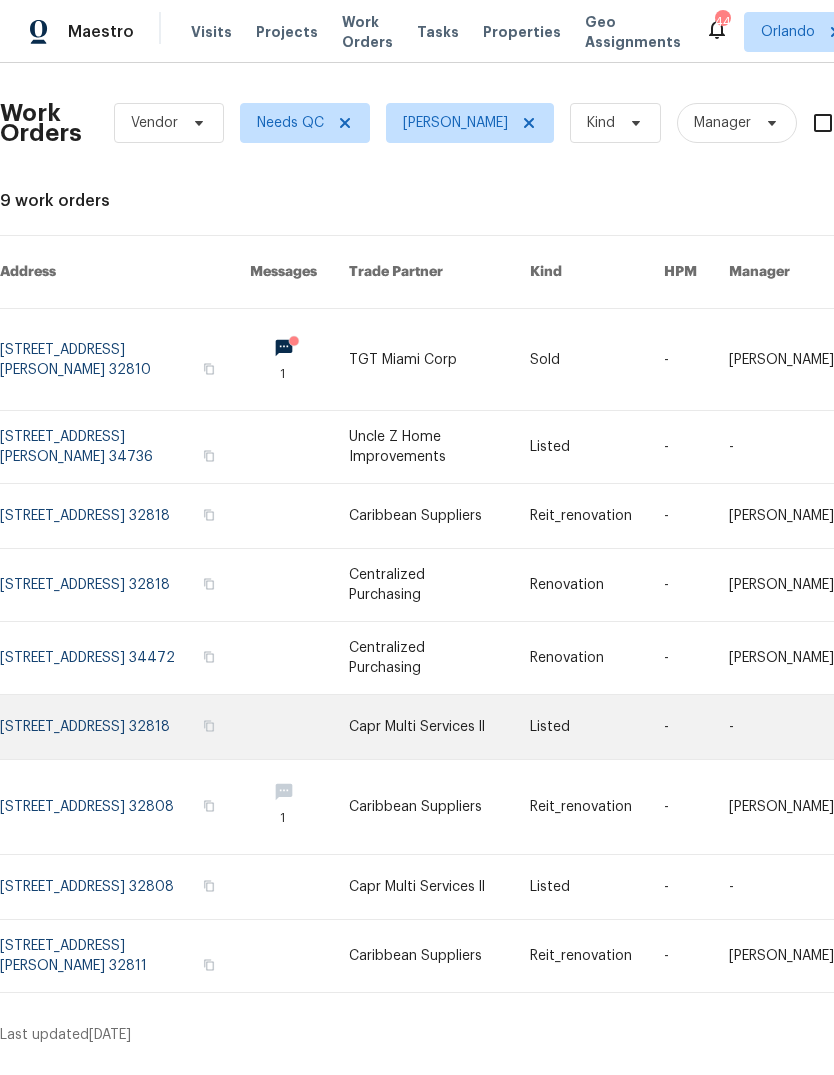 click at bounding box center (125, 727) 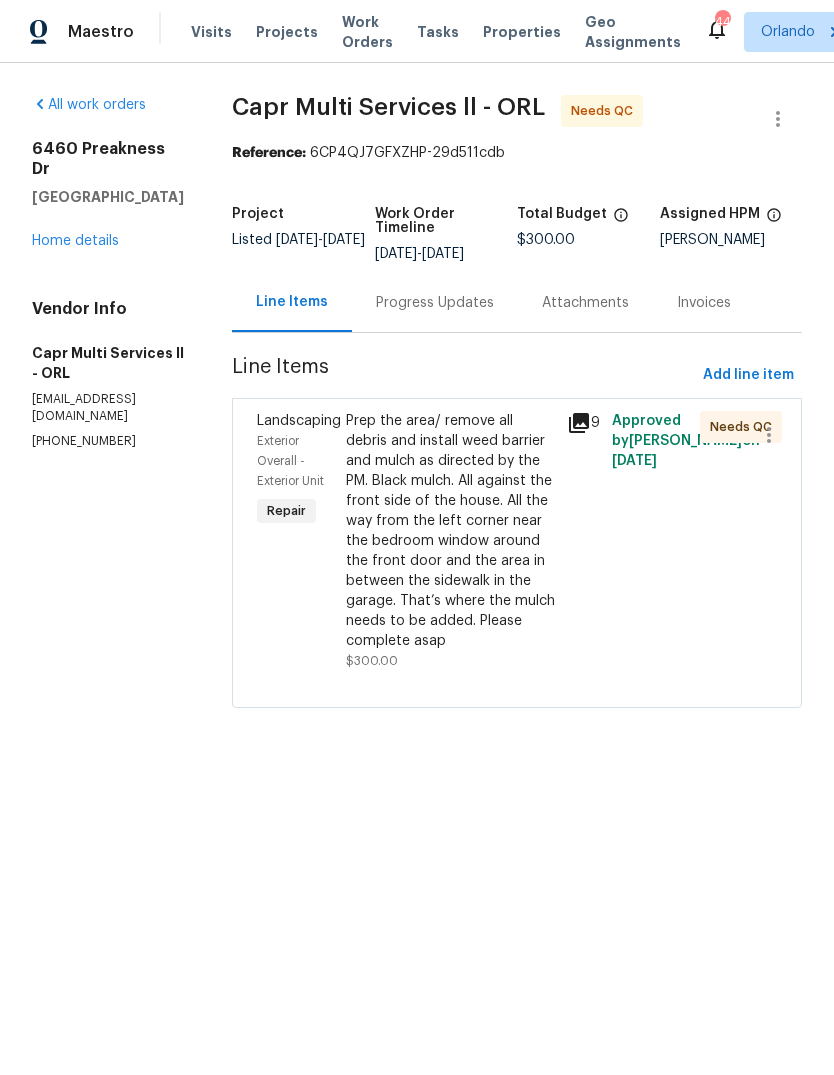 click on "Prep the area/ remove all debris and install weed barrier and mulch as directed by the PM. Black mulch. All against the front side of the house. All the way from the left corner near the bedroom window around the front door and the area in between the sidewalk in the garage. That’s where the mulch needs to be added. Please complete asap" at bounding box center [451, 531] 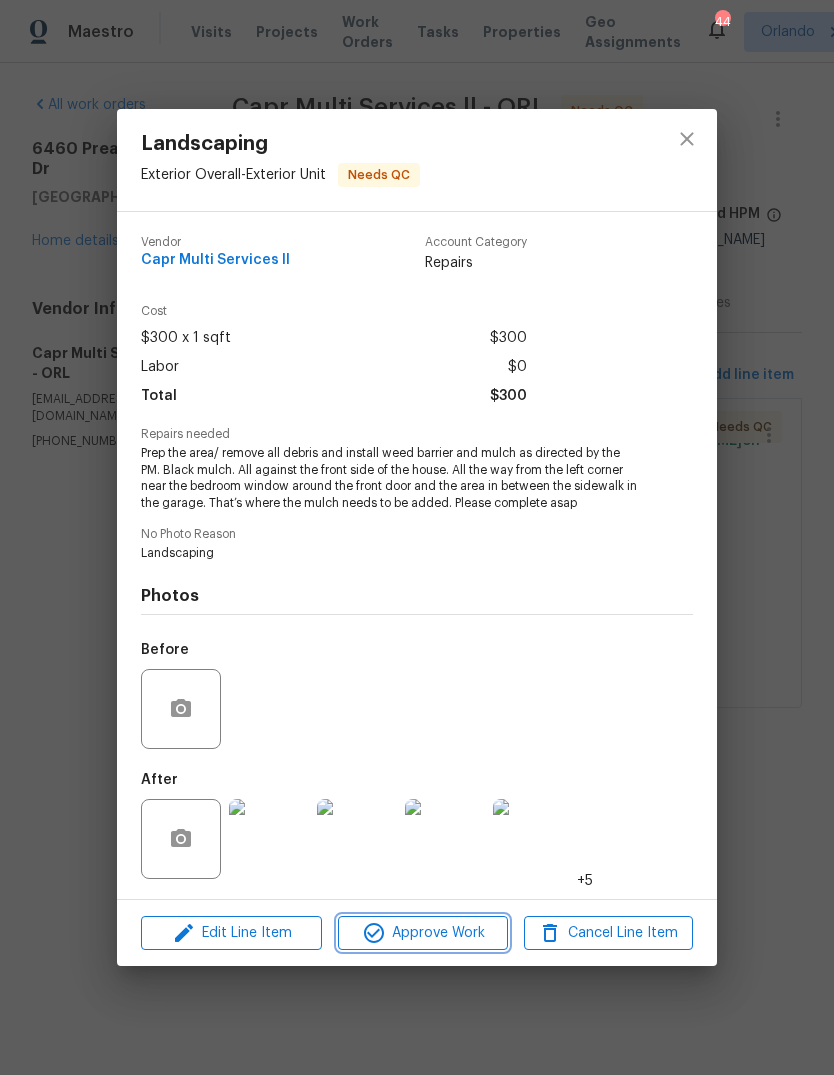 click on "Approve Work" at bounding box center (422, 933) 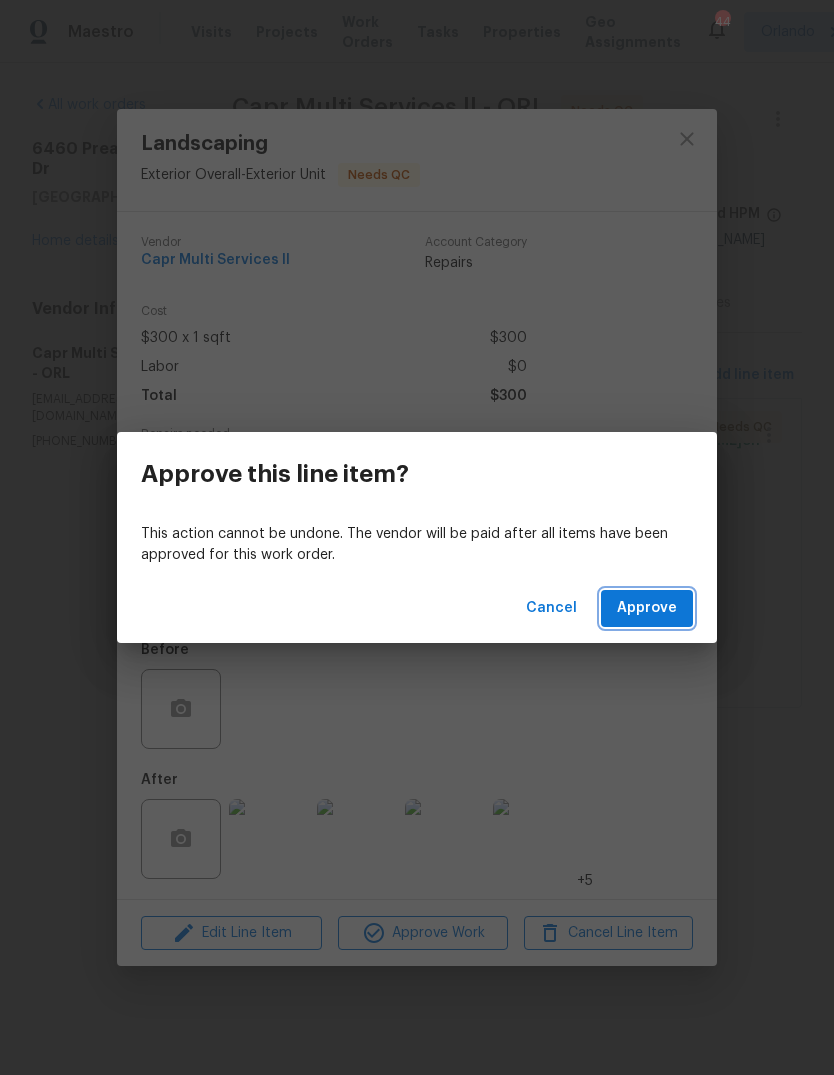 click on "Approve" at bounding box center [647, 608] 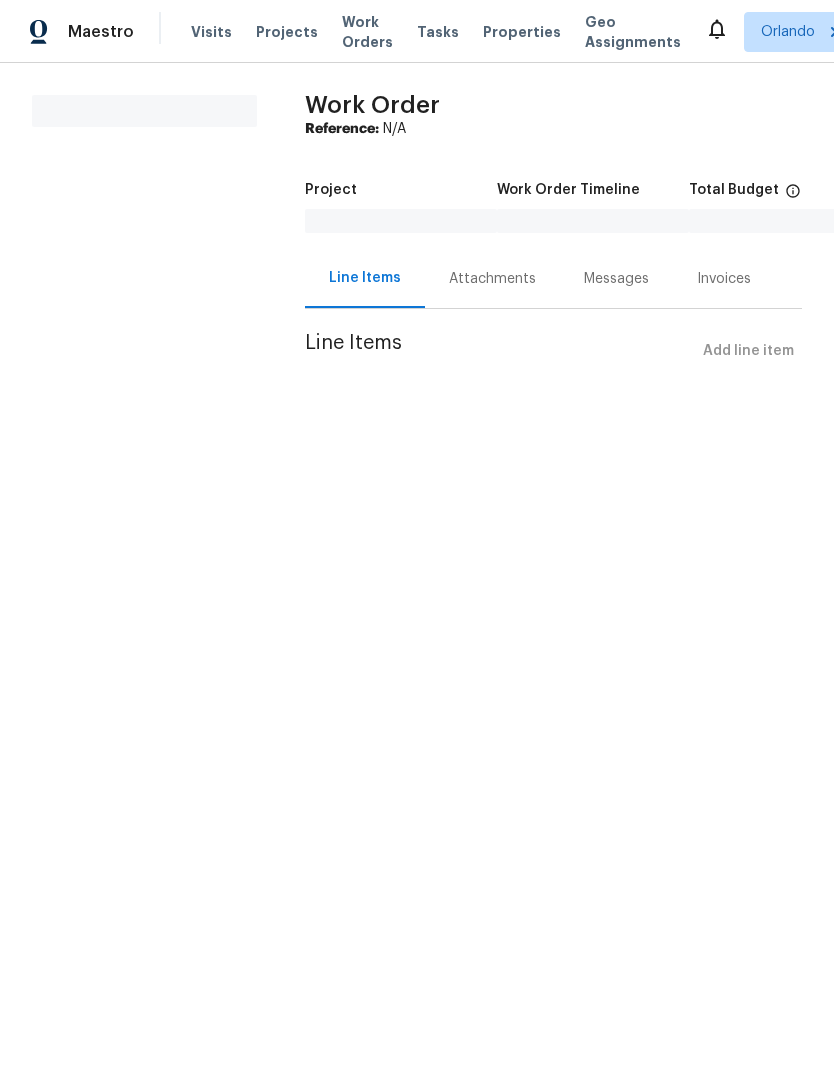 scroll, scrollTop: 0, scrollLeft: 0, axis: both 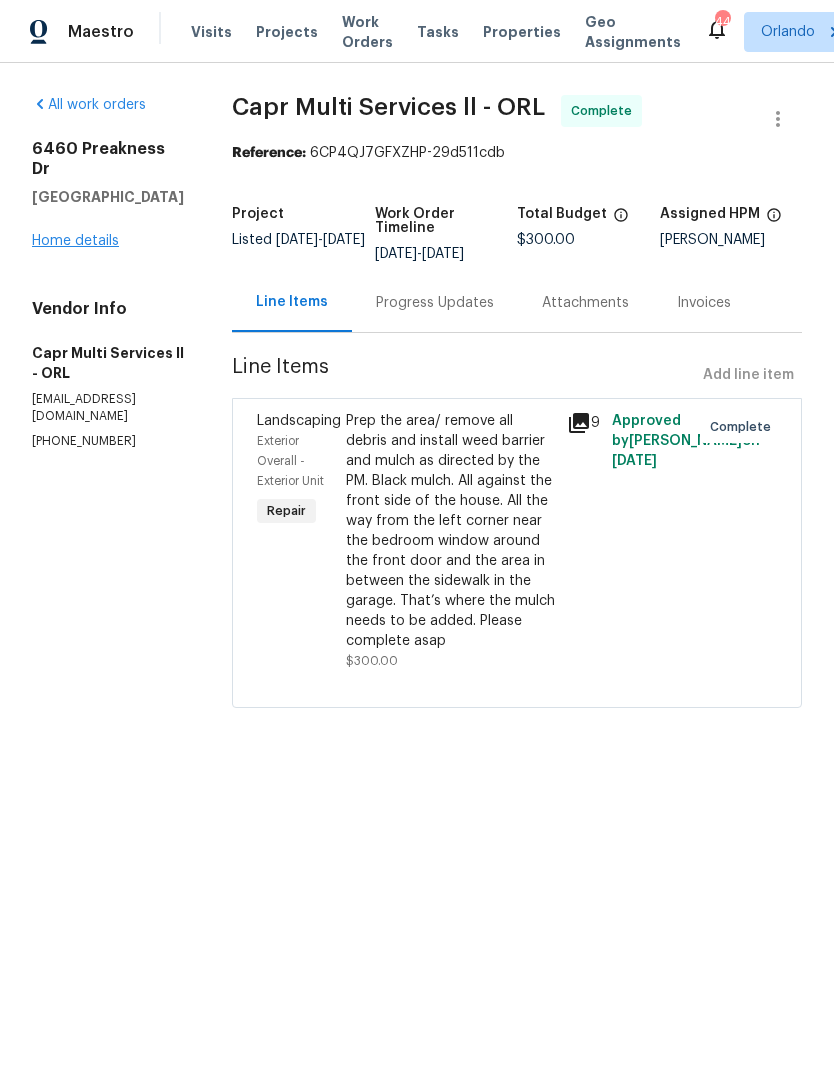 click on "Home details" at bounding box center [75, 241] 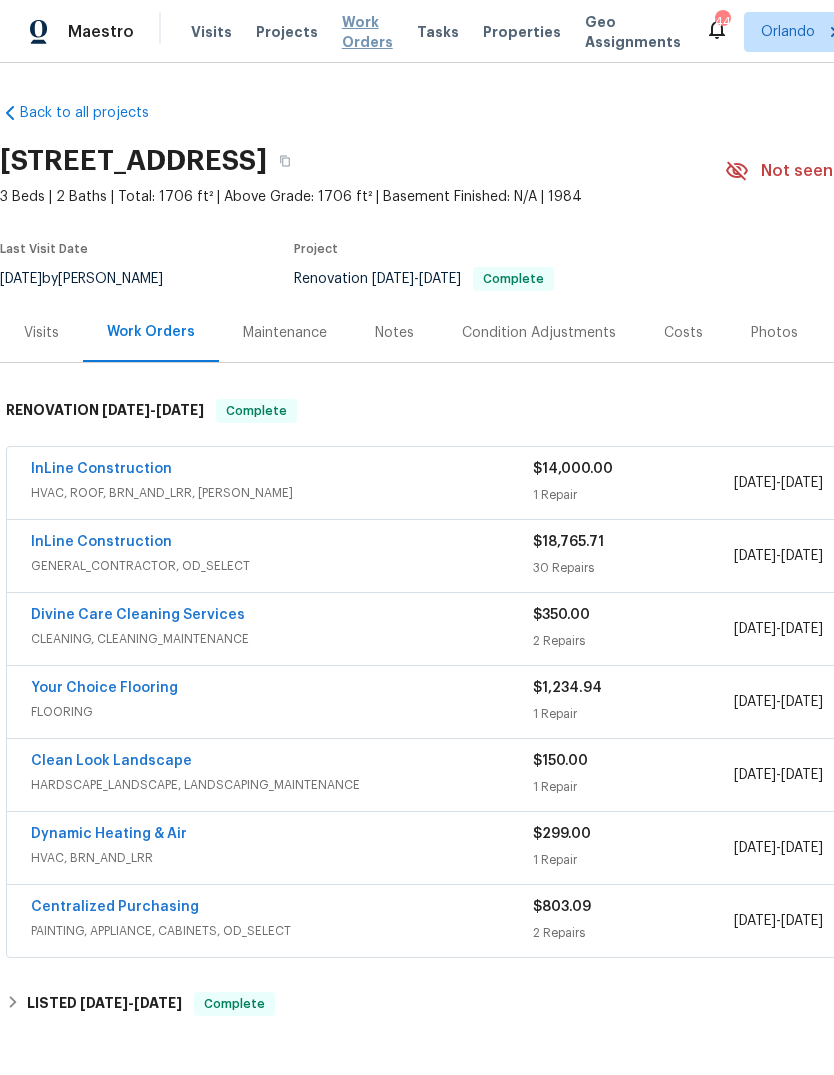 click on "Work Orders" at bounding box center [367, 32] 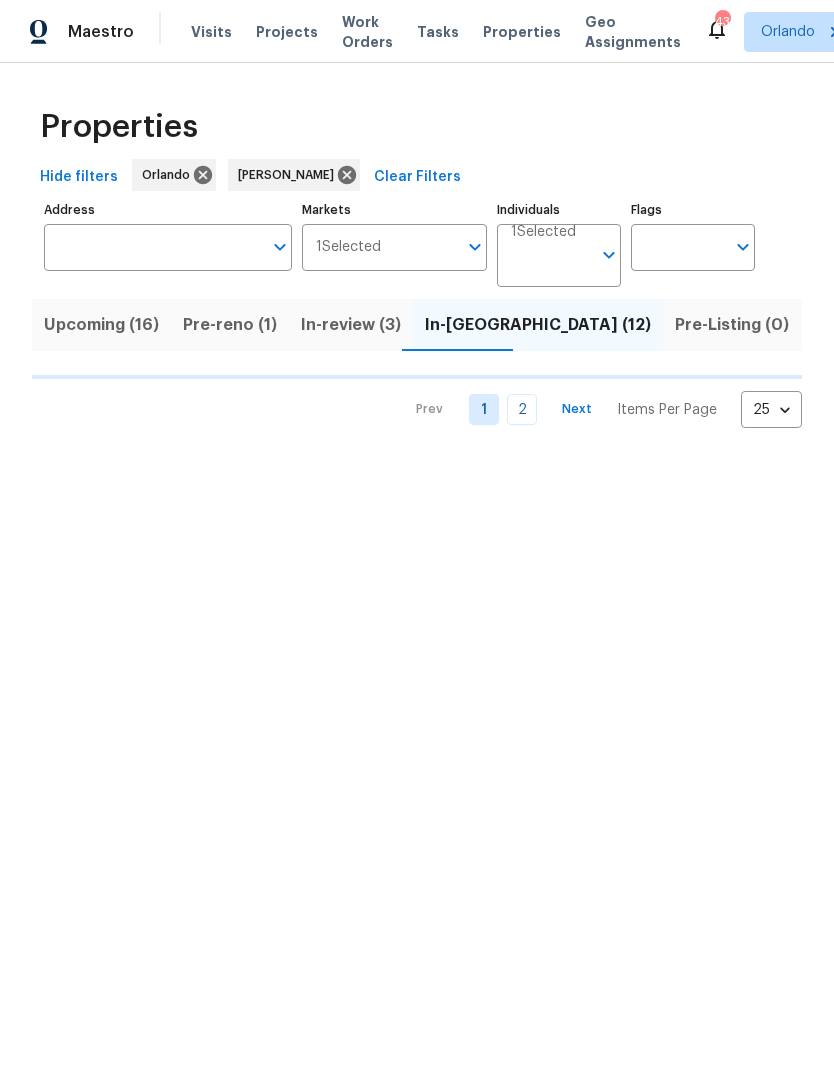 scroll, scrollTop: 0, scrollLeft: 0, axis: both 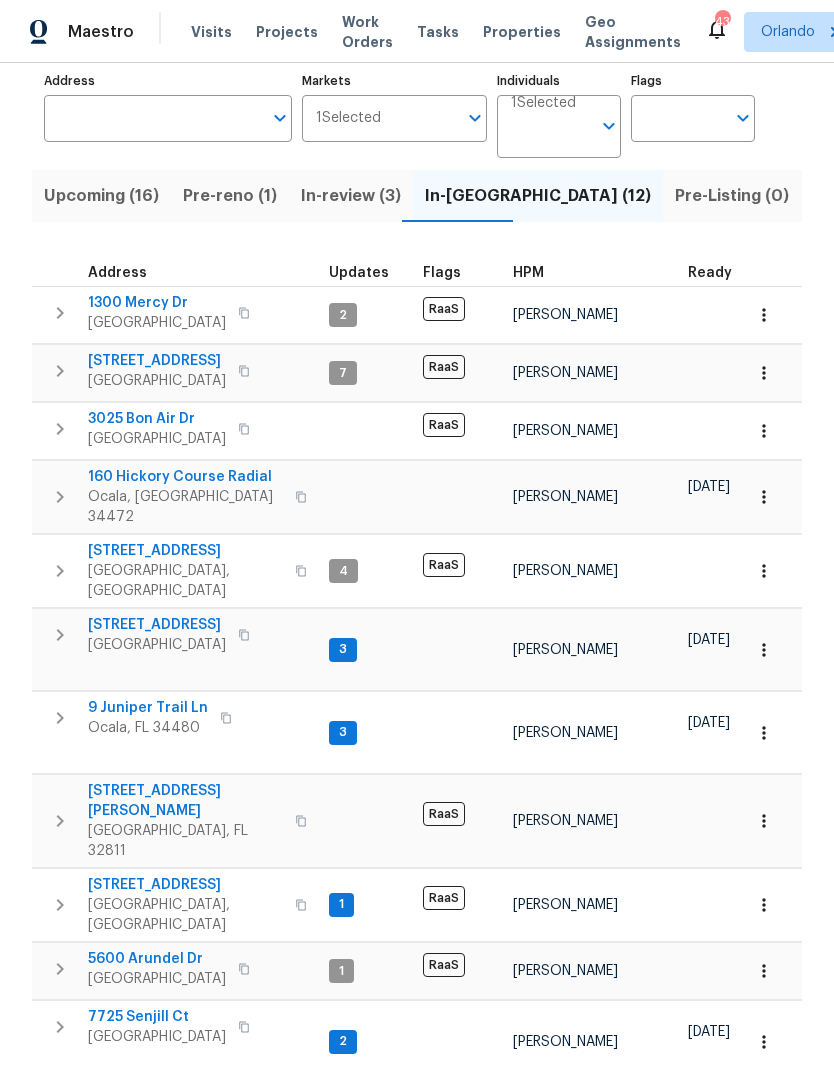 click on "9 Spring Loop Cir" at bounding box center [185, 1158] 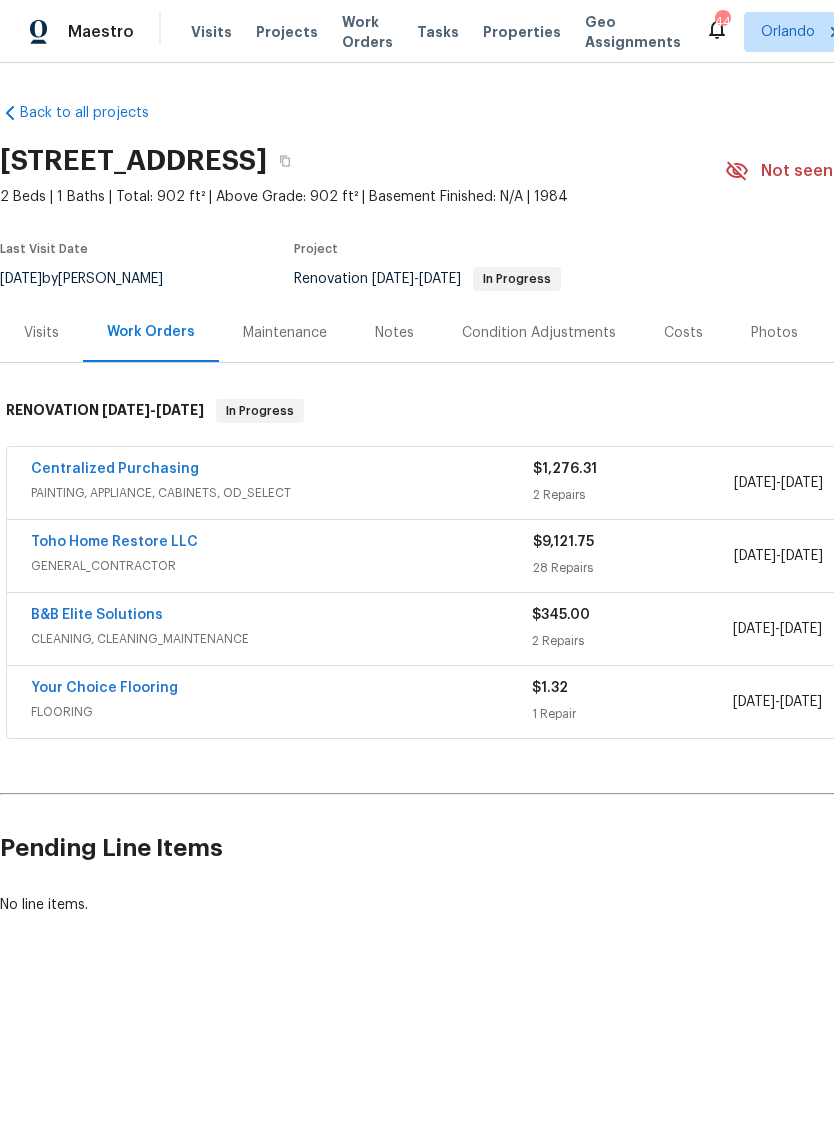 scroll, scrollTop: 0, scrollLeft: 0, axis: both 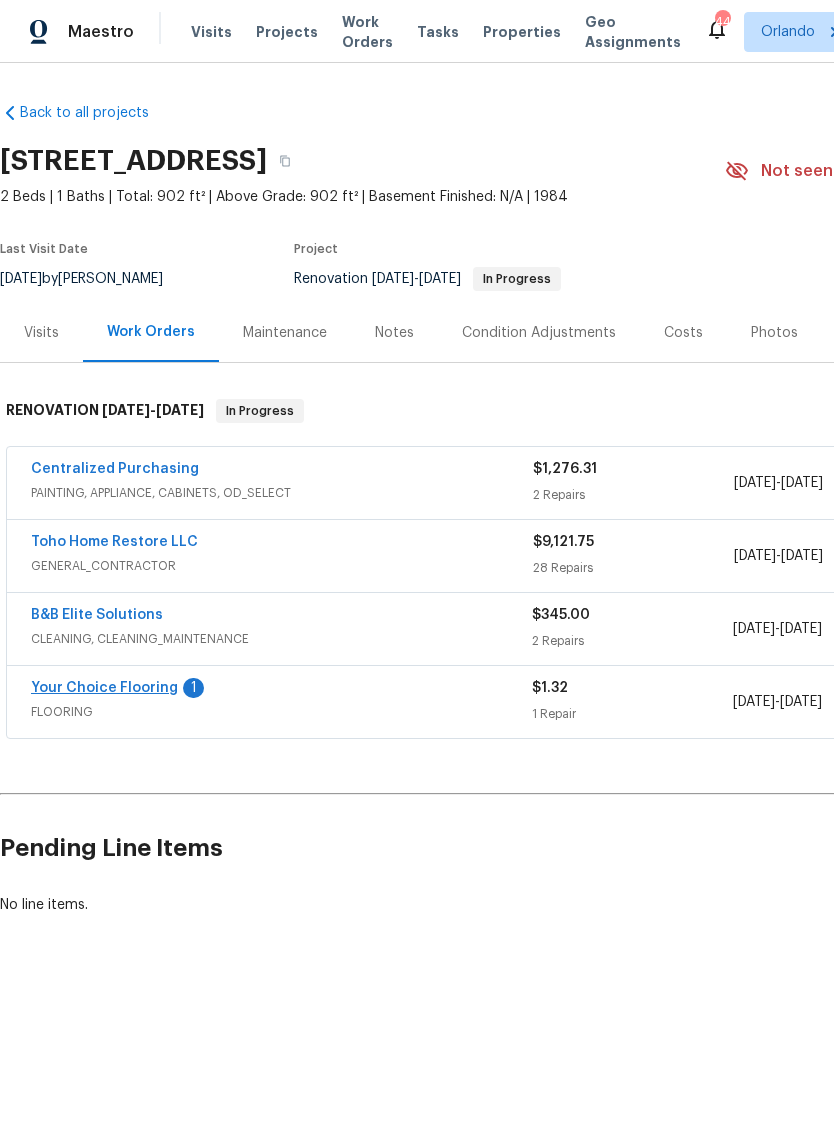 click on "Your Choice Flooring" at bounding box center (104, 688) 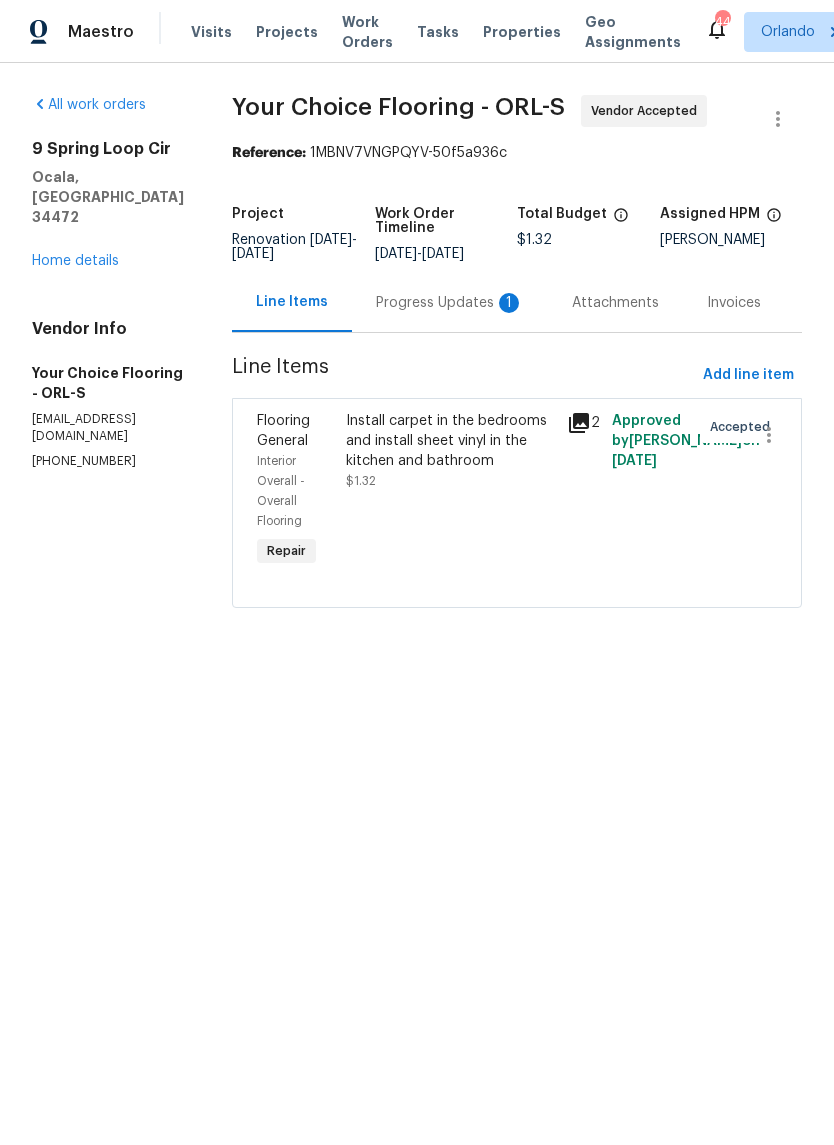 click on "Progress Updates 1" at bounding box center (450, 303) 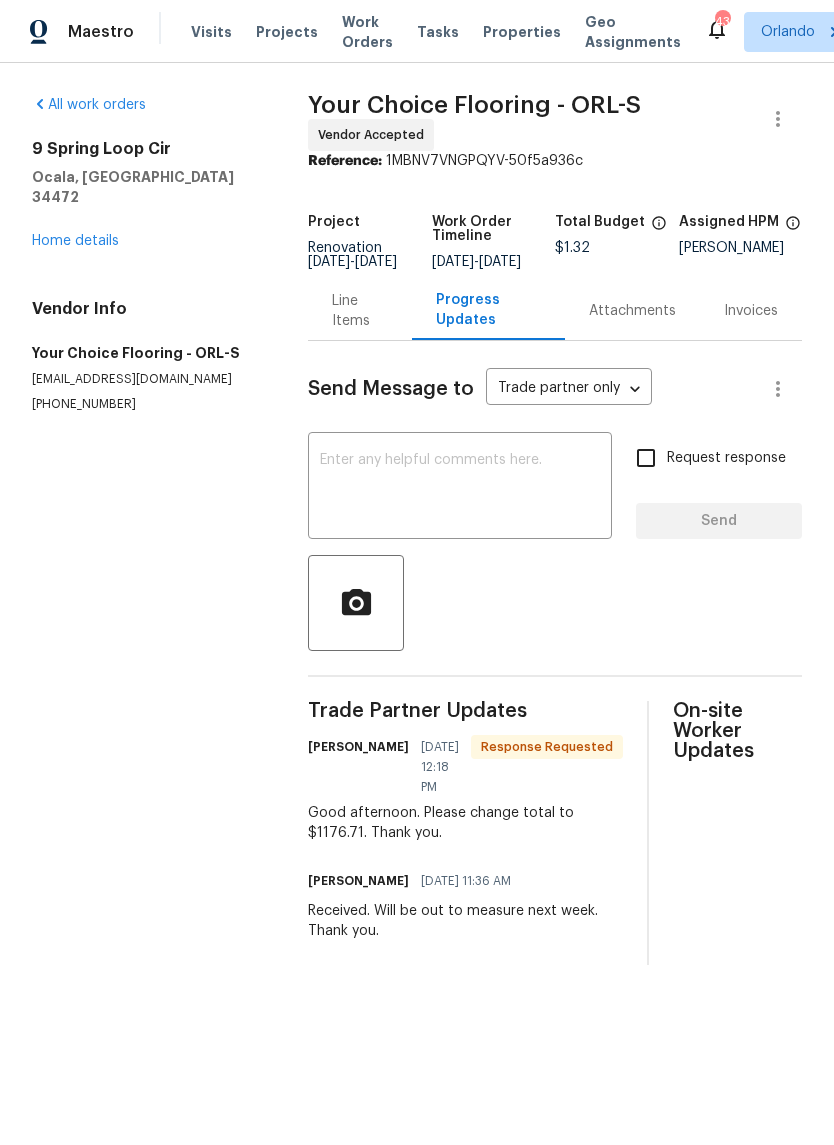 click on "Line Items" at bounding box center (360, 311) 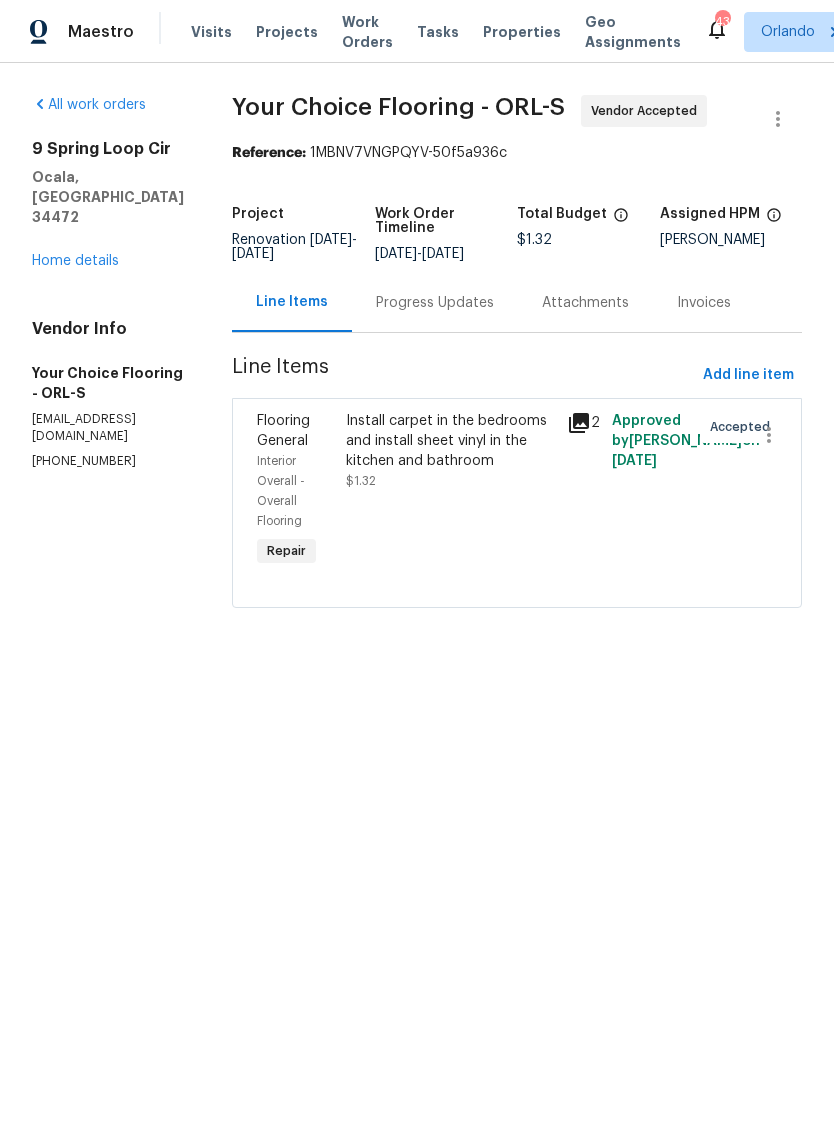 click on "Install carpet in the bedrooms and install sheet vinyl in the kitchen and bathroom" at bounding box center [451, 441] 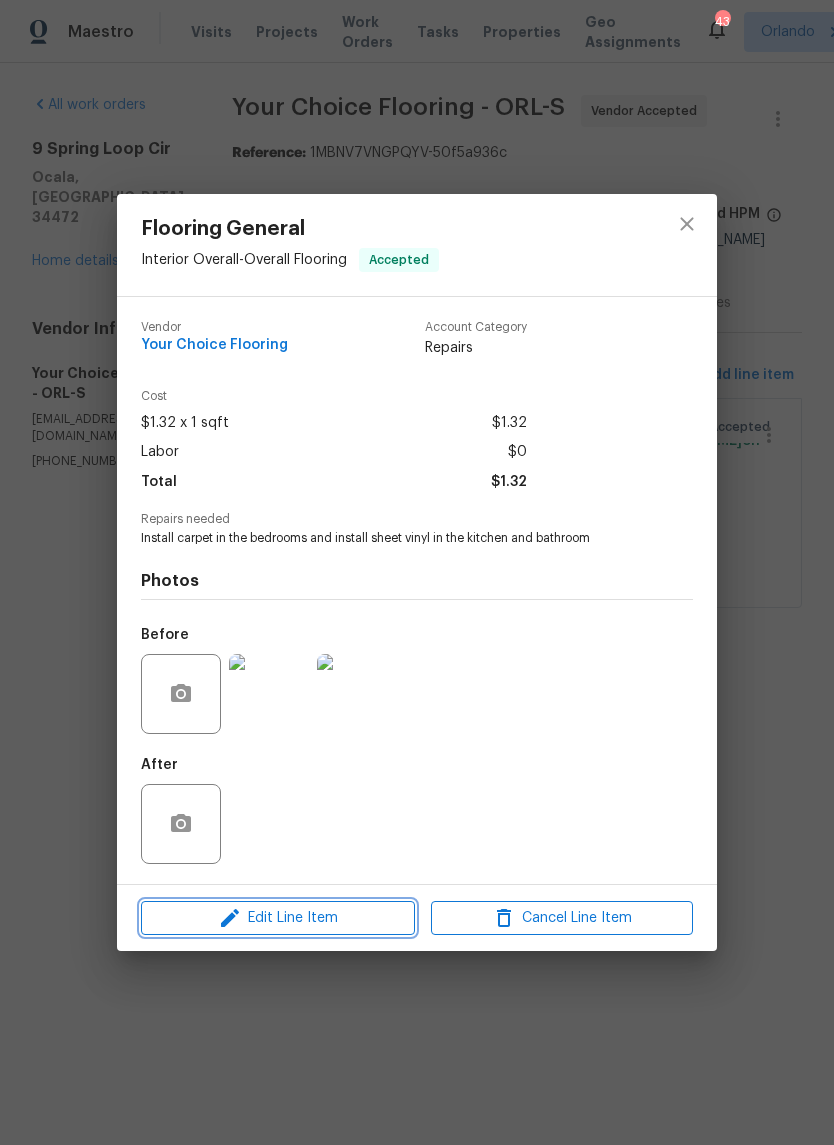 click 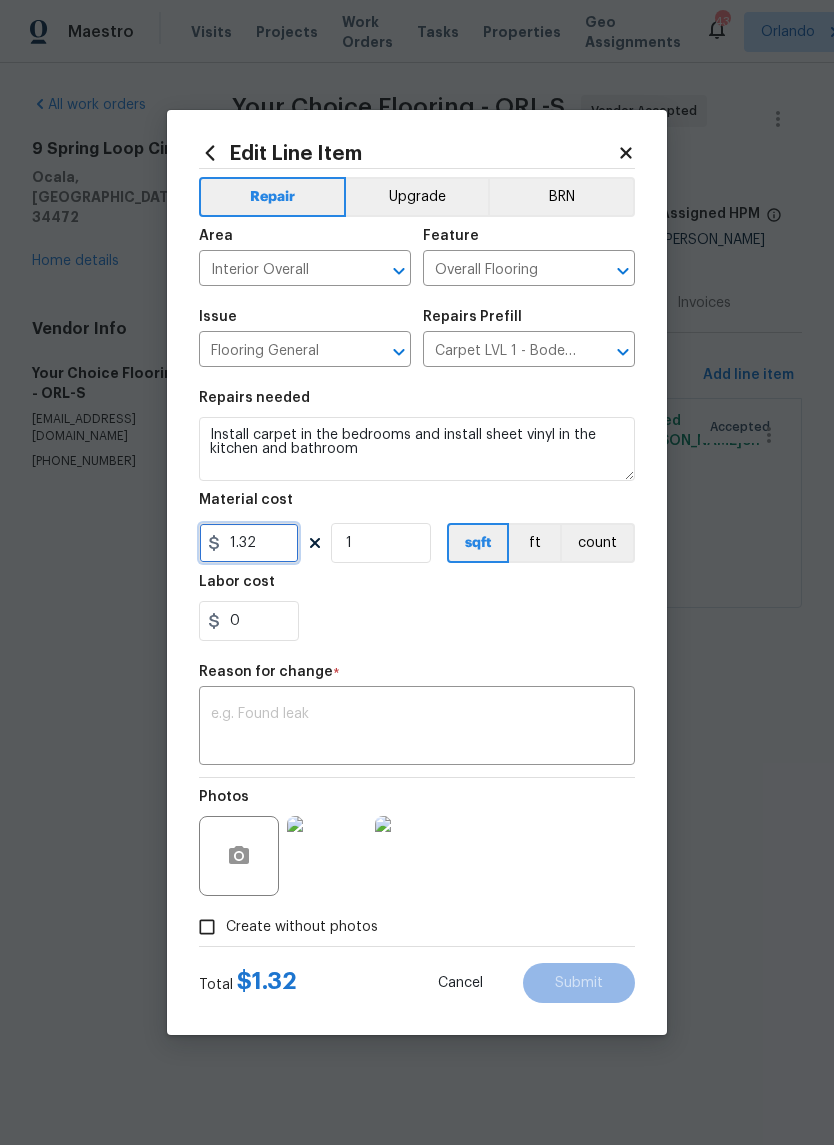 click on "1.32" at bounding box center [249, 543] 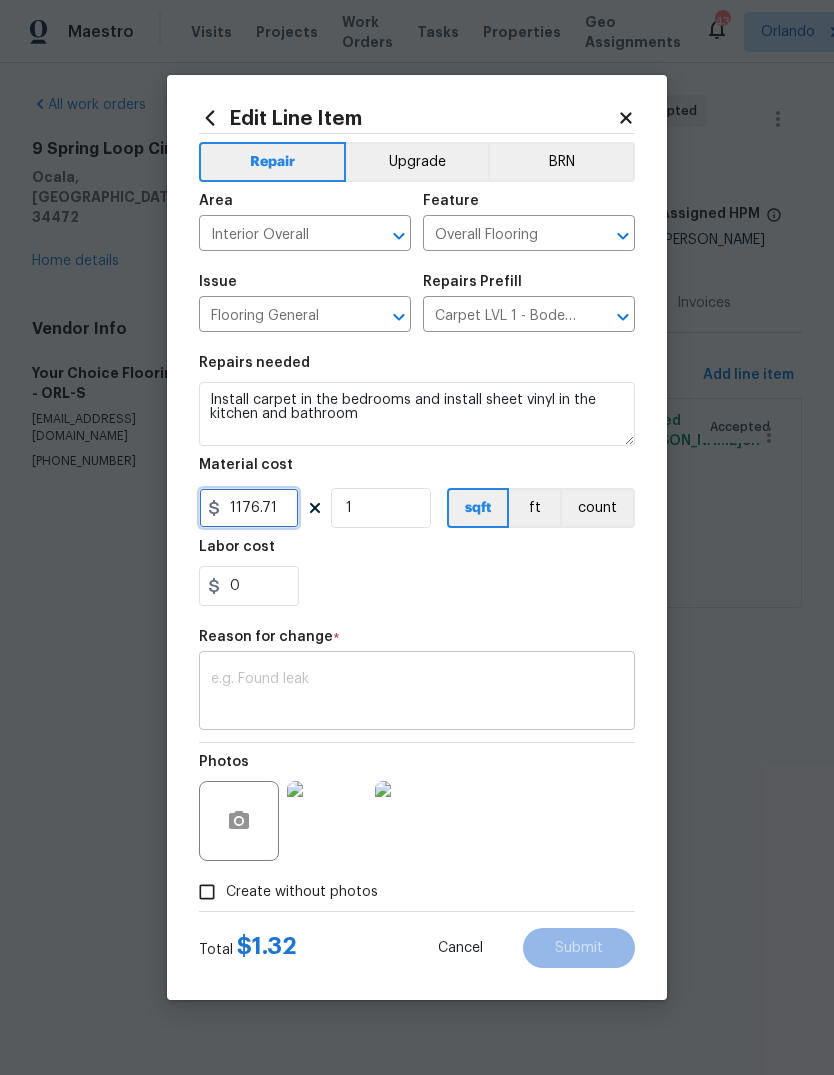 type on "1176.71" 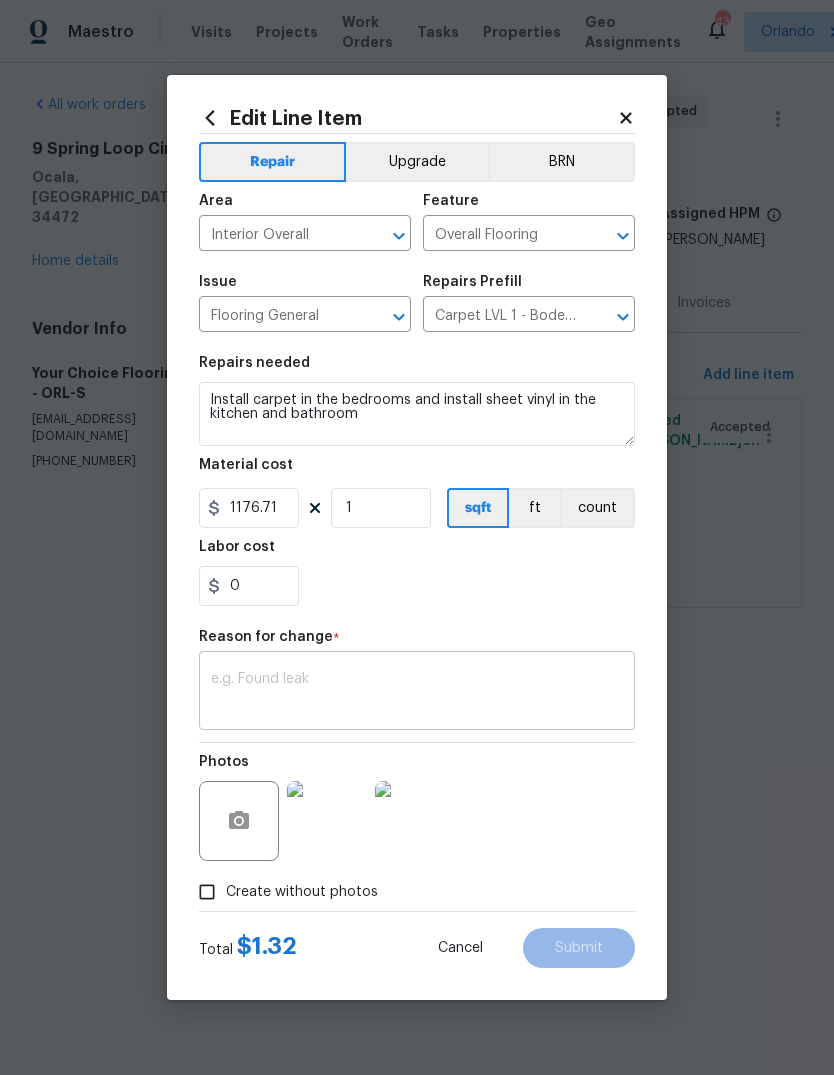 click on "x ​" at bounding box center (417, 693) 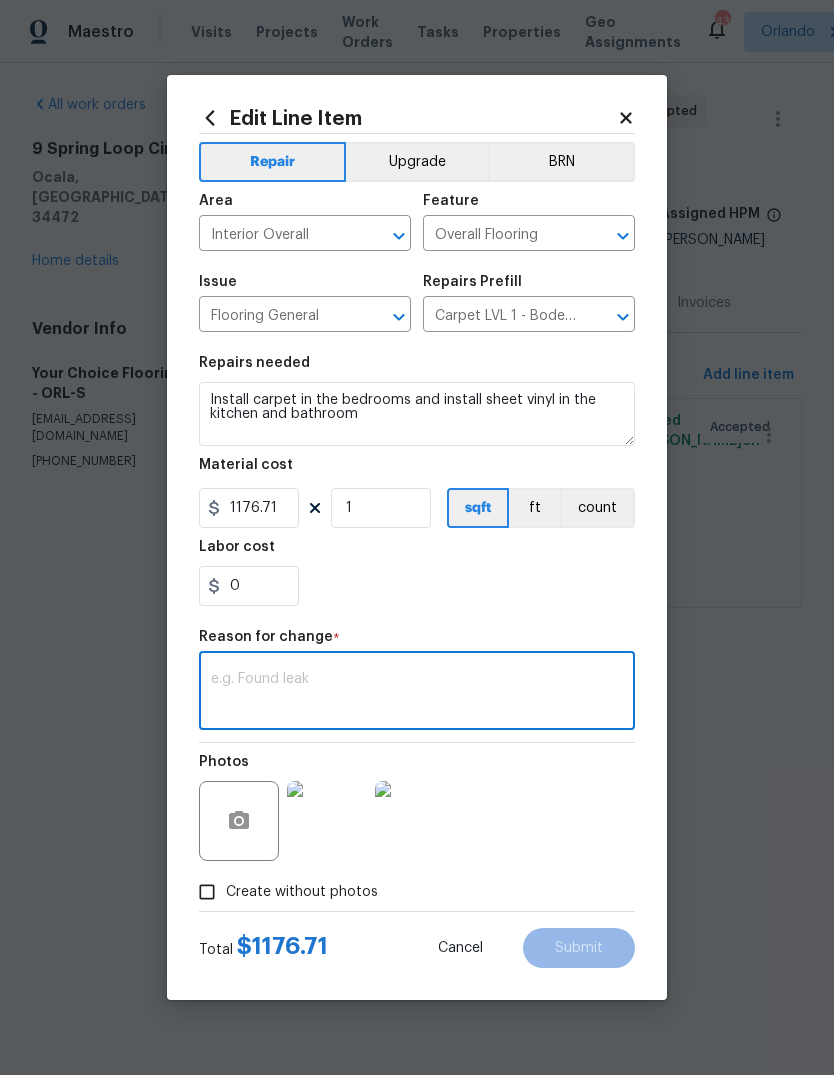 click at bounding box center (417, 693) 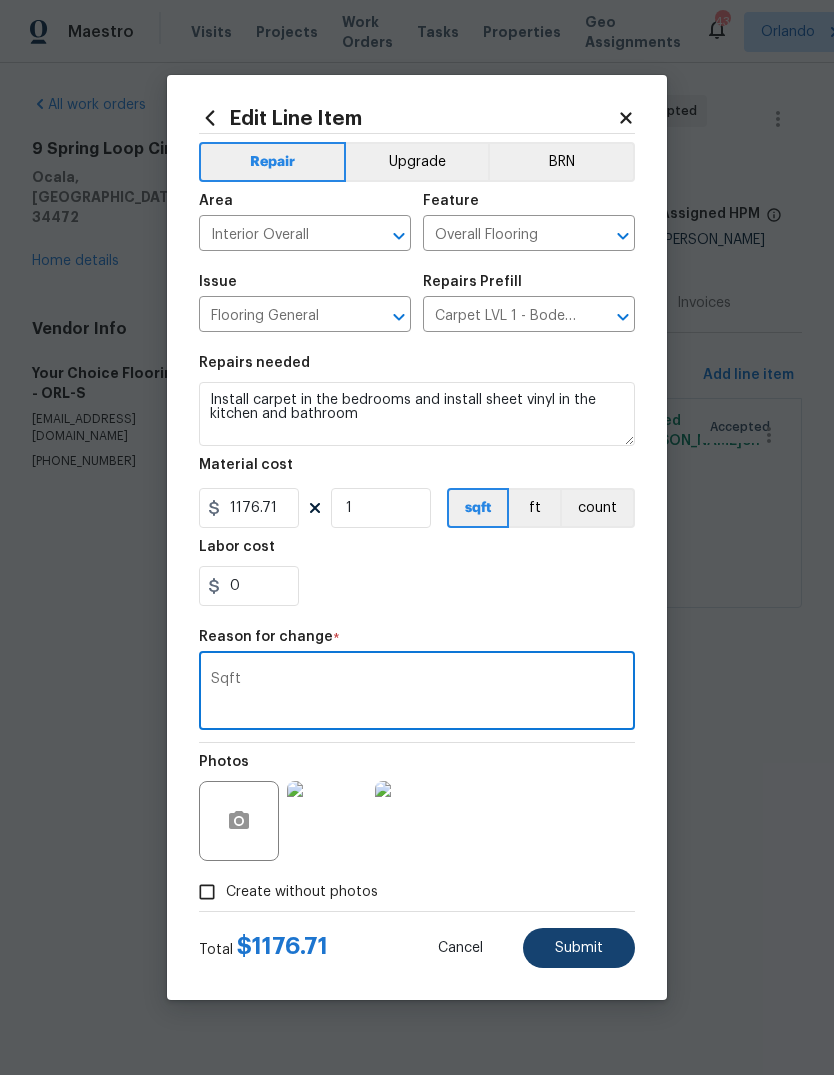 type on "Sqft" 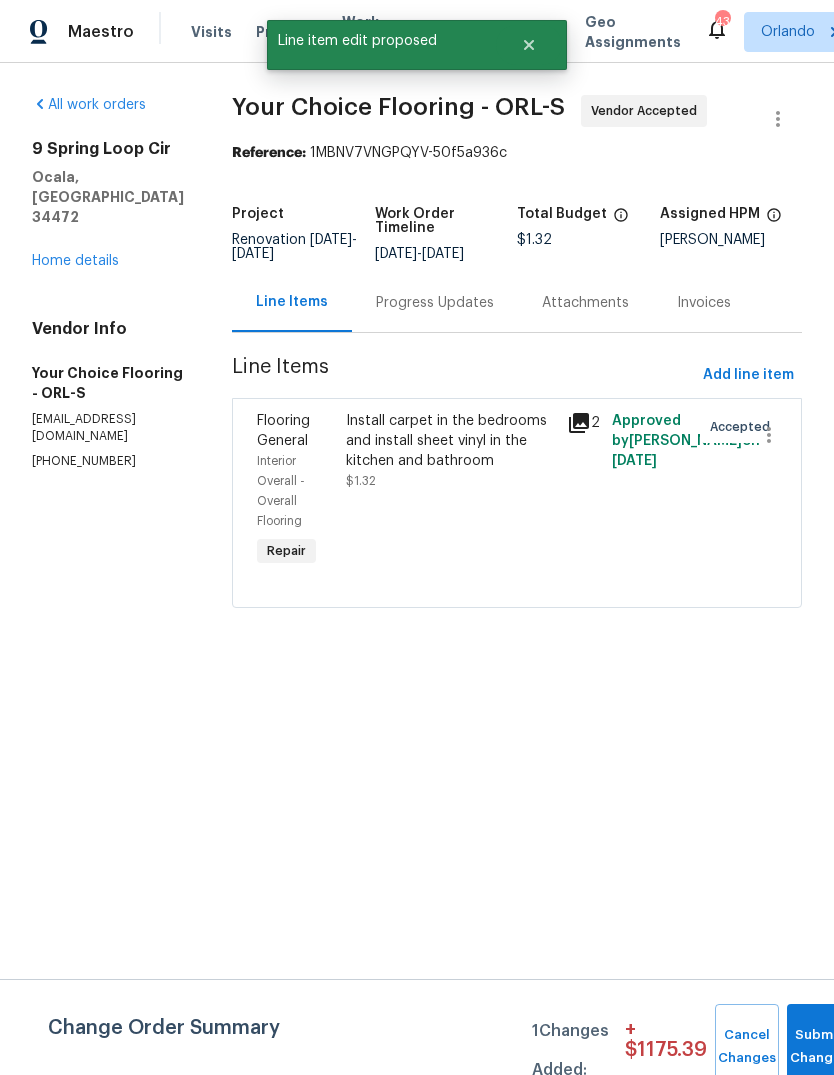 click on "Progress Updates" at bounding box center [435, 302] 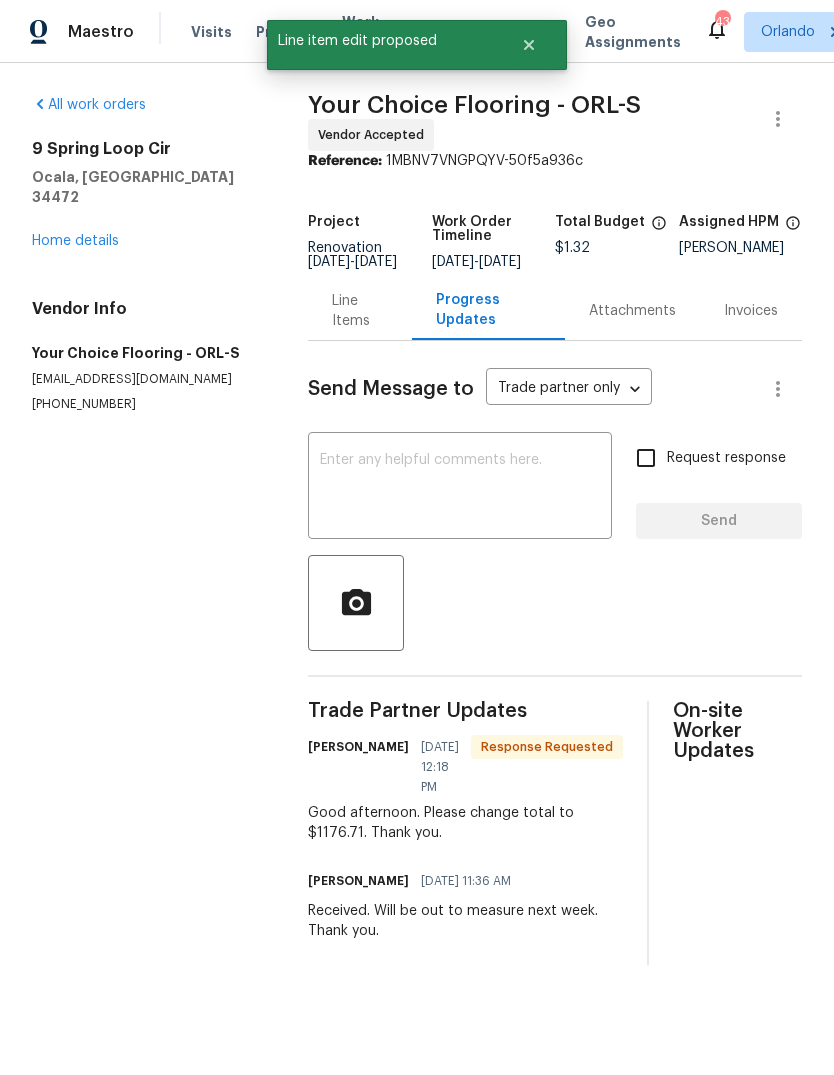 click on "Line Items" at bounding box center (360, 311) 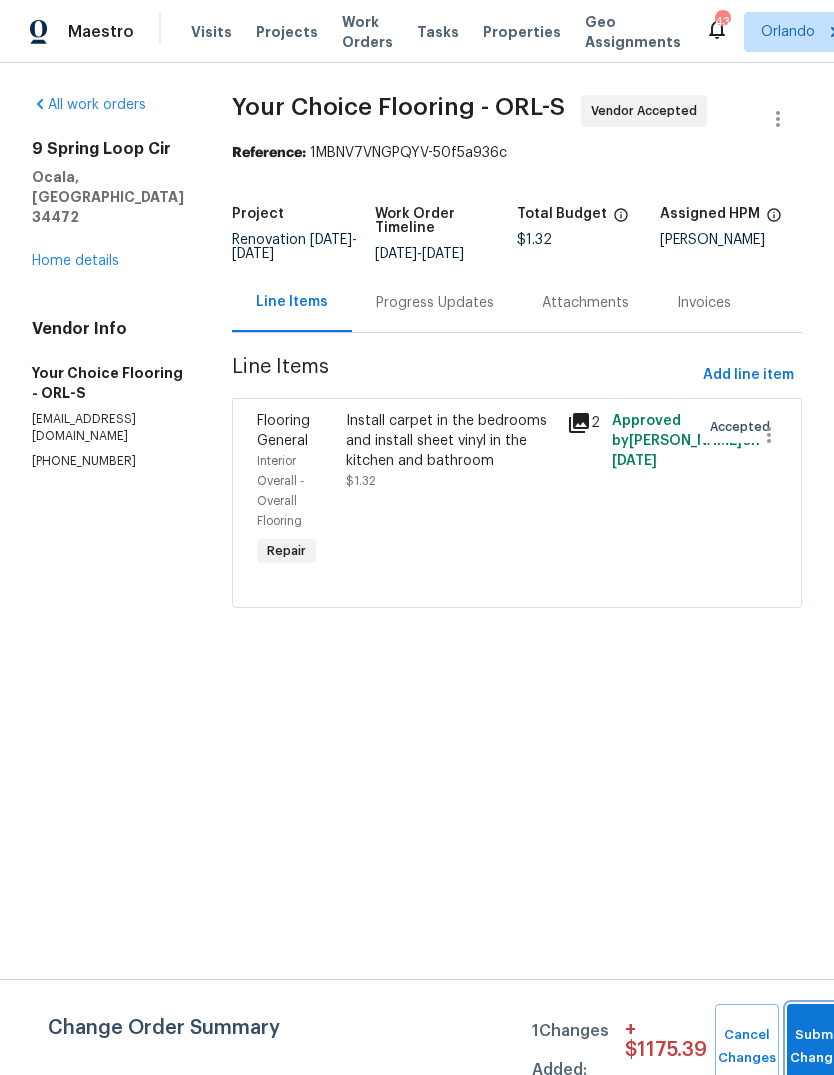 click on "Submit Changes" at bounding box center [819, 1047] 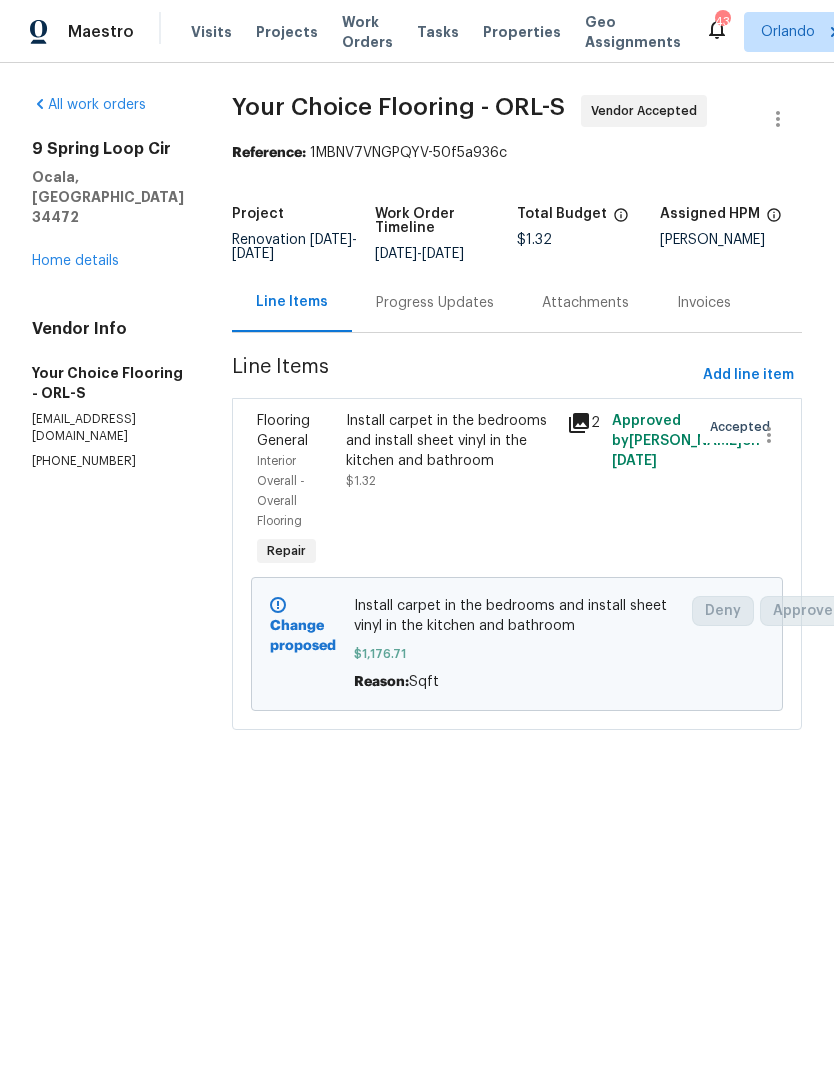click on "Progress Updates" at bounding box center [435, 303] 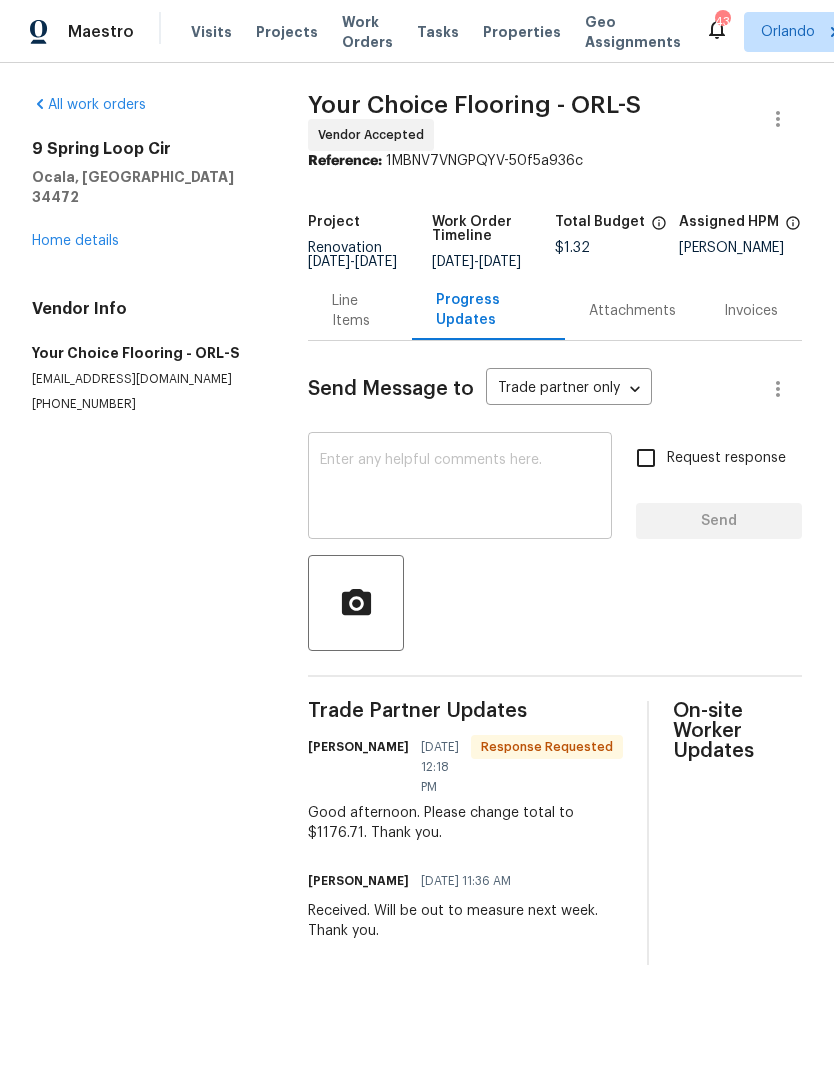 click at bounding box center [460, 488] 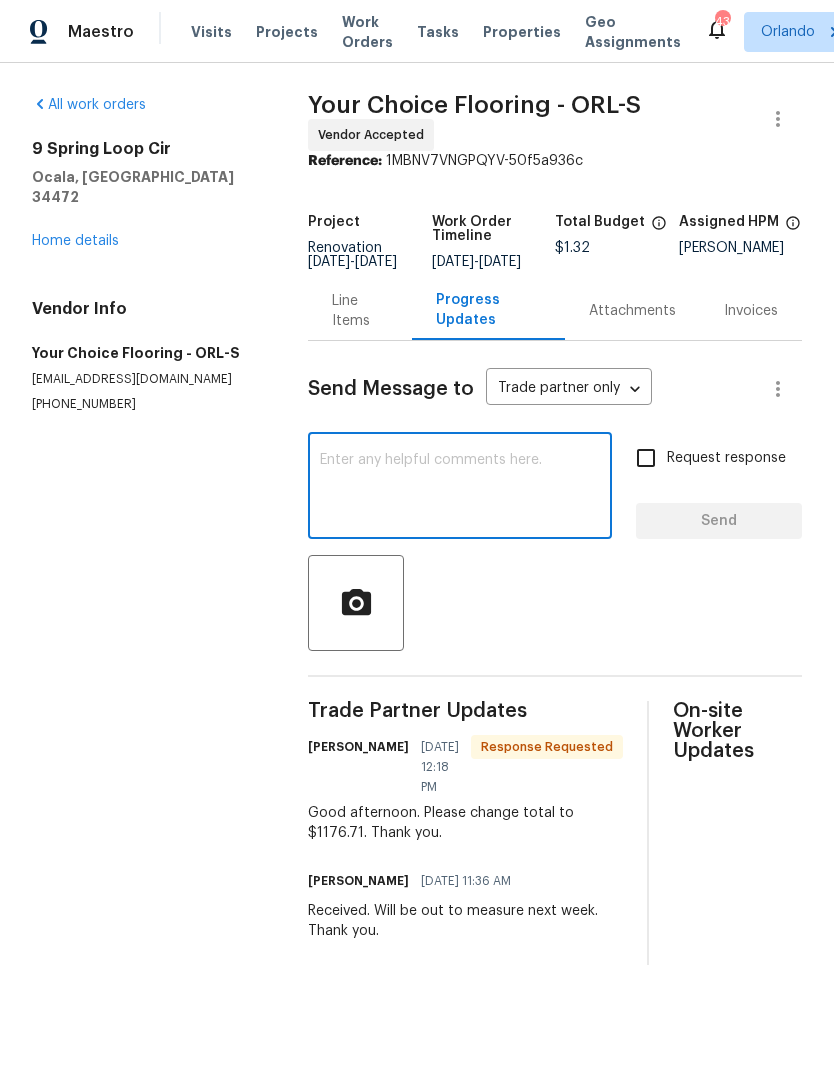 click at bounding box center (460, 488) 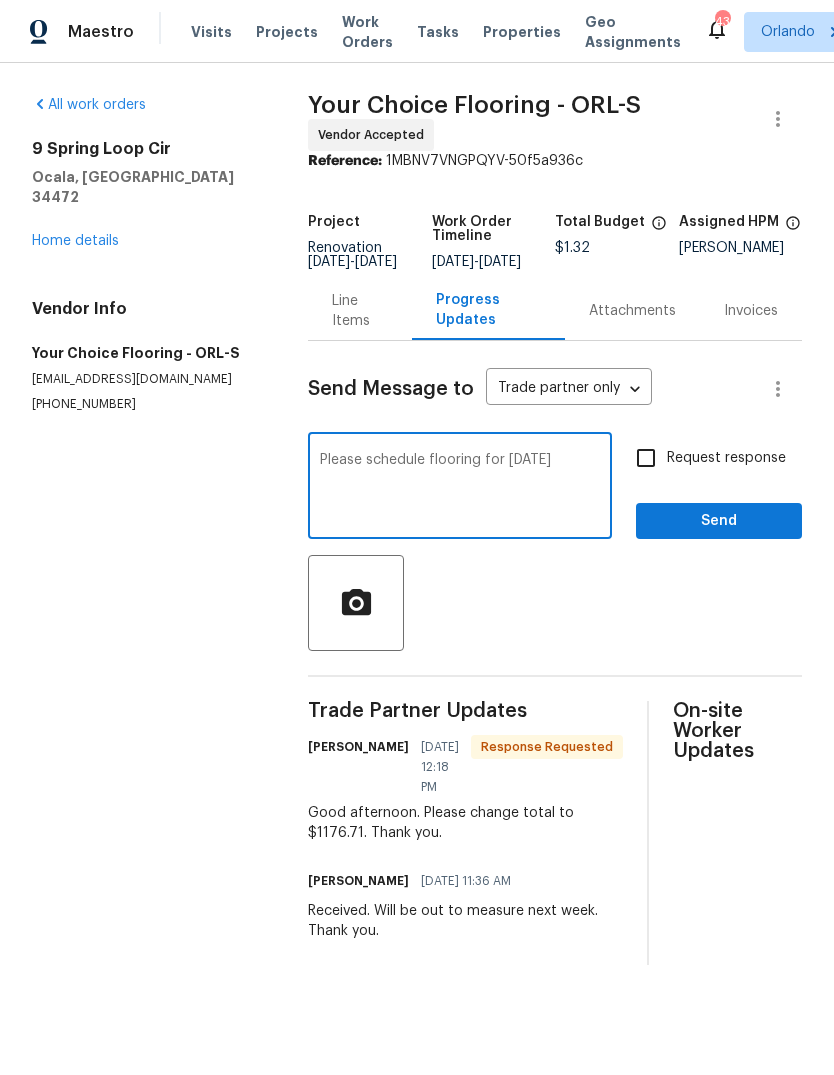 type on "Please schedule flooring for [DATE]" 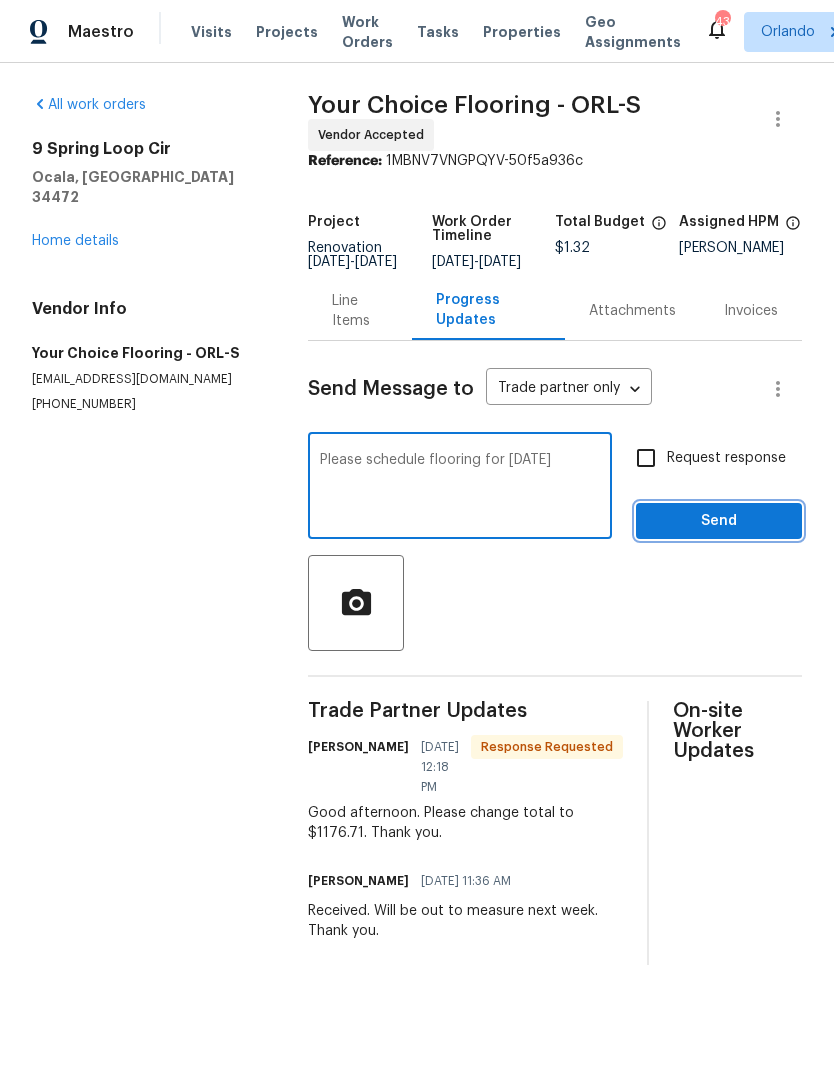 click on "Send" at bounding box center [719, 521] 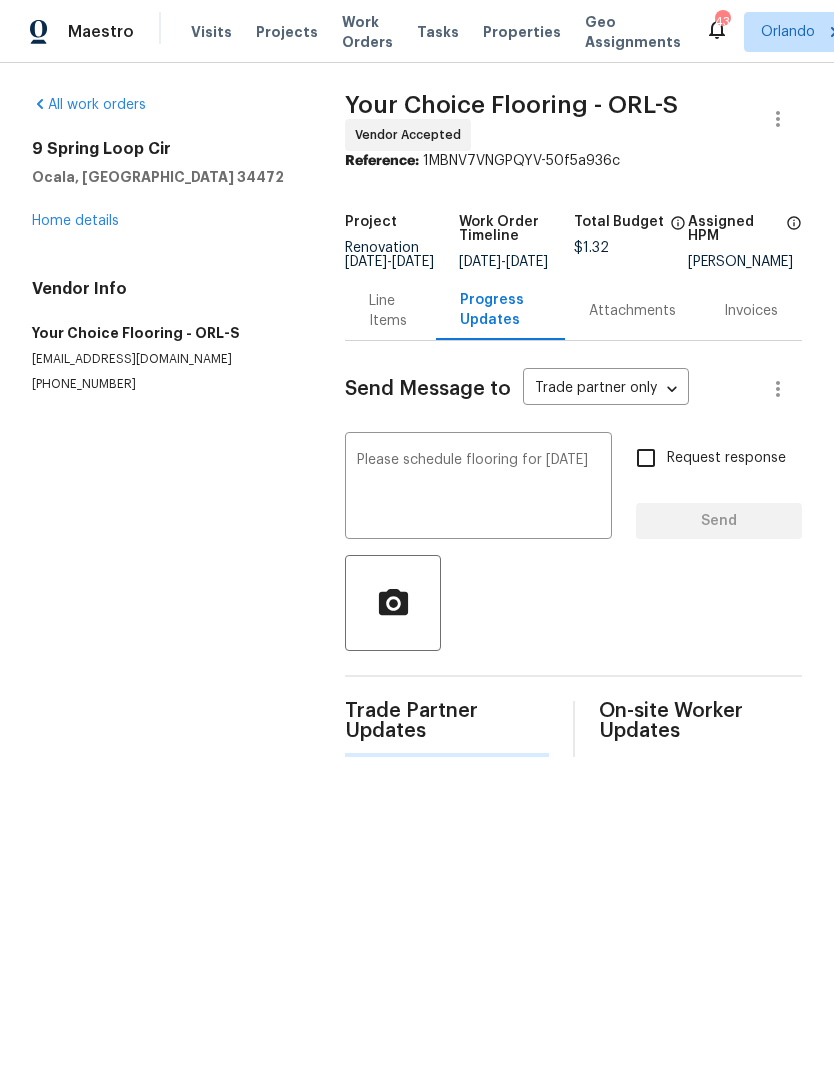 type 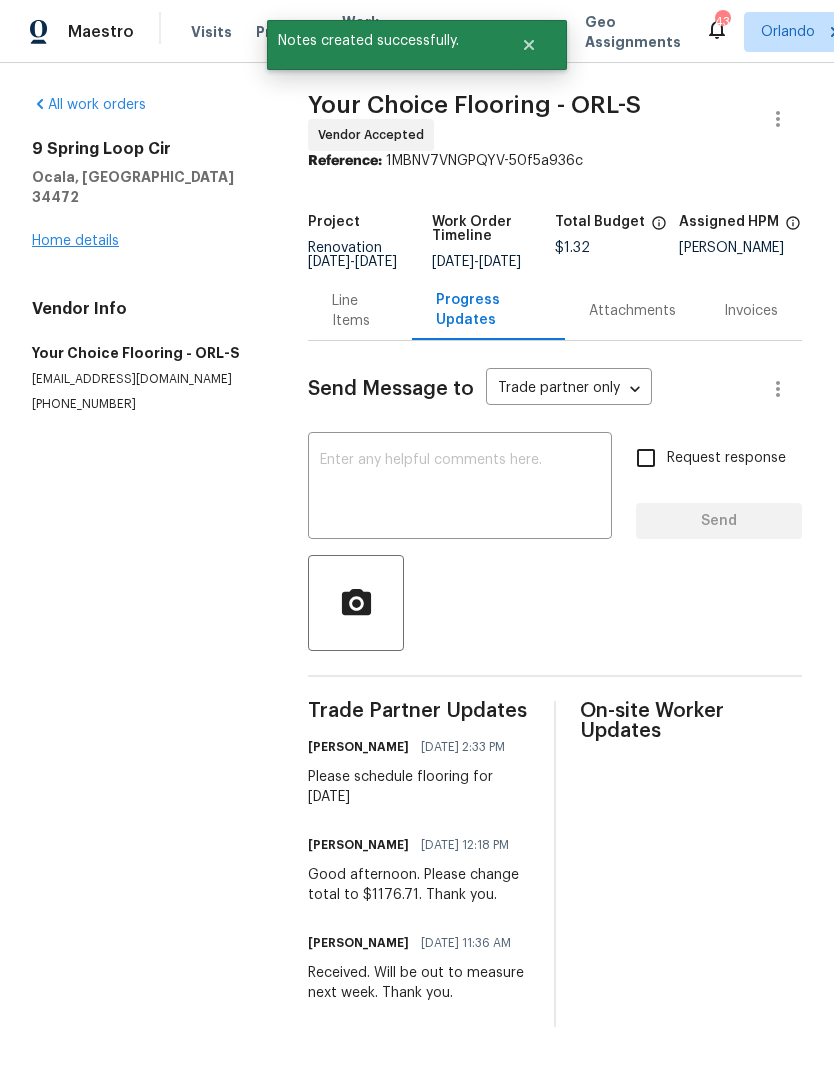 click on "Home details" at bounding box center [75, 241] 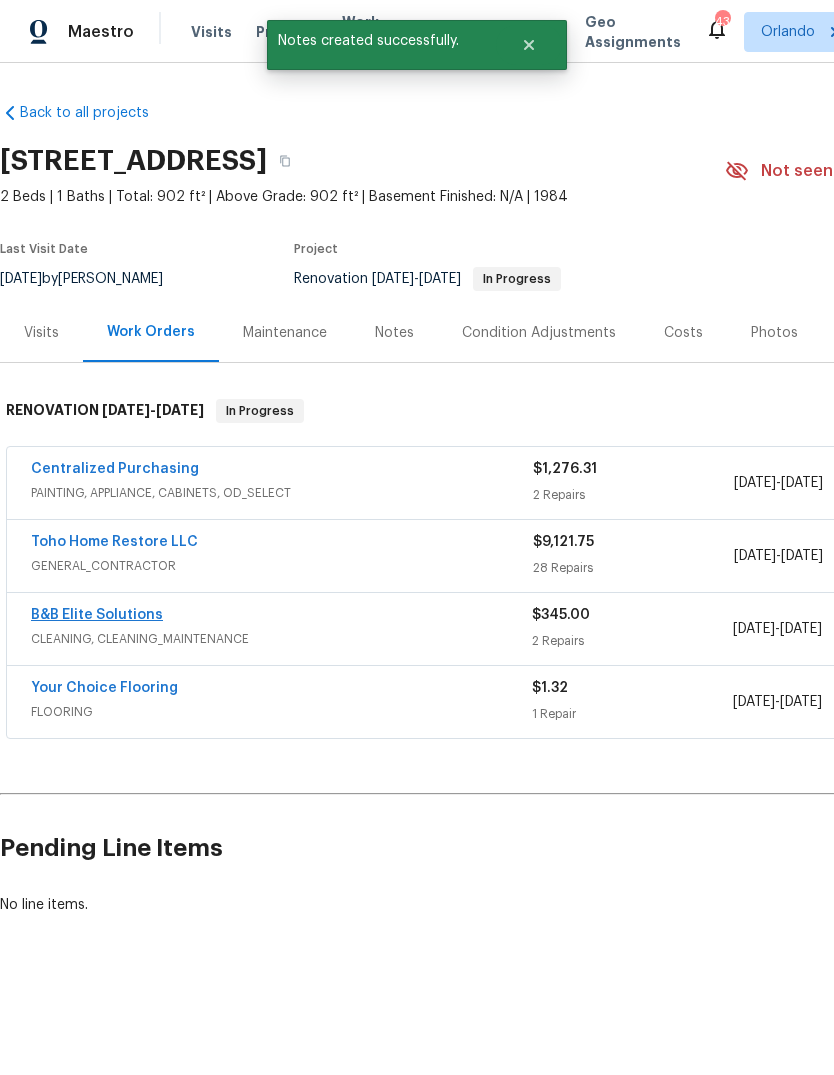 click on "B&B Elite Solutions" at bounding box center (97, 615) 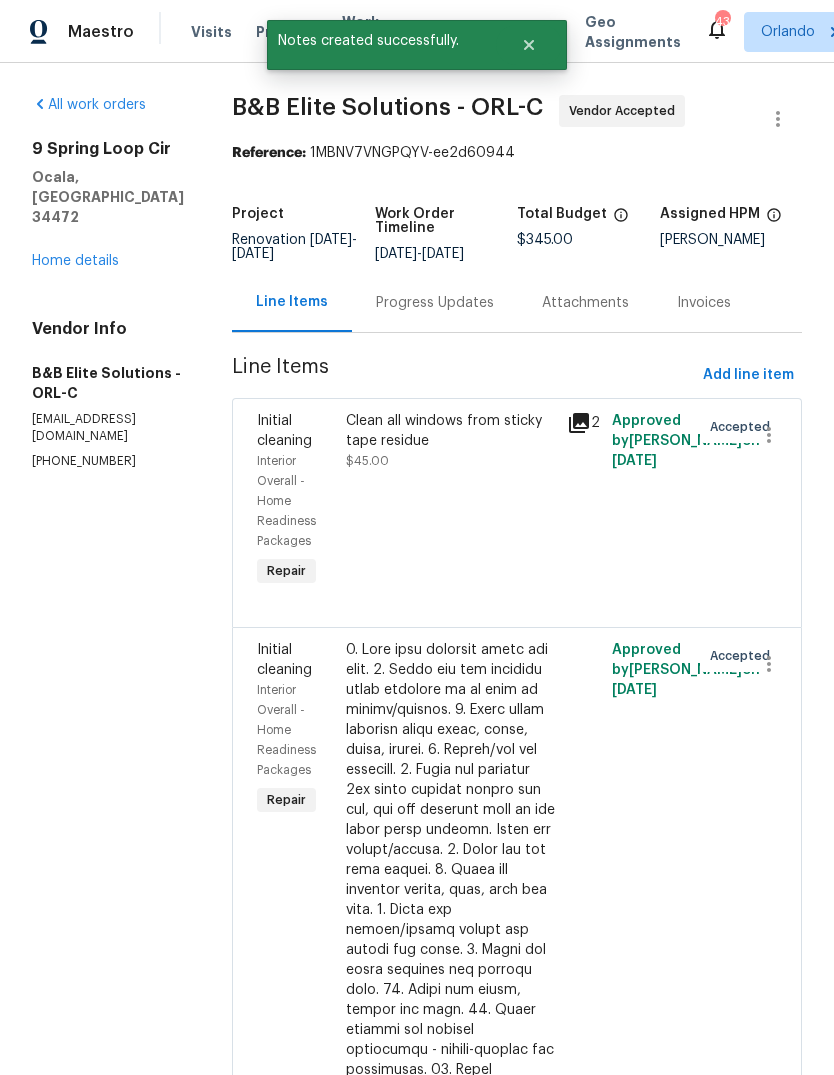 click on "Progress Updates" at bounding box center (435, 303) 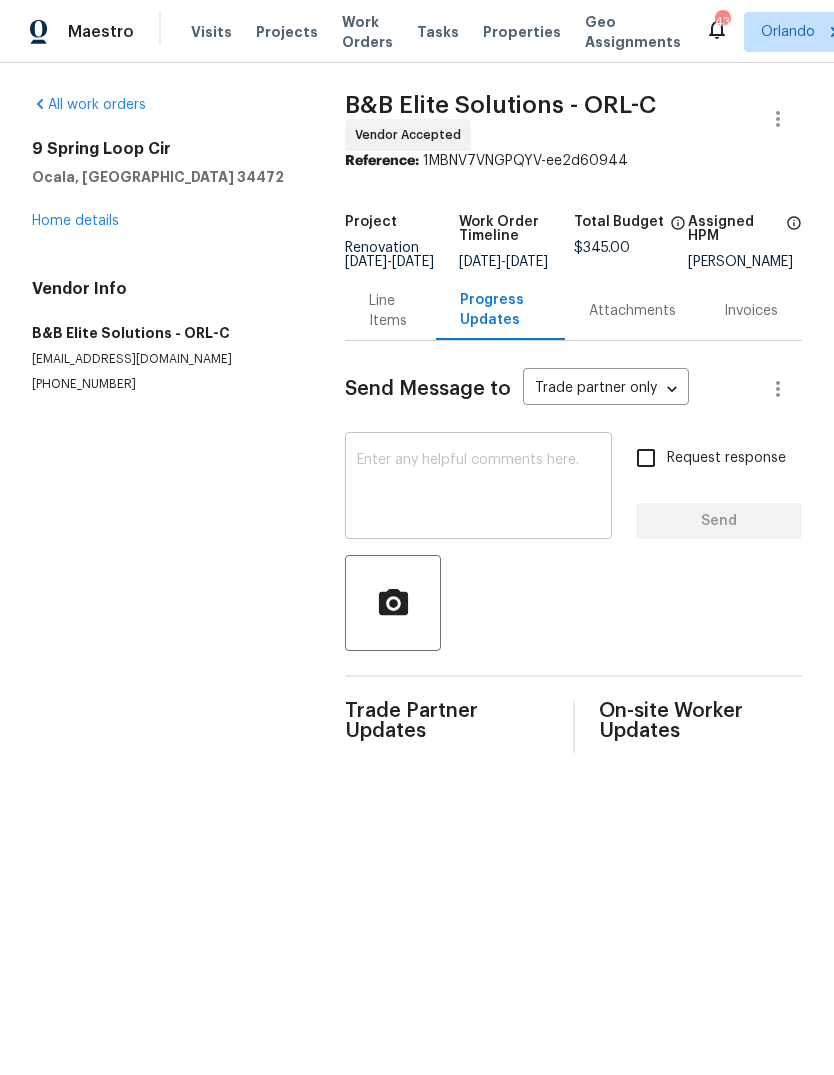 click at bounding box center (478, 488) 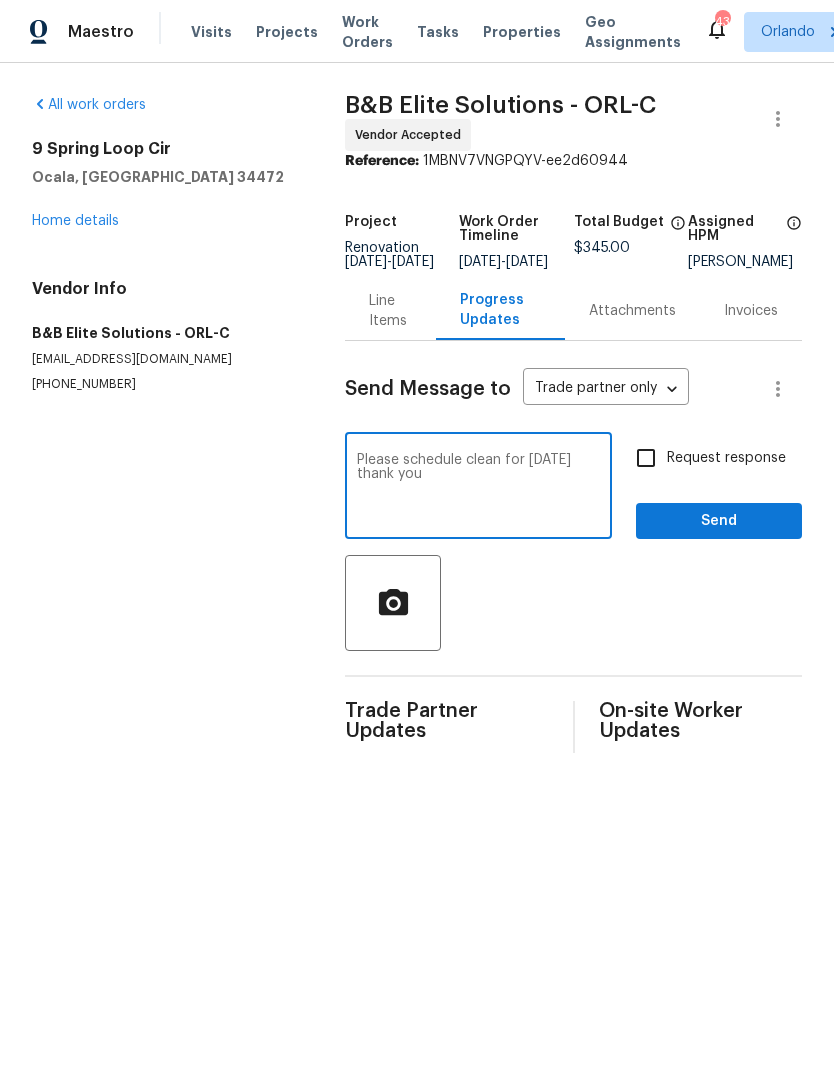 type on "Please schedule clean for [DATE] thank you" 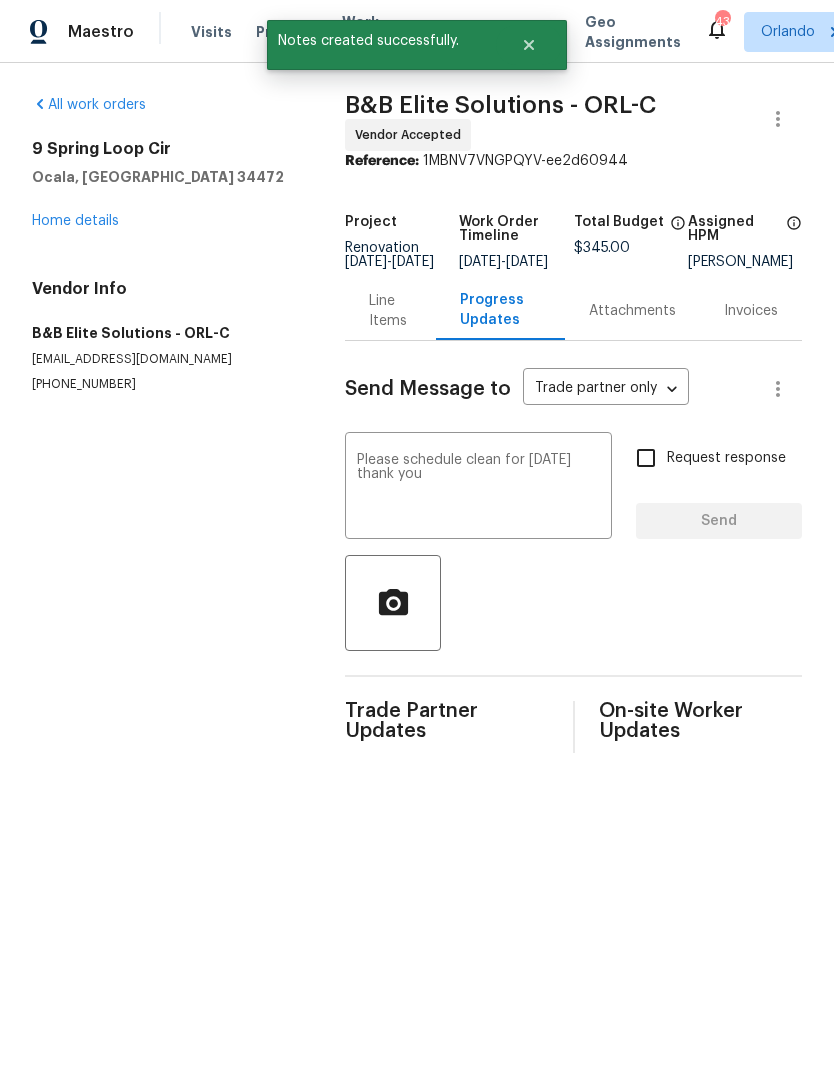 type 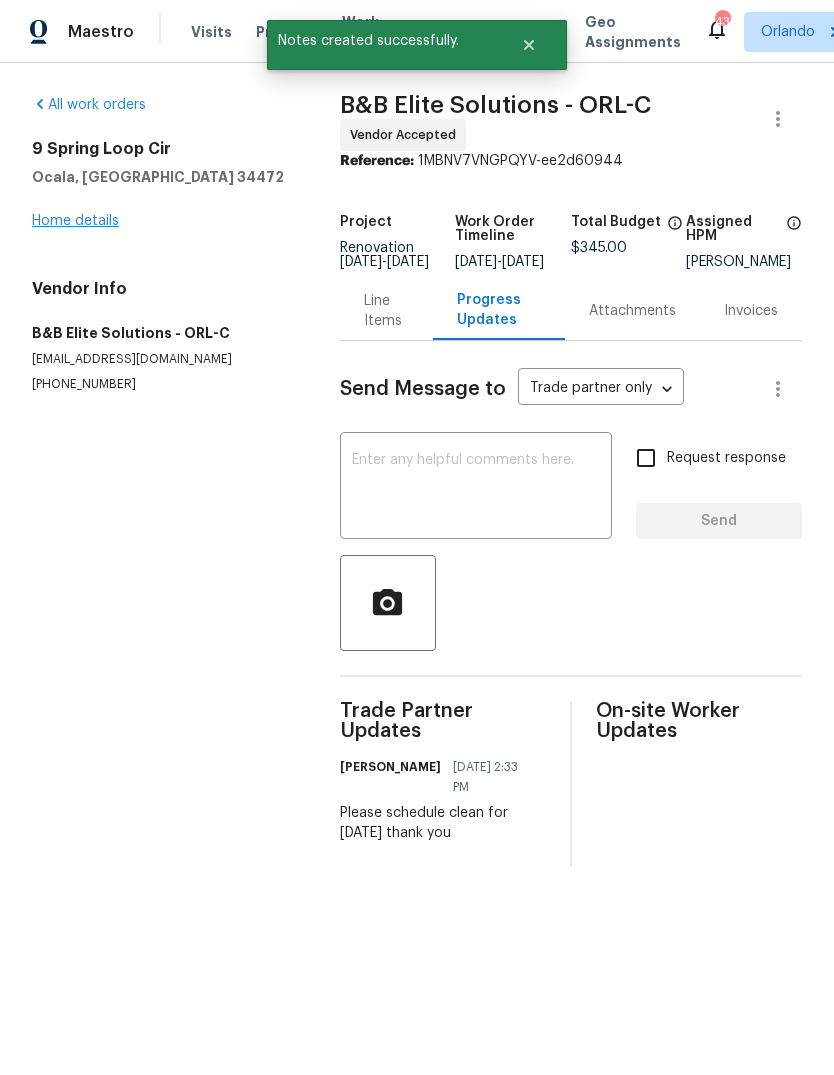 click on "Home details" at bounding box center [75, 221] 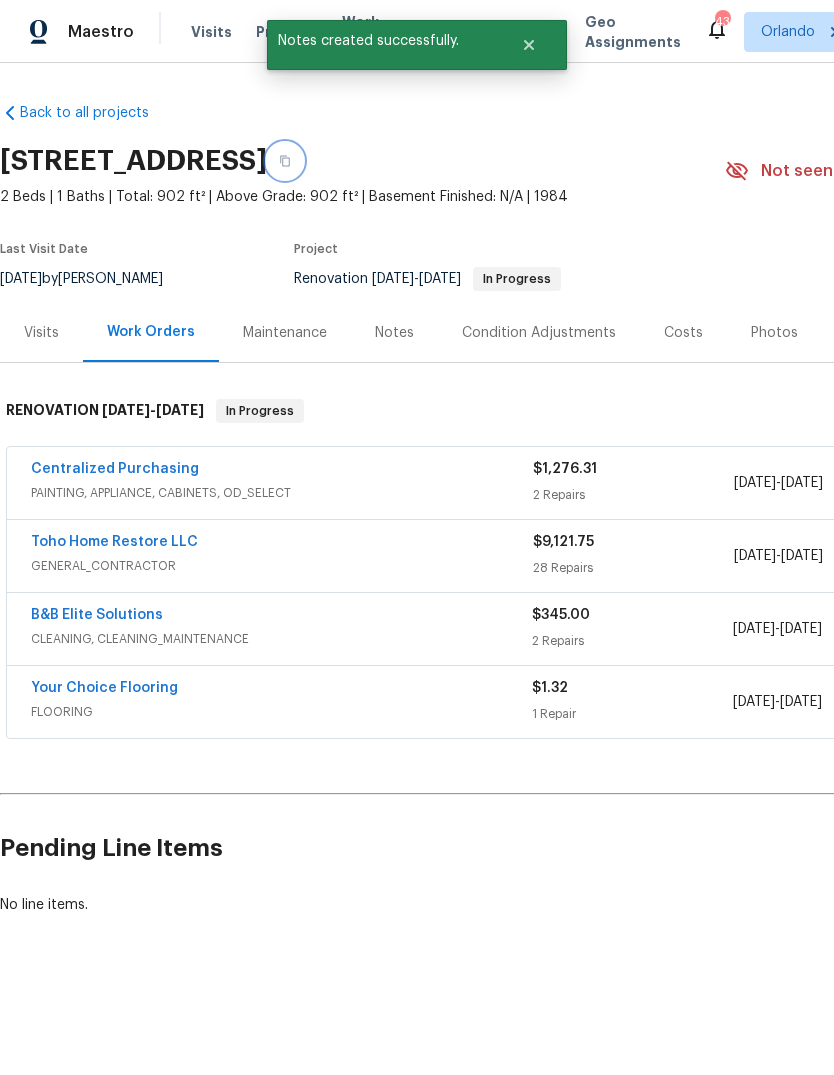 click 